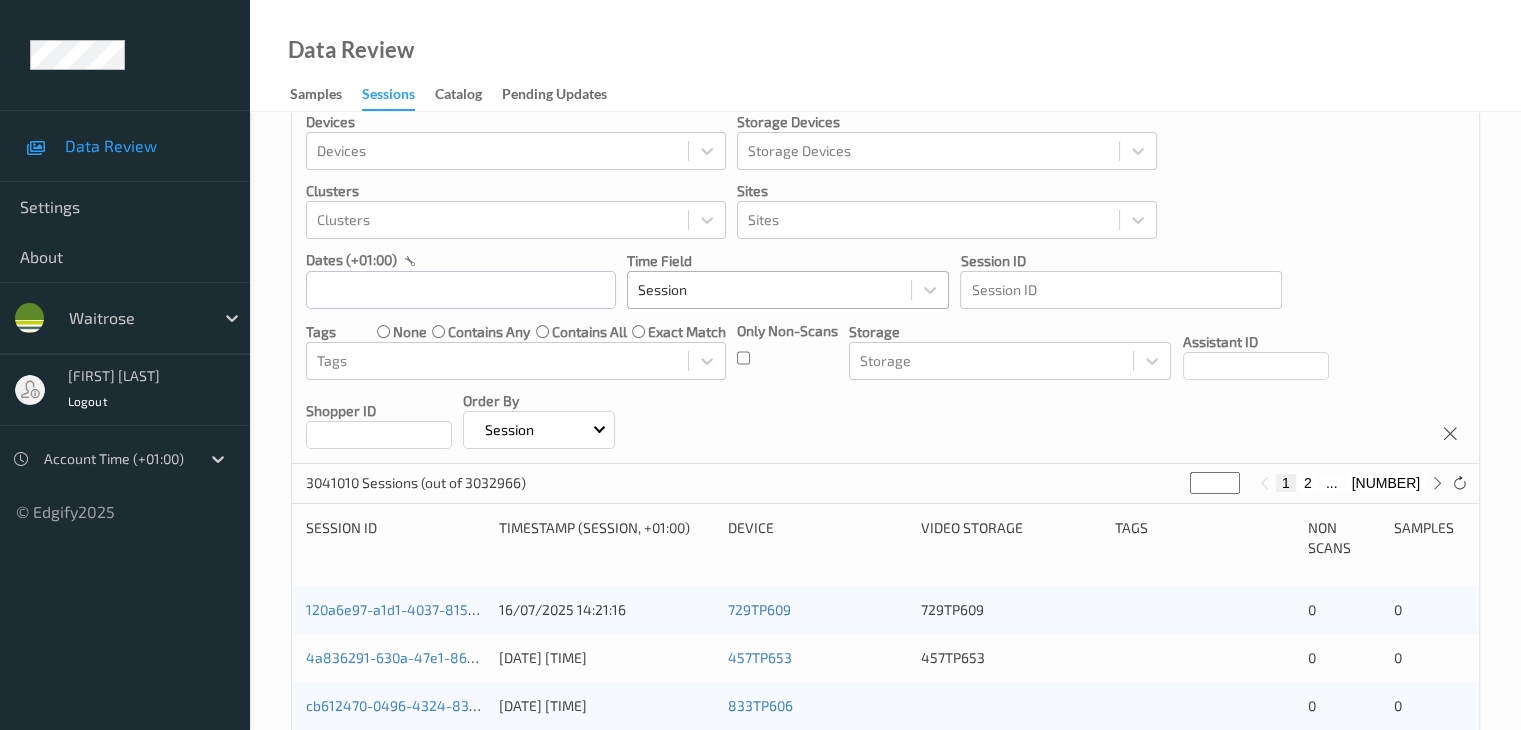 scroll, scrollTop: 0, scrollLeft: 0, axis: both 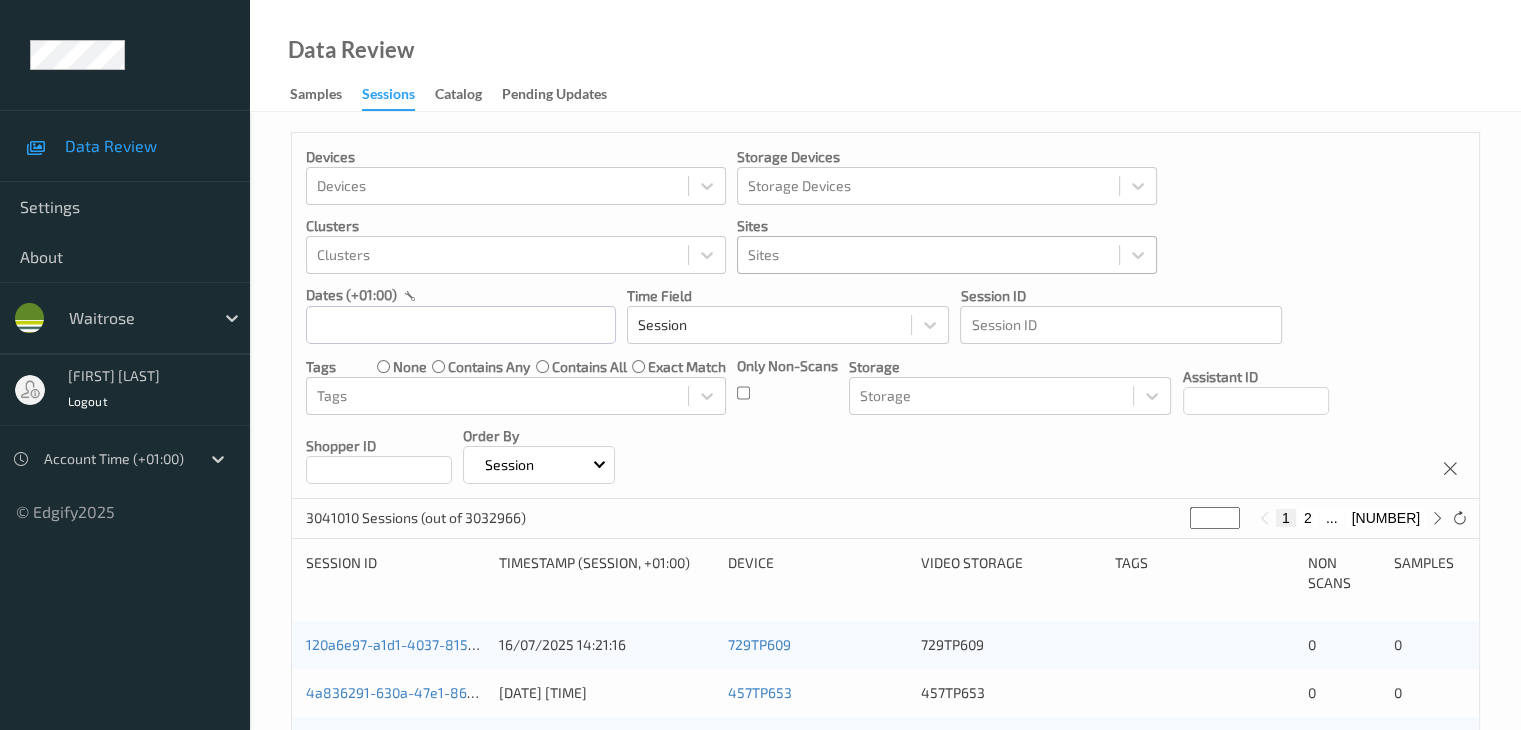 click at bounding box center (928, 255) 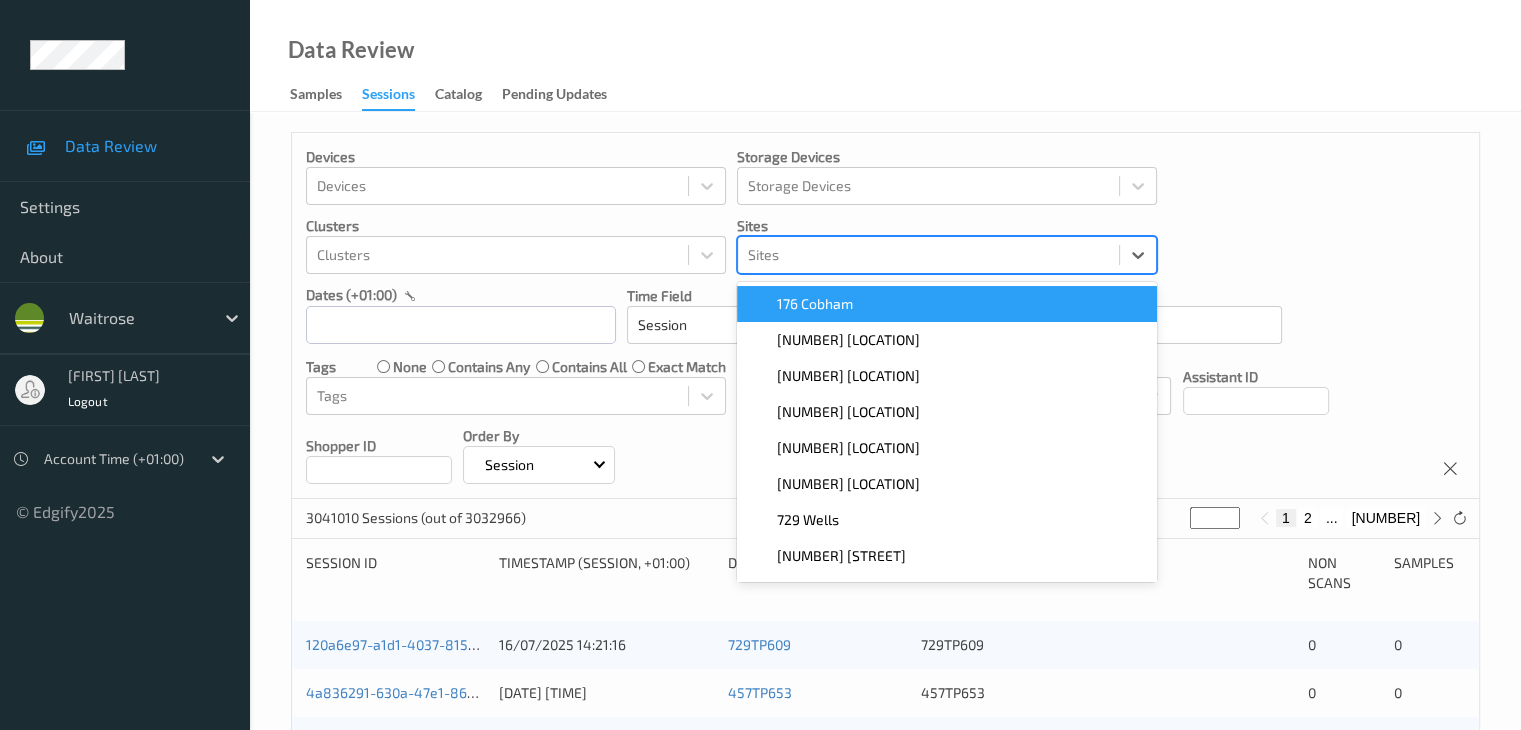 paste on "[NUMBER] [LOCATION]" 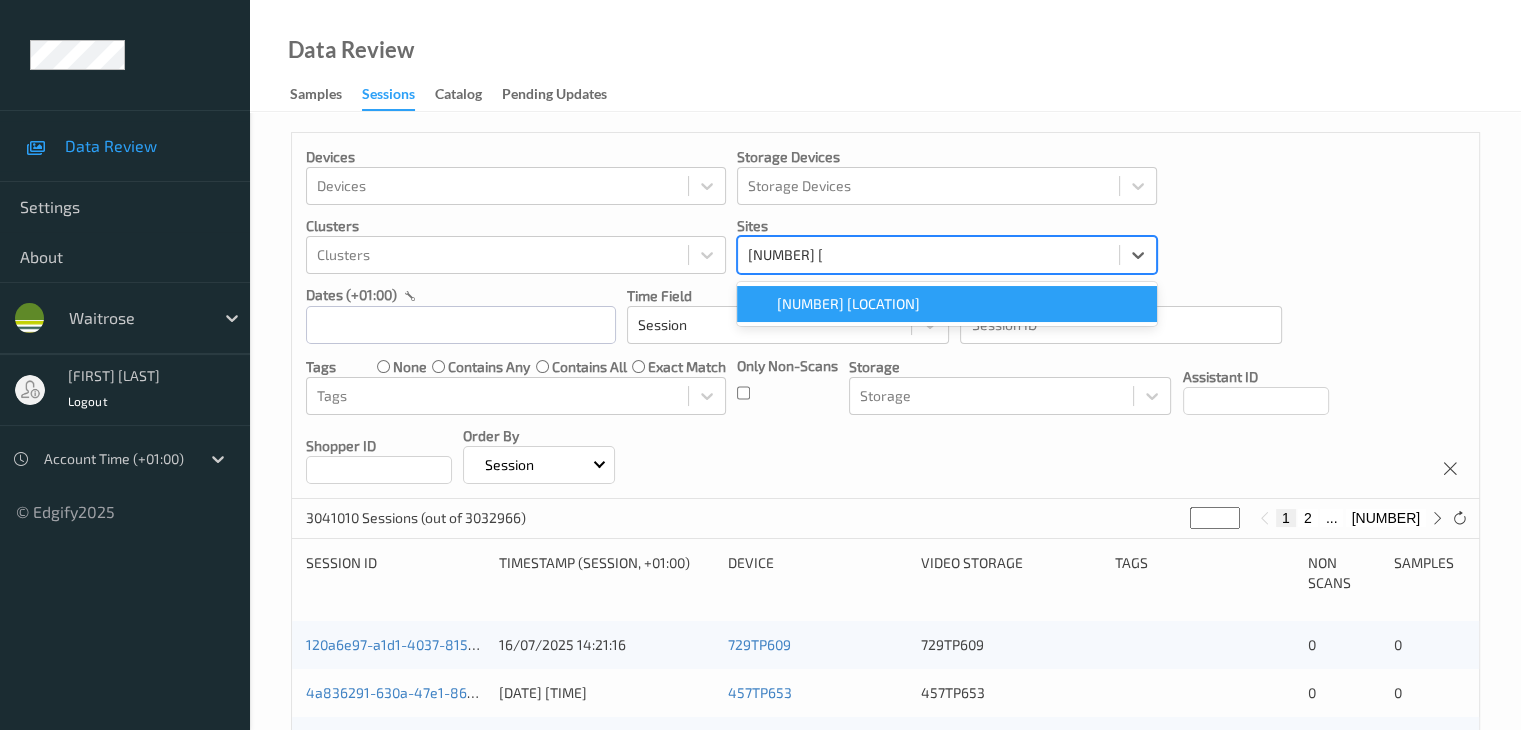 click on "[NUMBER] [LOCATION]" at bounding box center (947, 304) 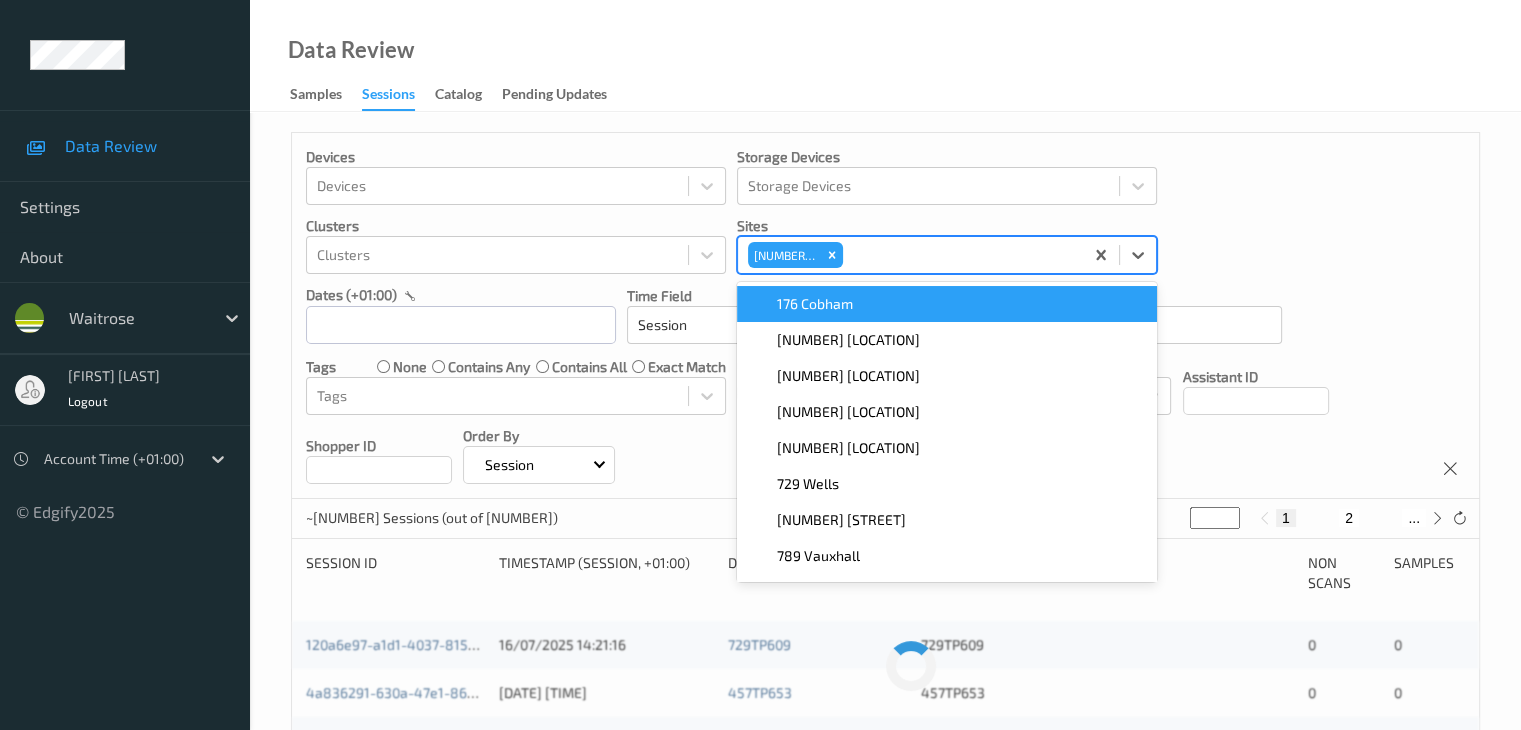 click on "Devices Devices Storage Devices Storage Devices Clusters Clusters Sites option [NUMBER] [LOCATION], selected. option [NUMBER] [LOCATION] focused, [NUMBER] of [NUMBER]. [NUMBER] results available. Use Up and Down to choose options, press Enter to select the currently focused option, press Escape to exit the menu, press Tab to select the option and exit the menu. [LOCATION] 	 [LOCATION] 	 [NUMBER]	[LOCATION] 	 [LOCATION] 	 [LOCATION] 	 [LOCATION] 	 [LOCATION] 	 [LOCATION] 	 [LOCATION] 	 dates (+[NUMBER]:[NUMBER]) Time Field Session Session ID Session ID Tags none contains any contains all exact match Tags Only Non-Scans Storage Storage Assistant ID Shopper ID Order By Session" at bounding box center (885, 316) 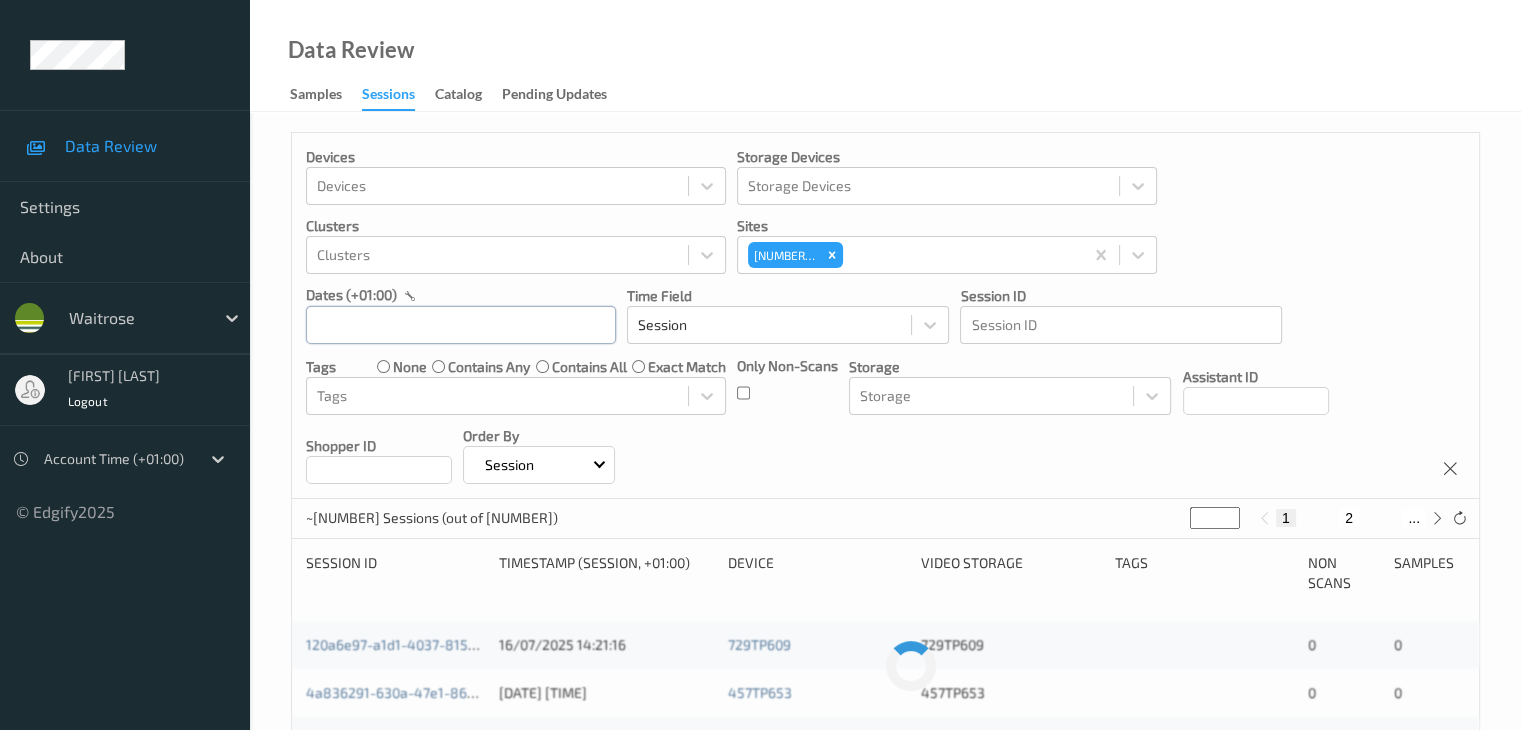 click at bounding box center [461, 325] 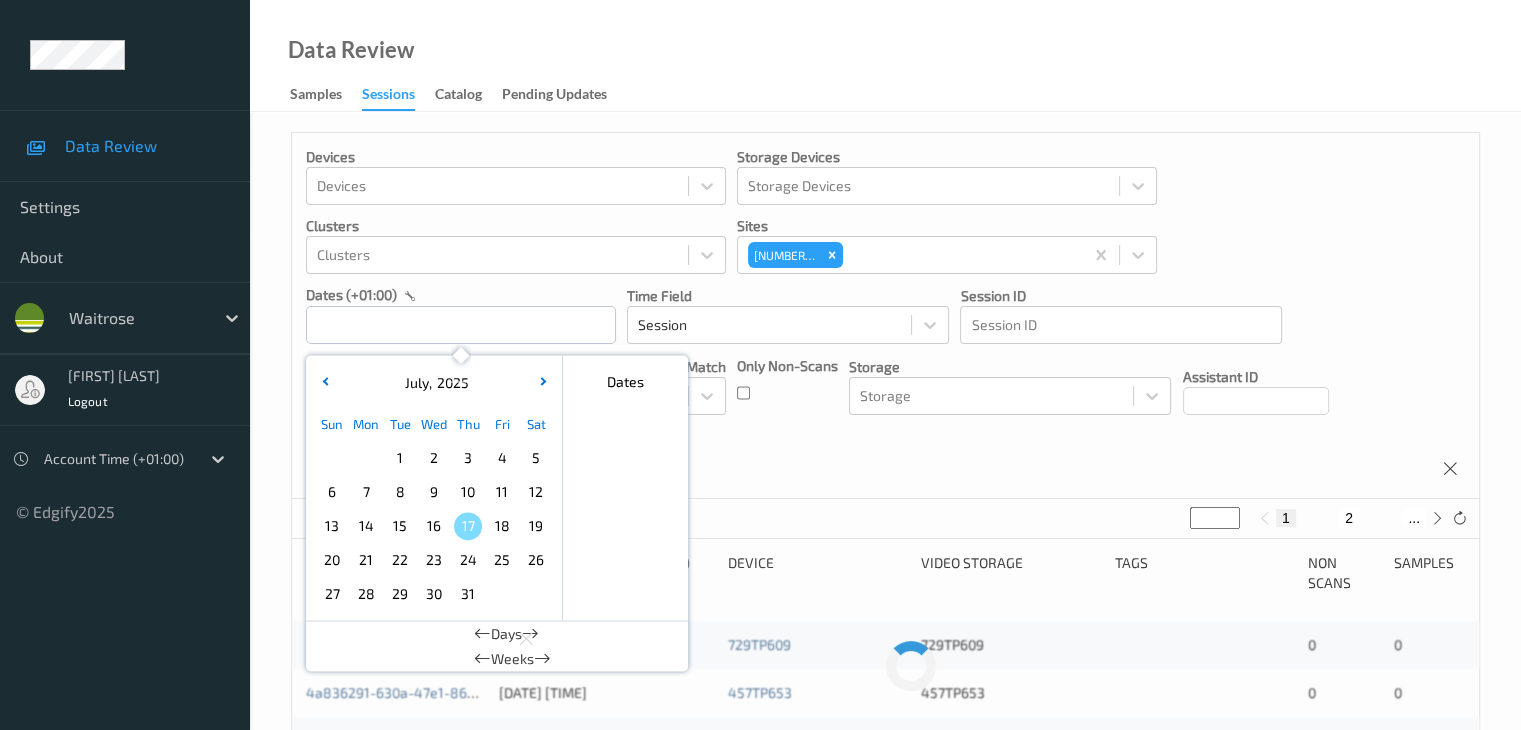 click on "11" at bounding box center (502, 492) 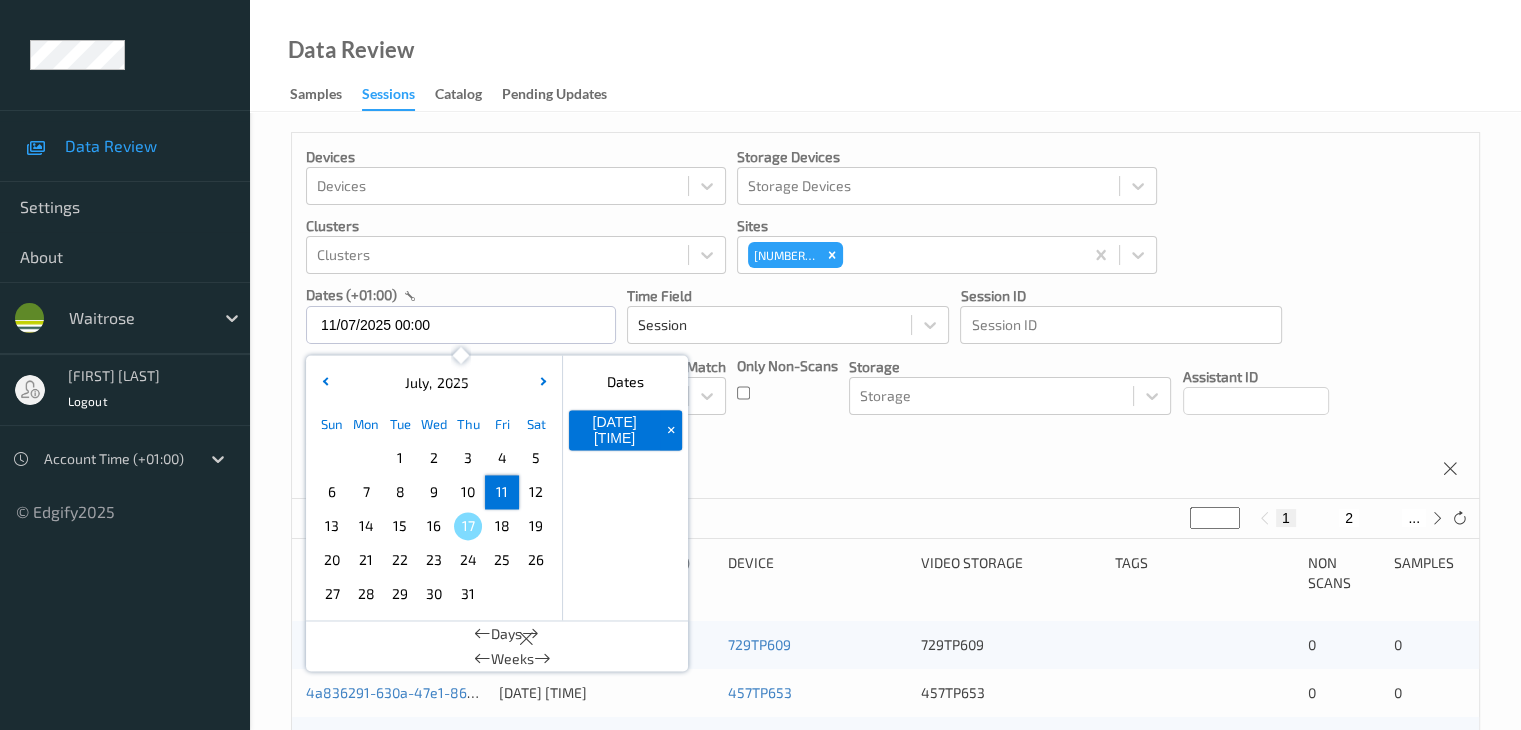click on "11" at bounding box center [502, 492] 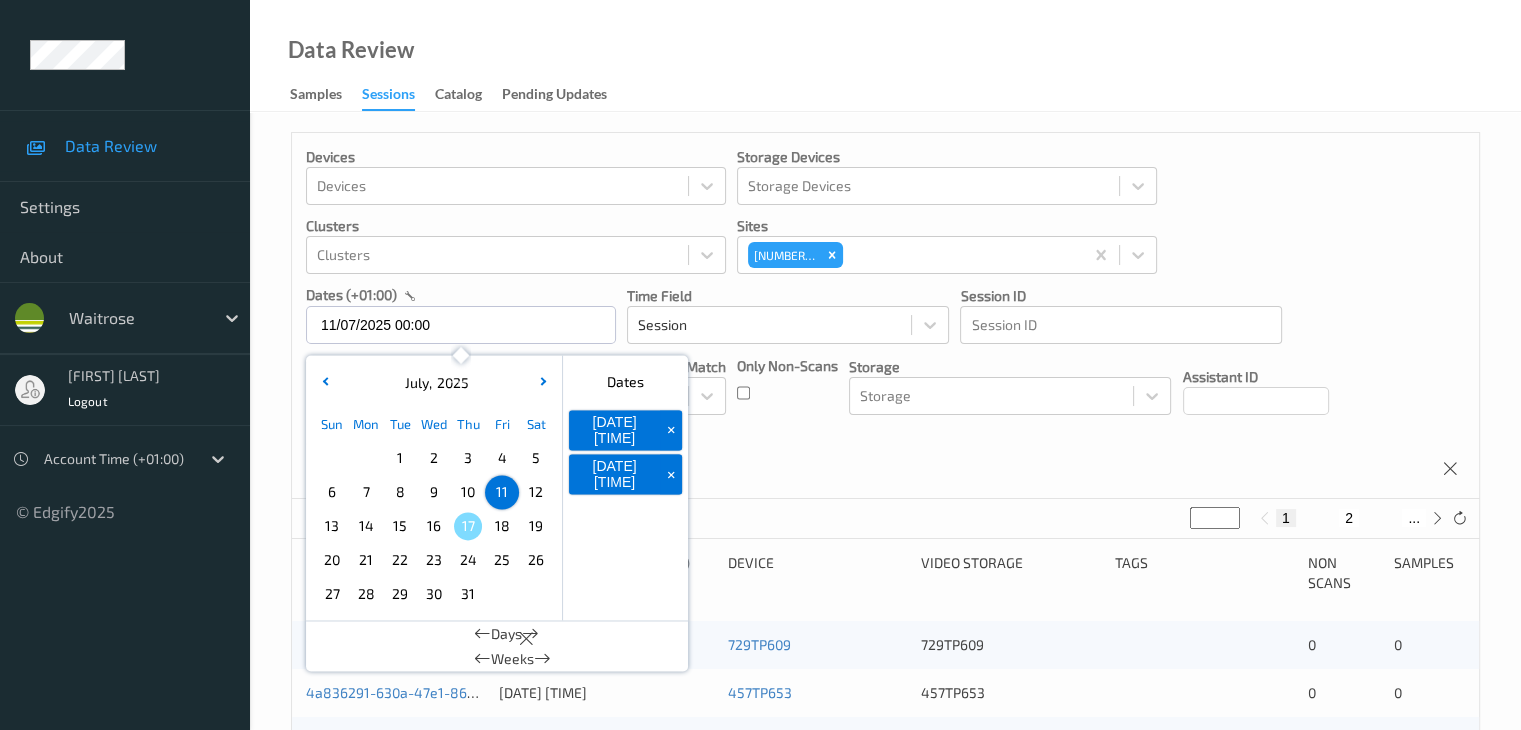 type on "[DATE] [TIME] -=> [DATE] [TIME]" 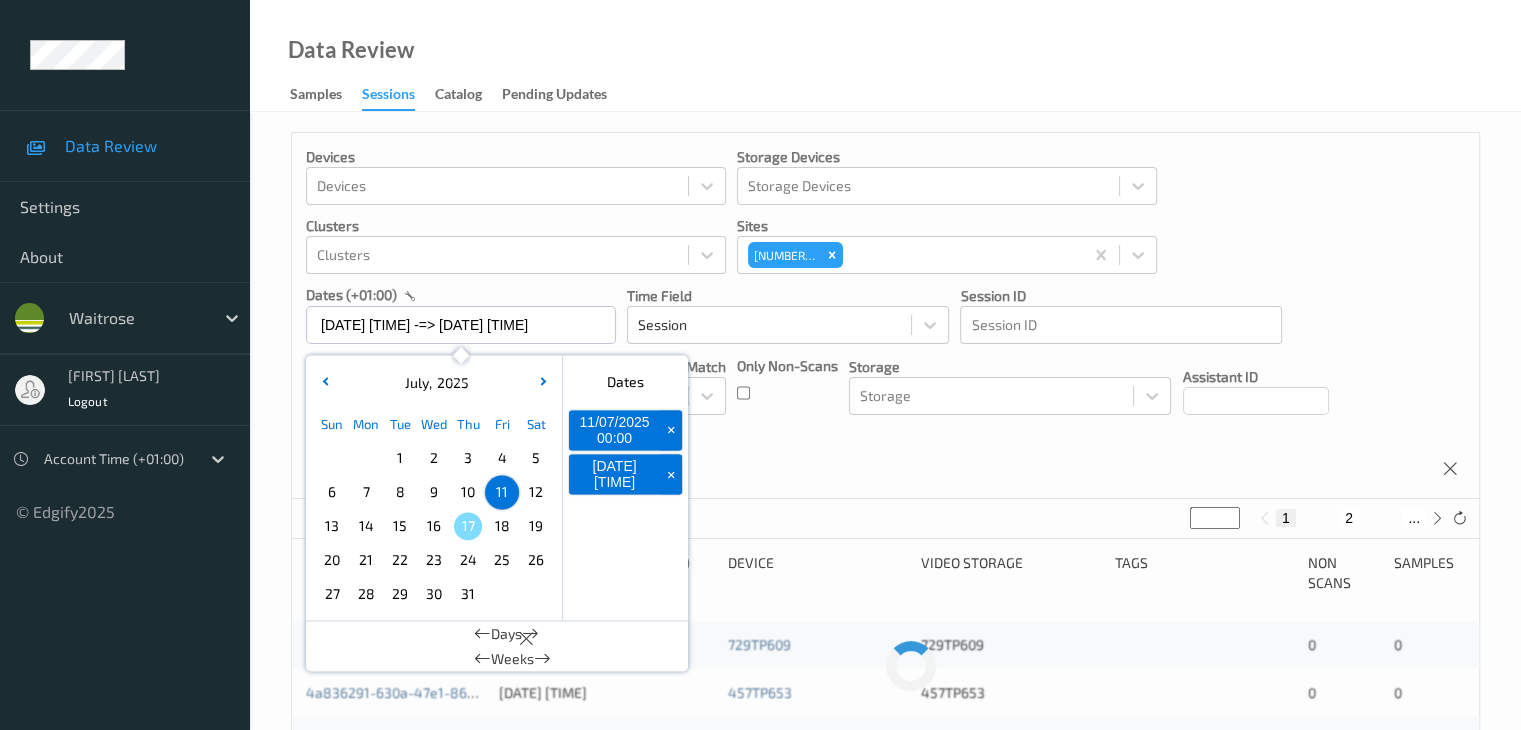 click on "Devices Devices Storage Devices Storage Devices Clusters Clusters Sites [NUMBER] Mill Hill dates ([TIMEZONE]) [DATE] [TIME] -> [DATE] [TIME] July , [YEAR] Sun Mon Tue Wed Thu Fri Sat 1 2 3 4 5 6 7 8 9 10 11 12 13 14 15 16 17 18 19 20 21 22 23 24 25 26 27 28 29 30 31 January February March April May June July August September October November December [YEAR] [YEAR] [YEAR] [YEAR] [YEAR] [YEAR] [YEAR] [YEAR] [YEAR] [YEAR] Dates [DATE] [TIME] + [DATE] [TIME] + Days Weeks Time Field Session Session ID Session ID Tags none contains any contains all exact match Tags Only Non-Scans Storage Storage Assistant ID Shopper ID Order By Session" at bounding box center (885, 316) 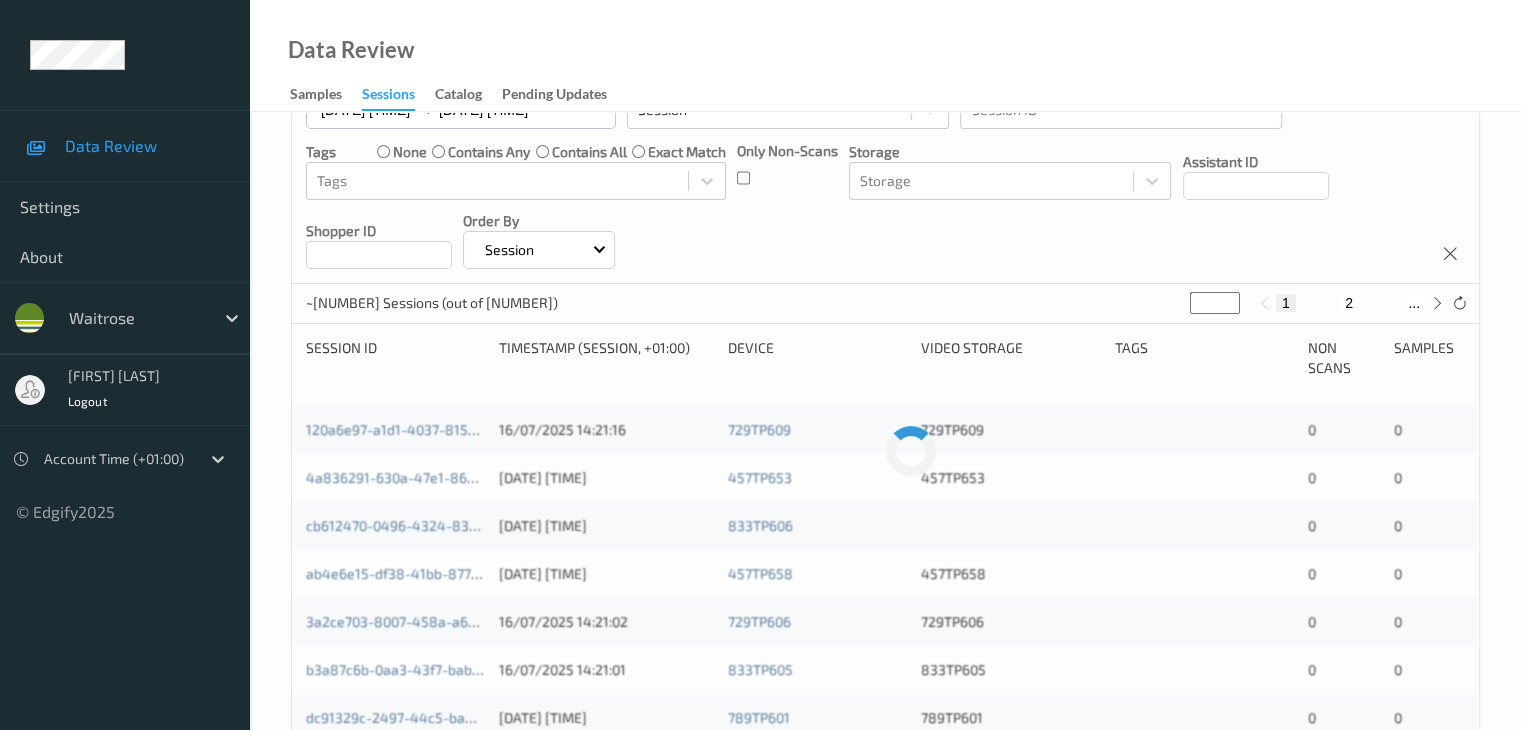 scroll, scrollTop: 100, scrollLeft: 0, axis: vertical 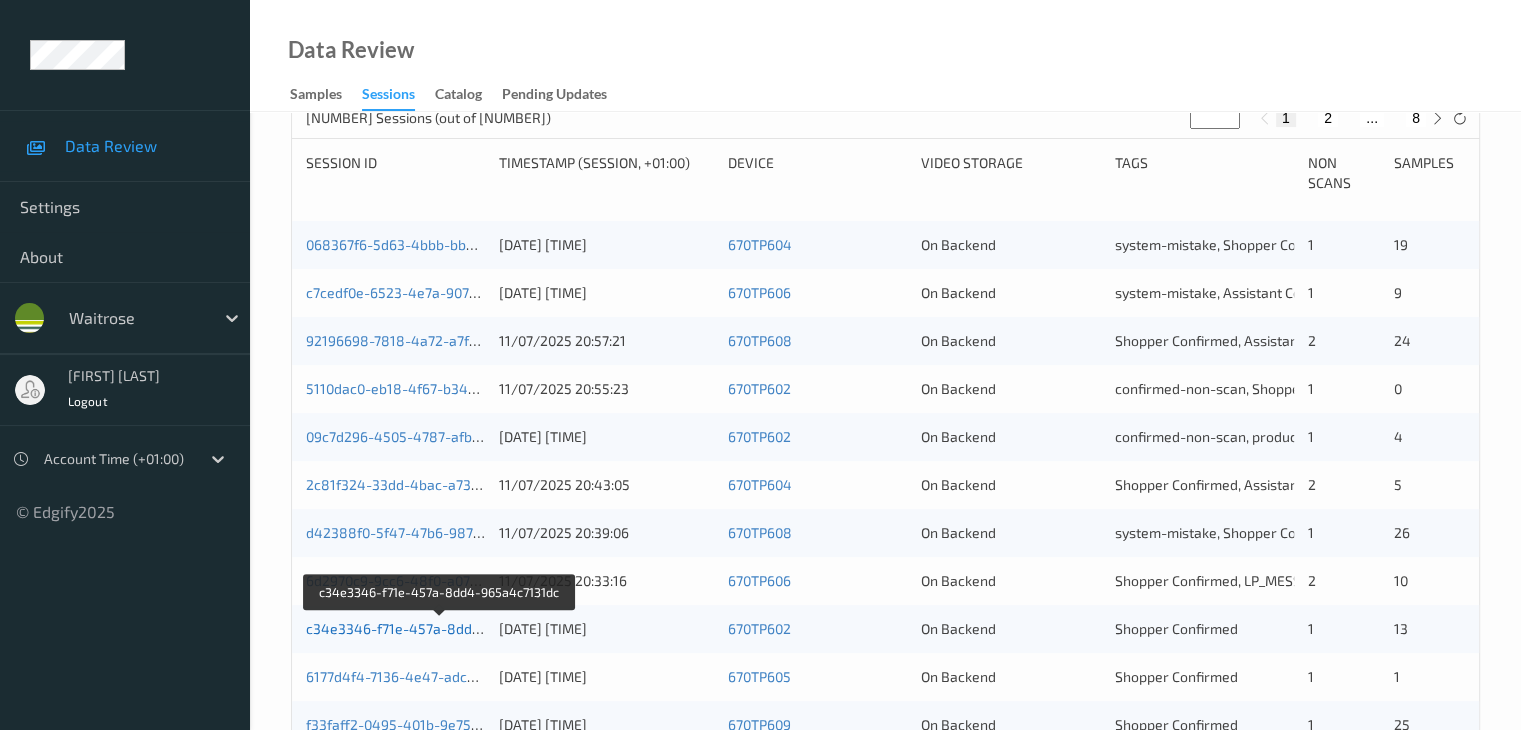 click on "c34e3346-f71e-457a-8dd4-965a4c7131dc" at bounding box center (441, 628) 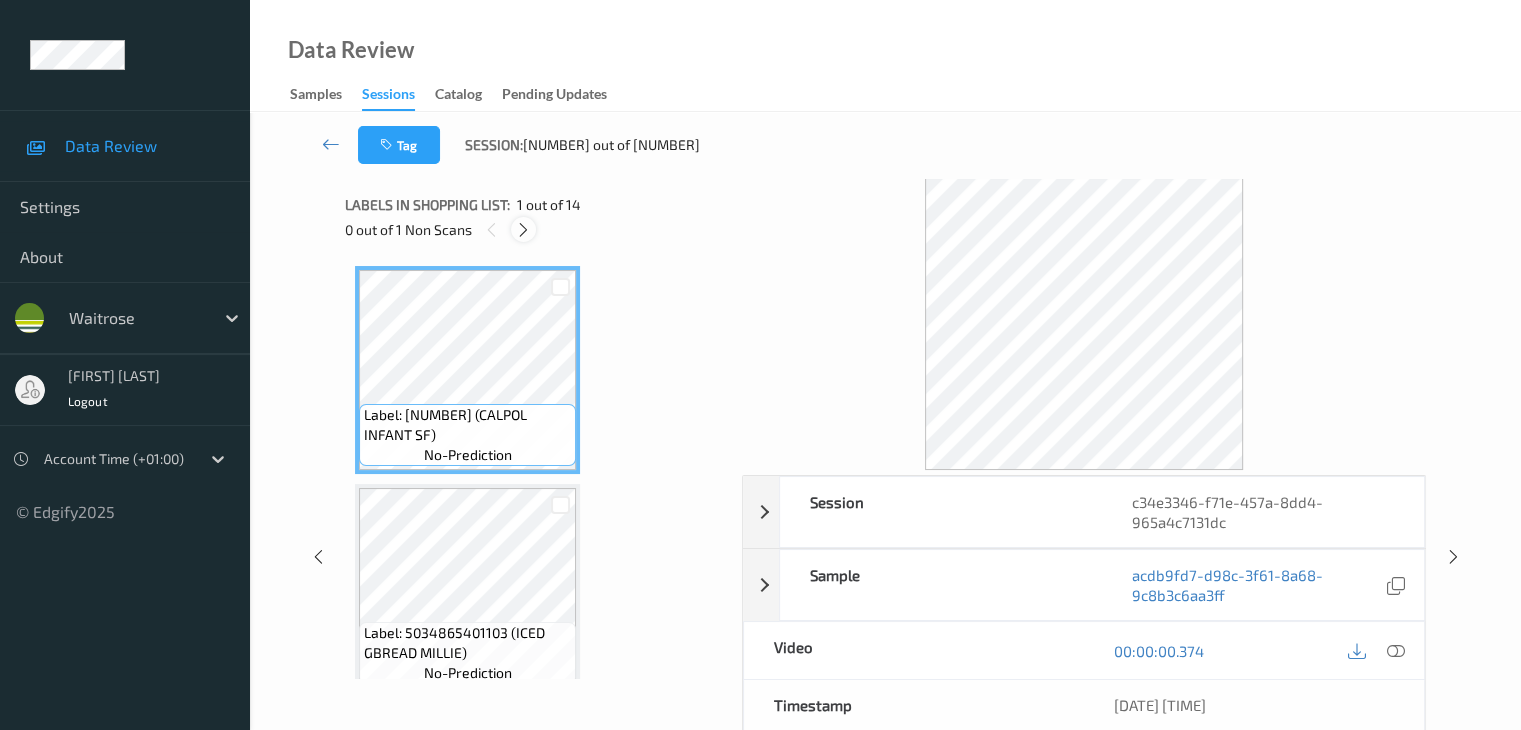 click at bounding box center (523, 230) 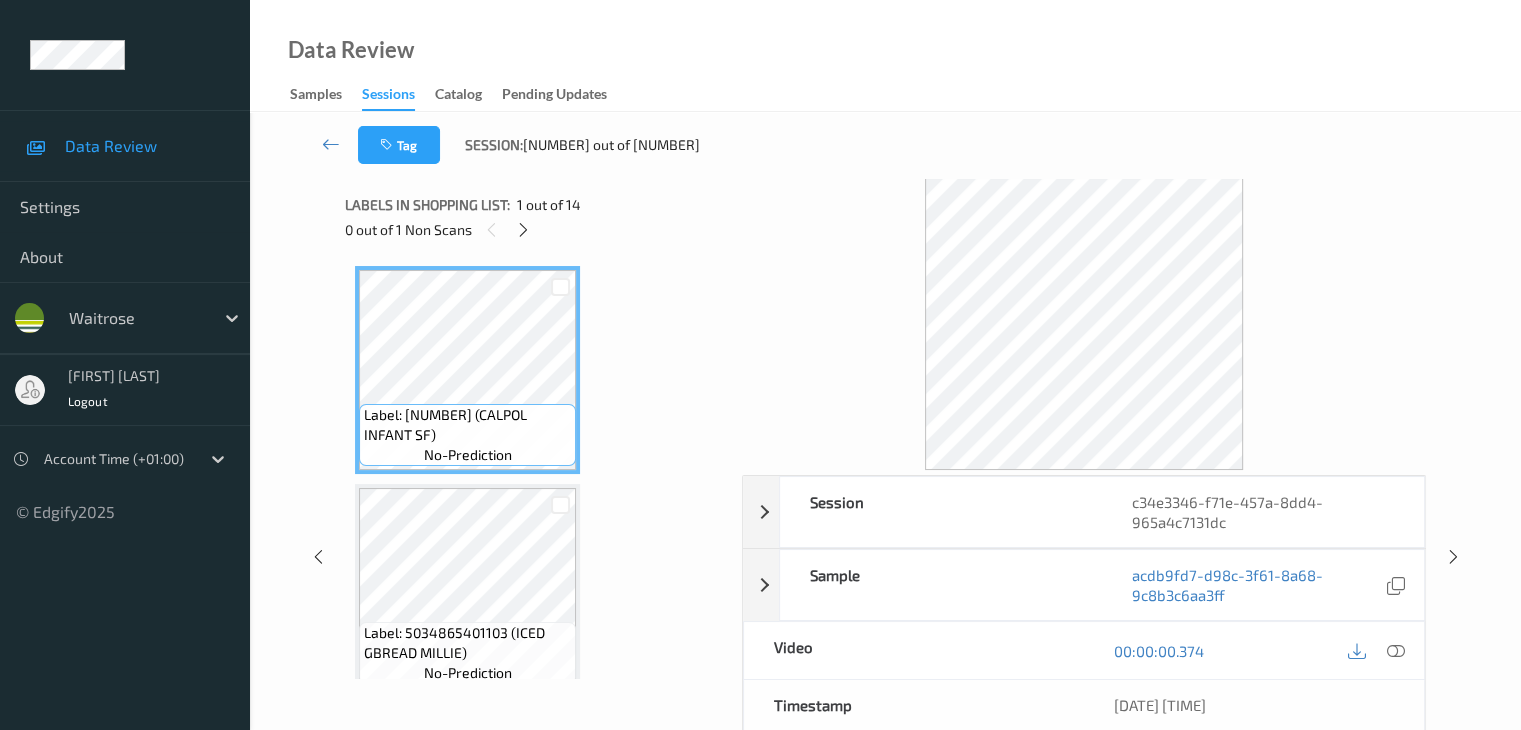 scroll, scrollTop: 2408, scrollLeft: 0, axis: vertical 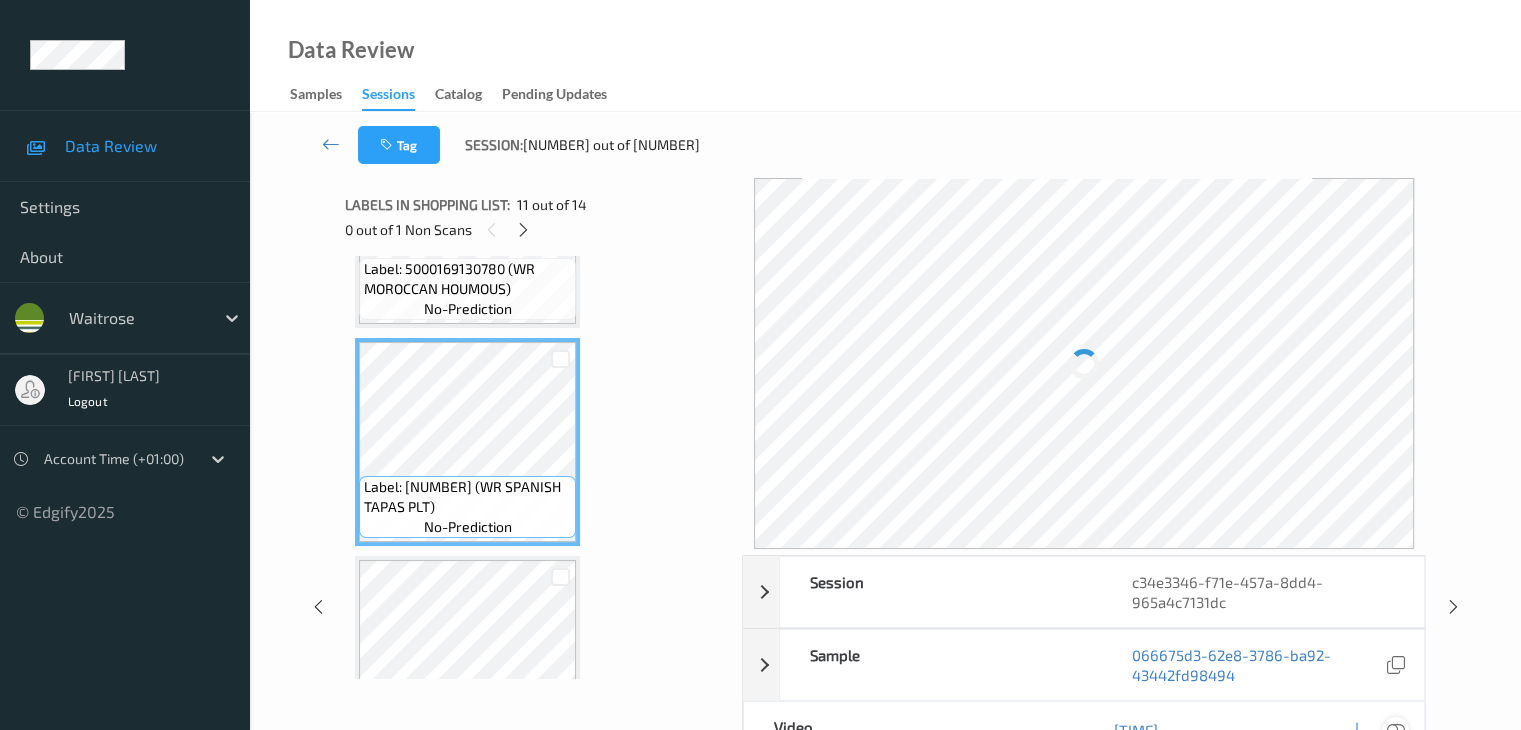 click at bounding box center (1395, 730) 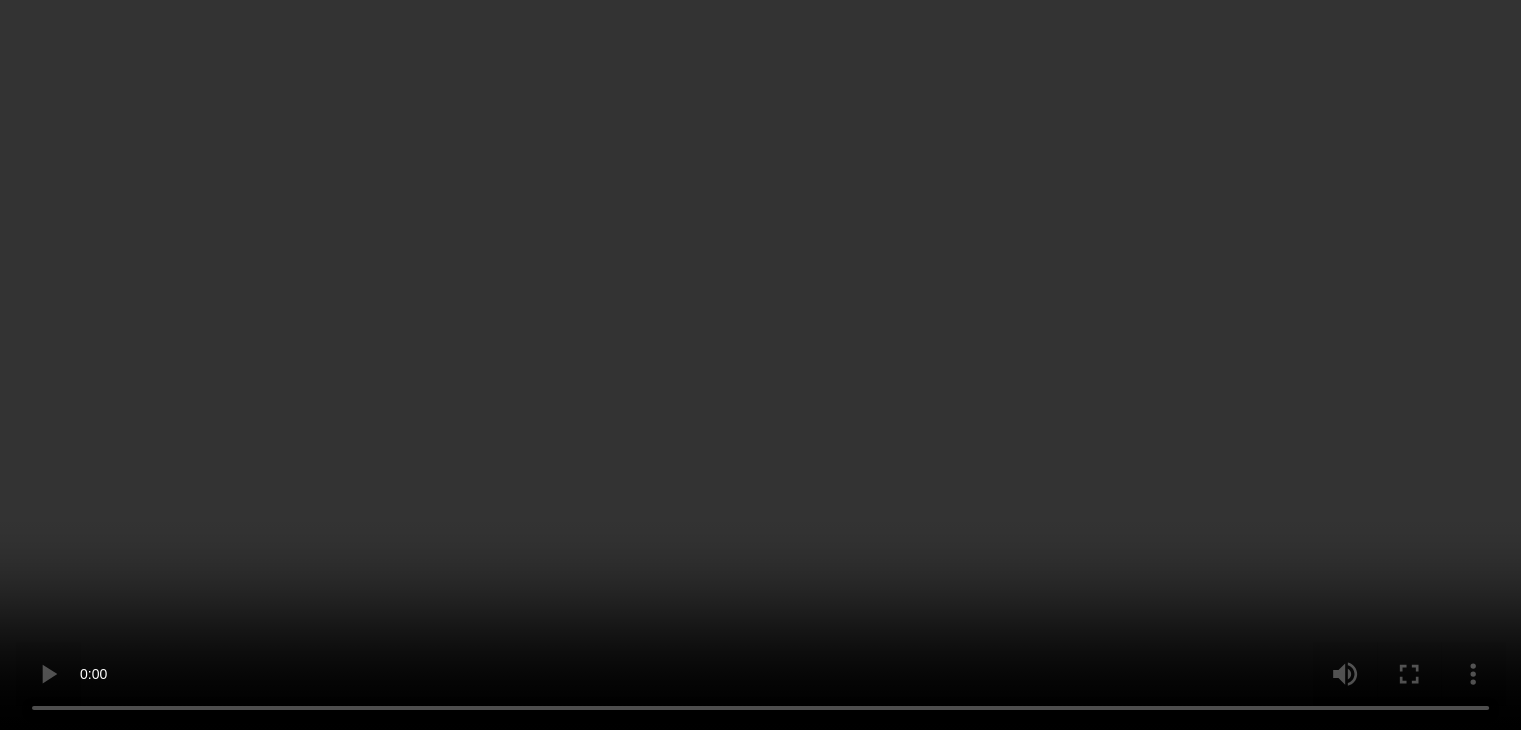 scroll, scrollTop: 2508, scrollLeft: 0, axis: vertical 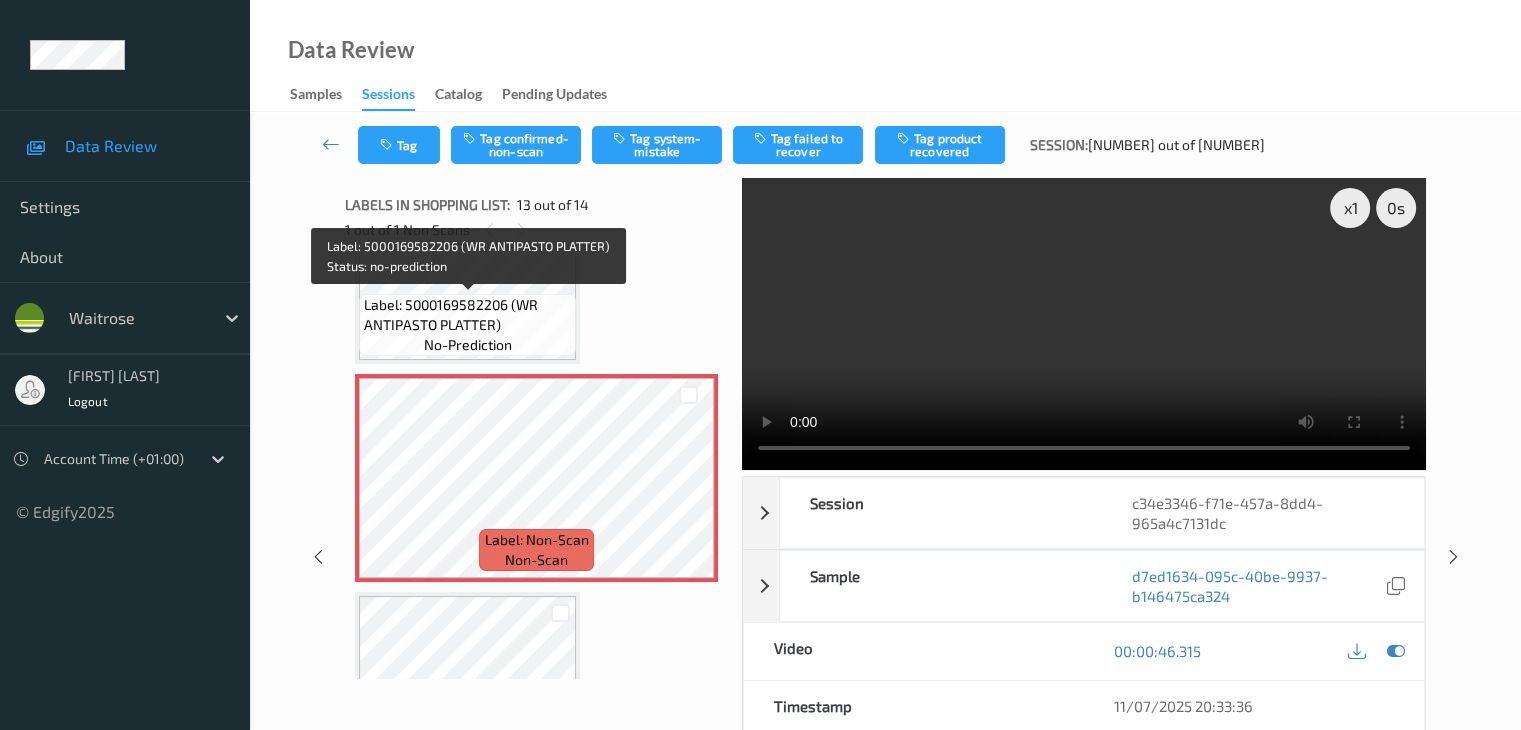 click on "Label: 5000169582206 (WR ANTIPASTO PLATTER)" at bounding box center (467, 315) 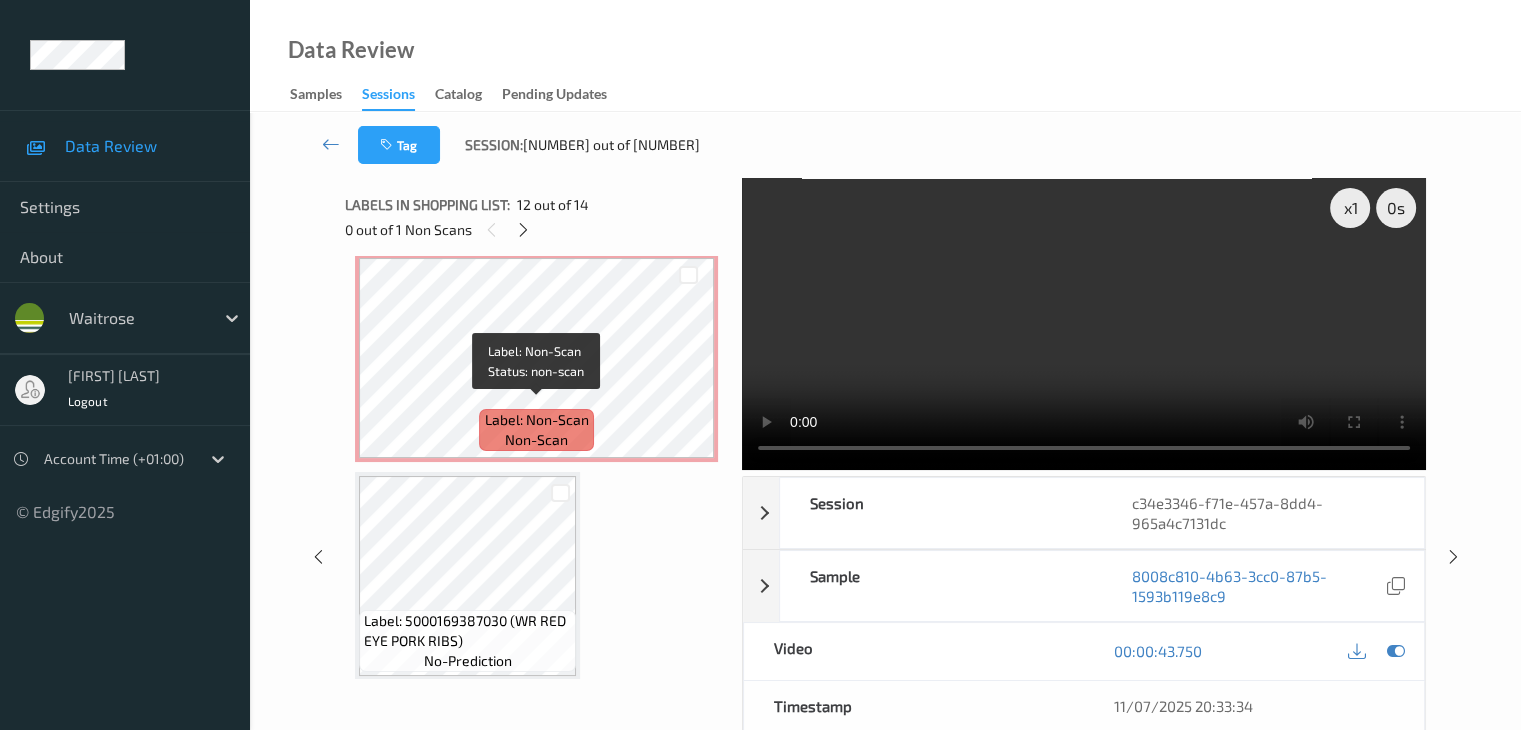 scroll, scrollTop: 2639, scrollLeft: 0, axis: vertical 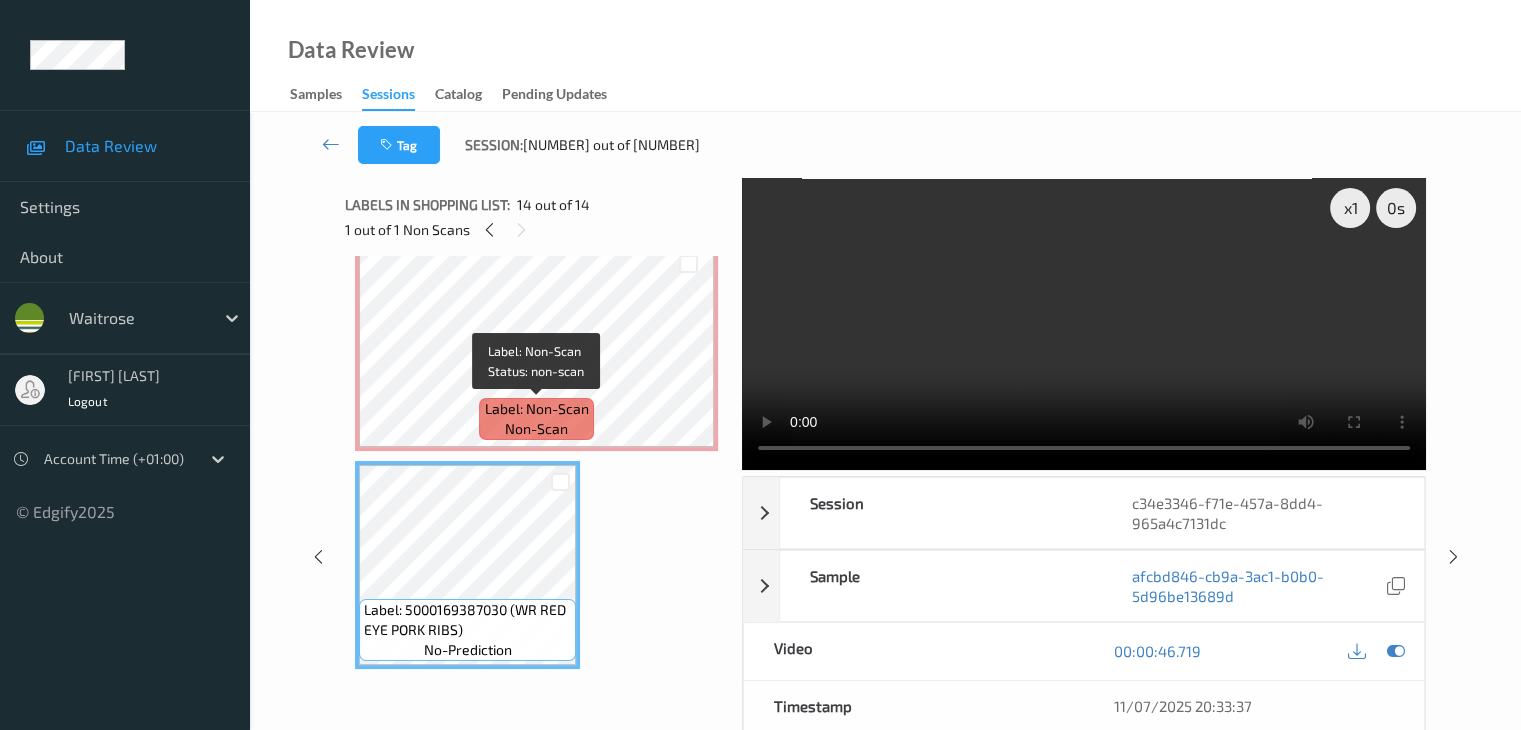 click on "non-scan" at bounding box center (536, 429) 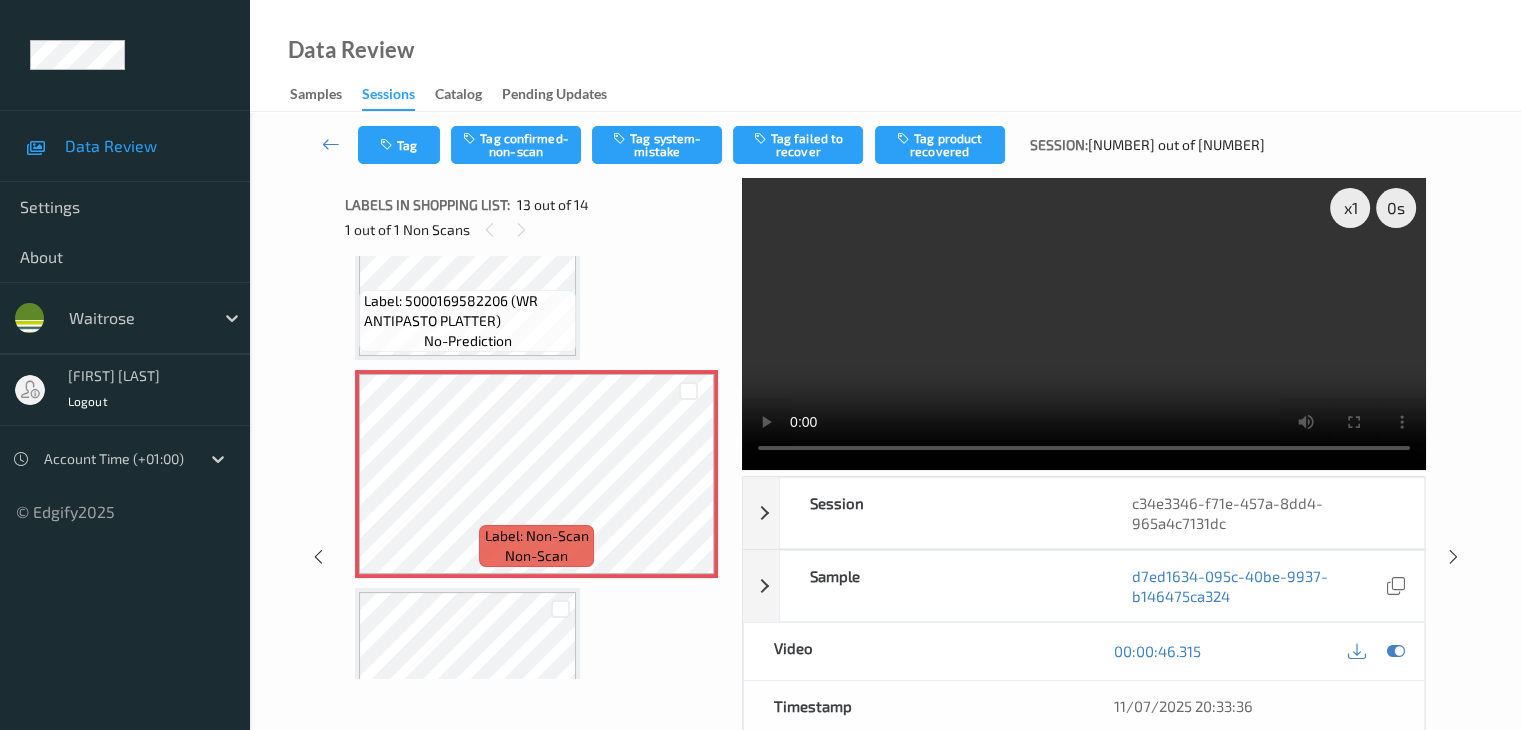 scroll, scrollTop: 2439, scrollLeft: 0, axis: vertical 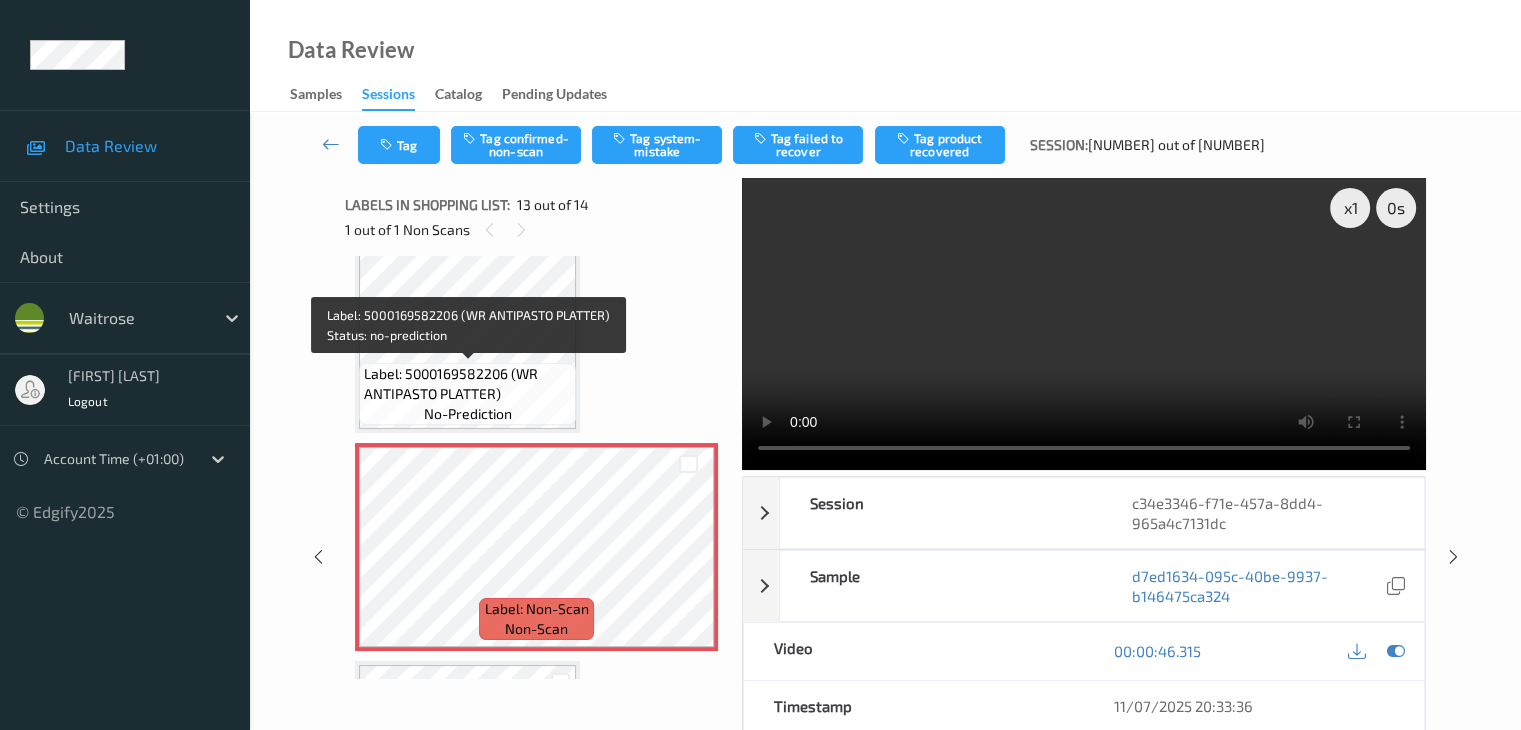 click on "Label: 5000169582206 (WR ANTIPASTO PLATTER)" at bounding box center (467, 384) 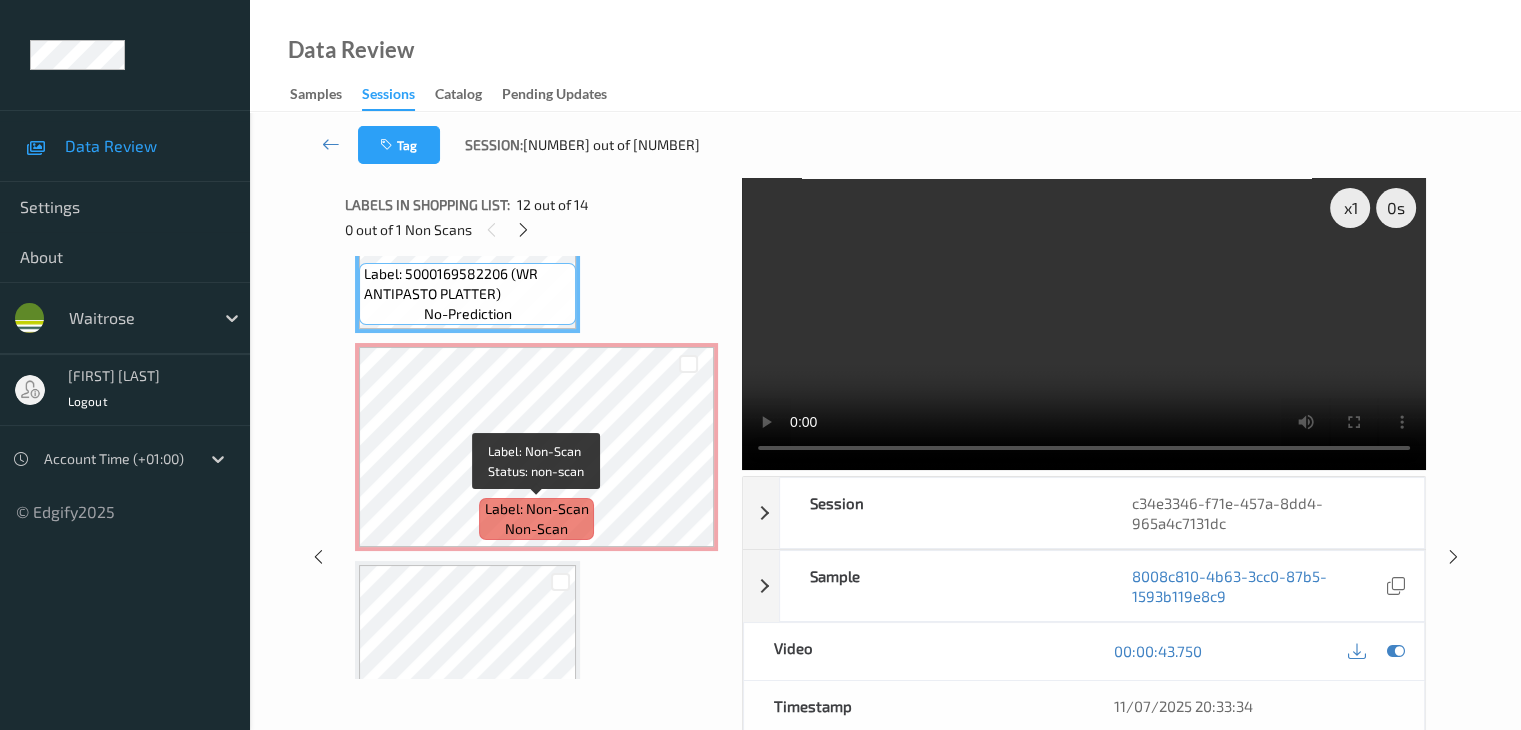 scroll, scrollTop: 2639, scrollLeft: 0, axis: vertical 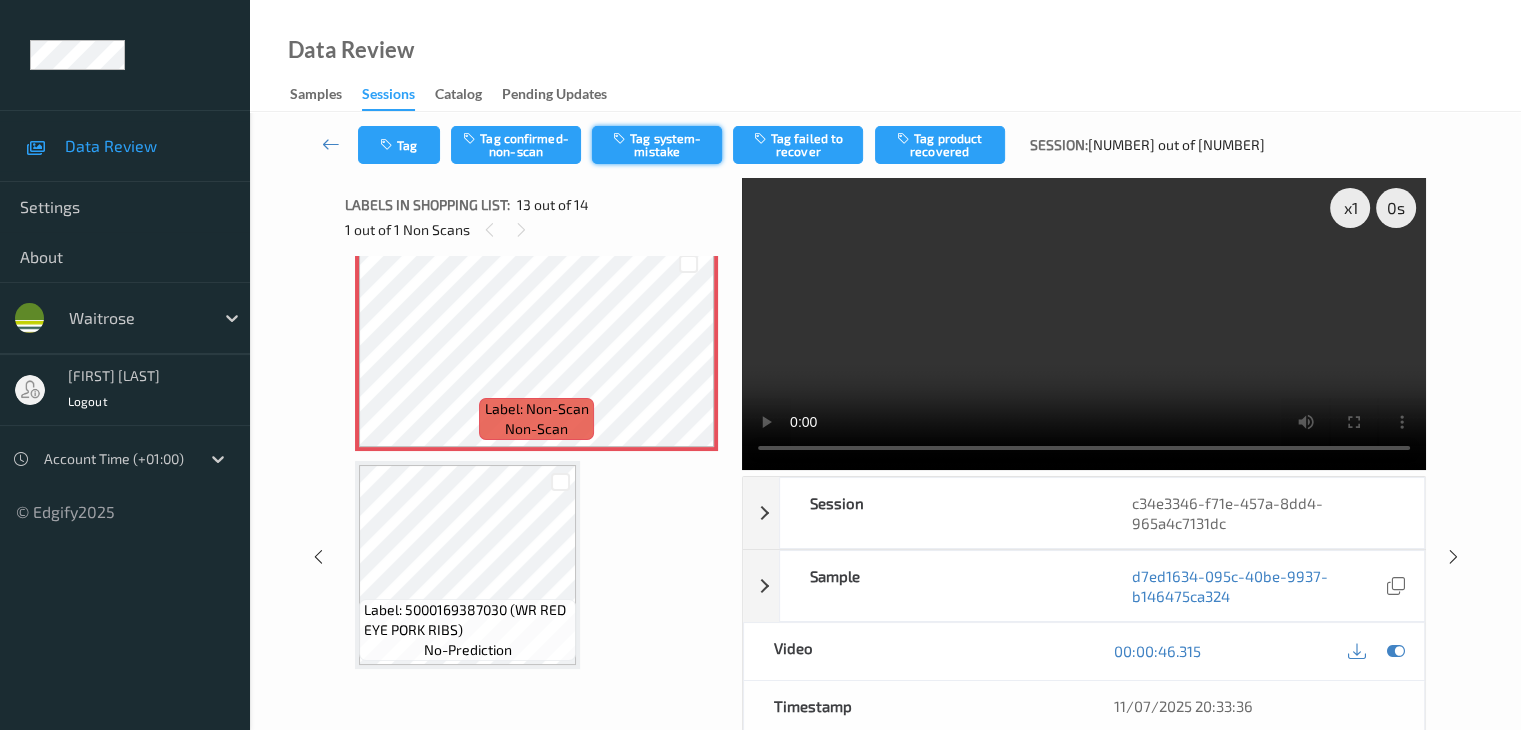 click on "Tag   system-mistake" at bounding box center [657, 145] 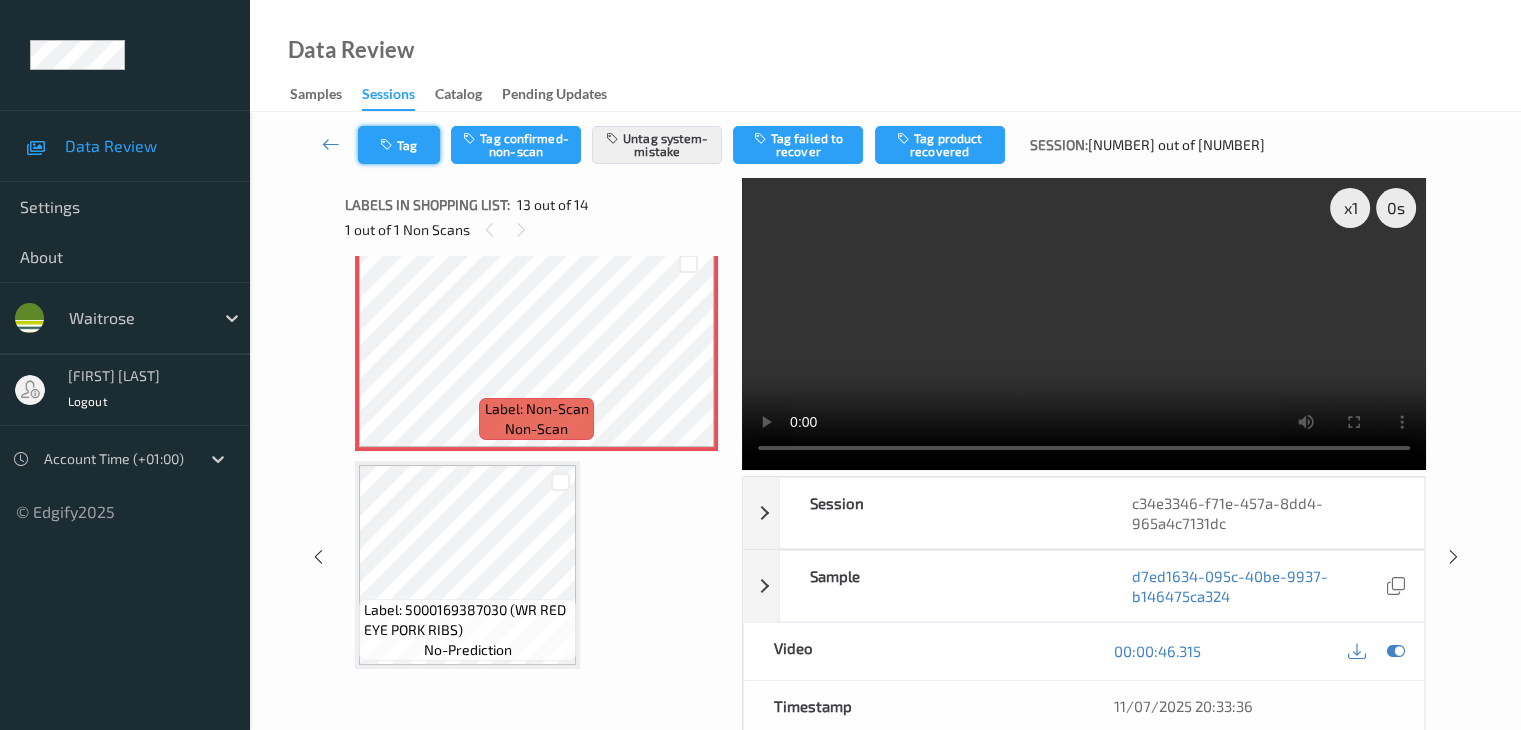 click on "Tag" at bounding box center (399, 145) 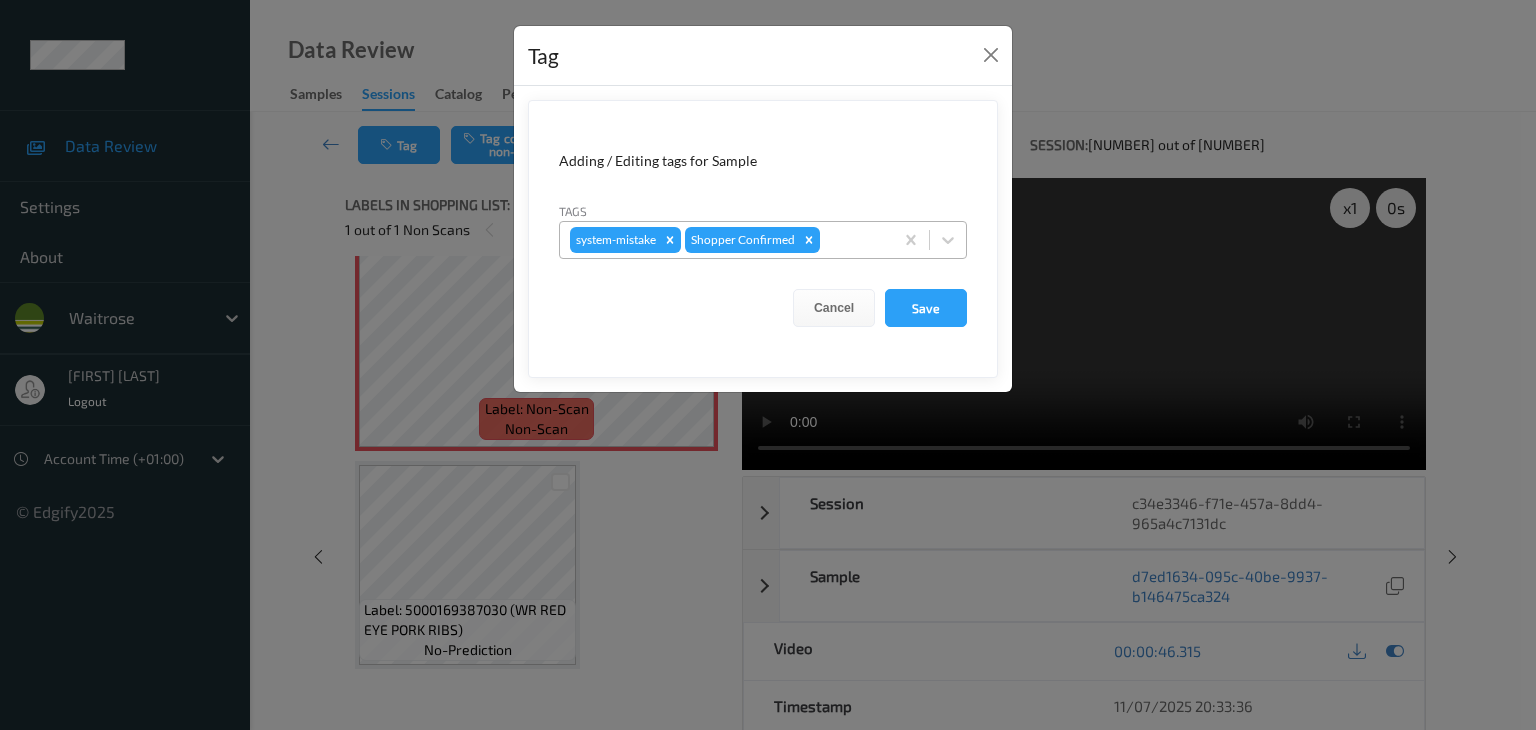 click at bounding box center [853, 240] 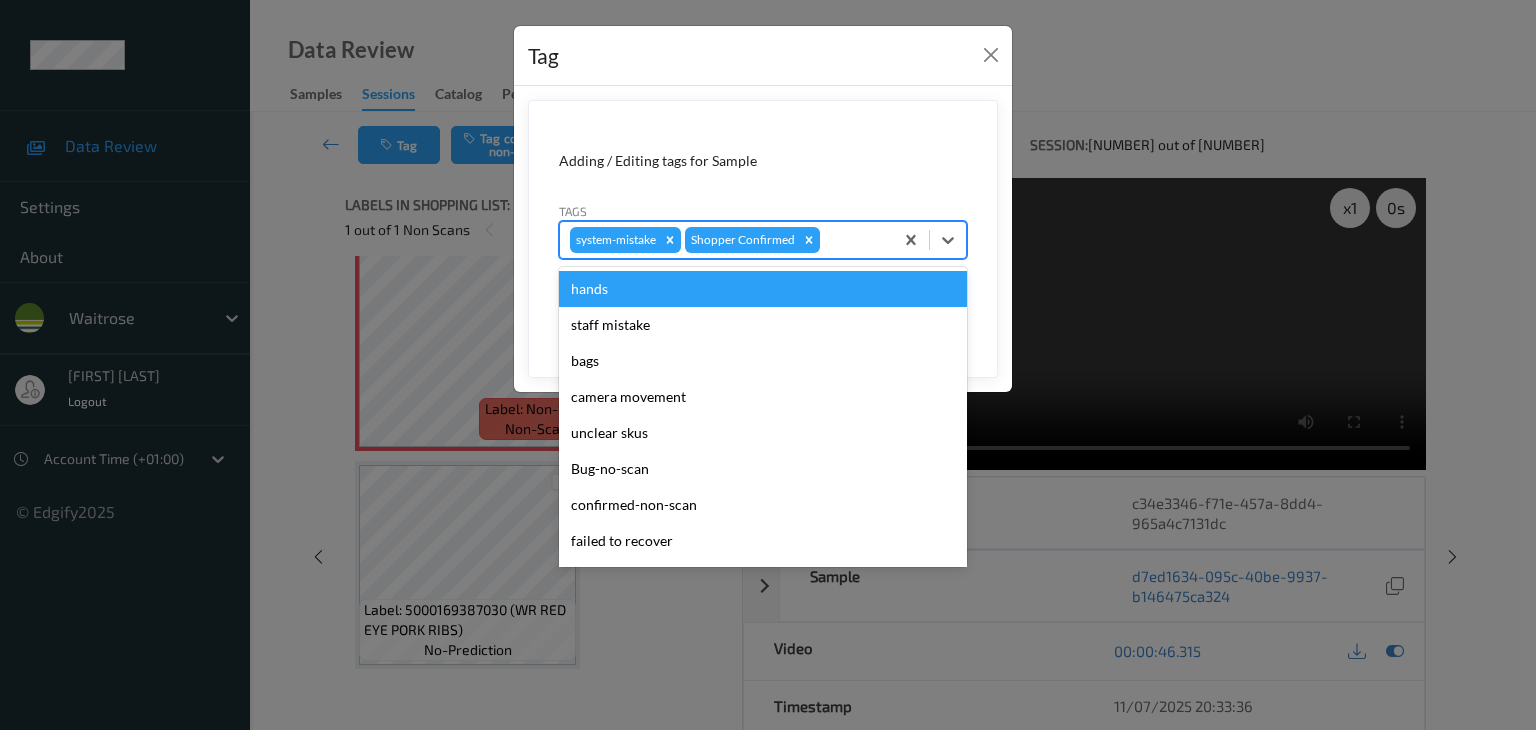 type on "u" 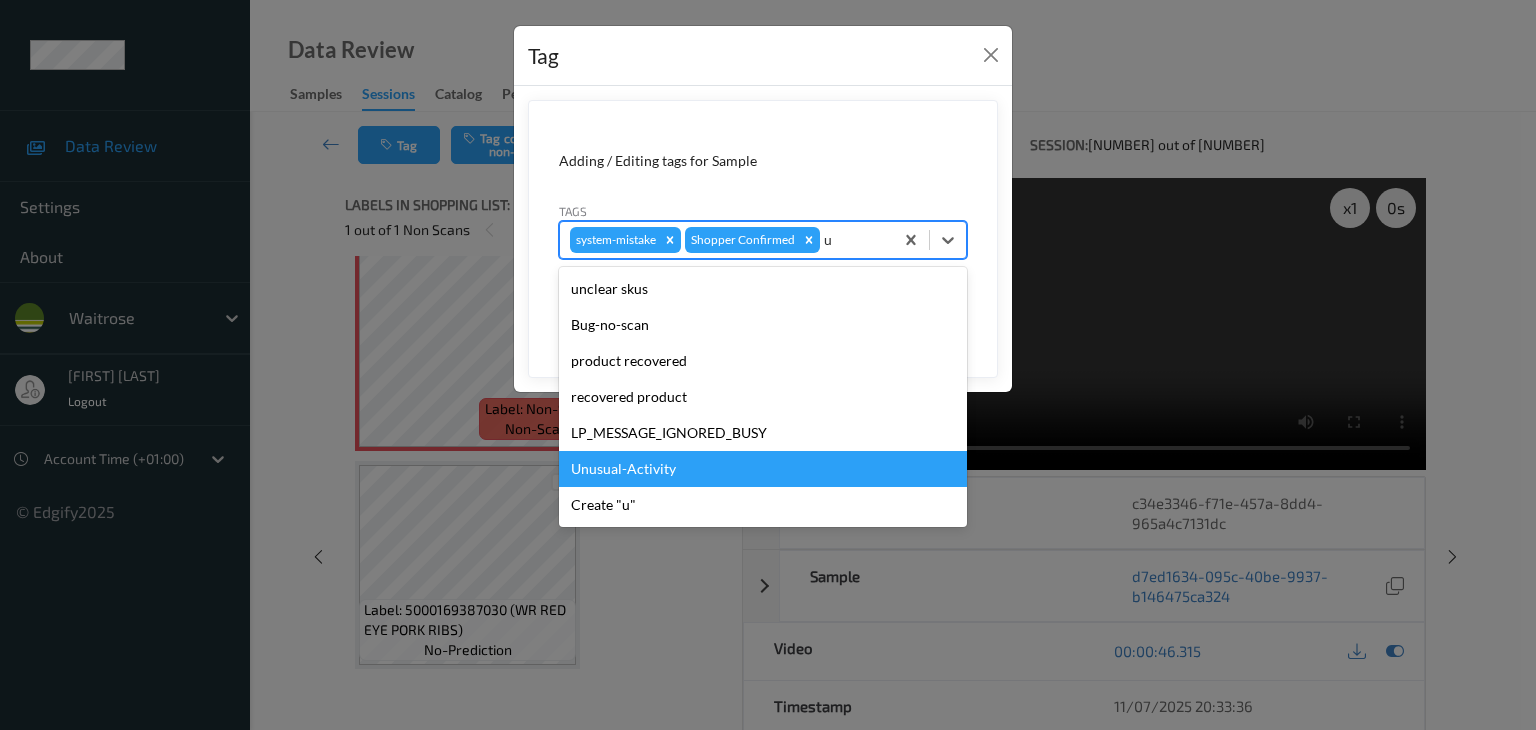 click on "Unusual-Activity" at bounding box center [763, 469] 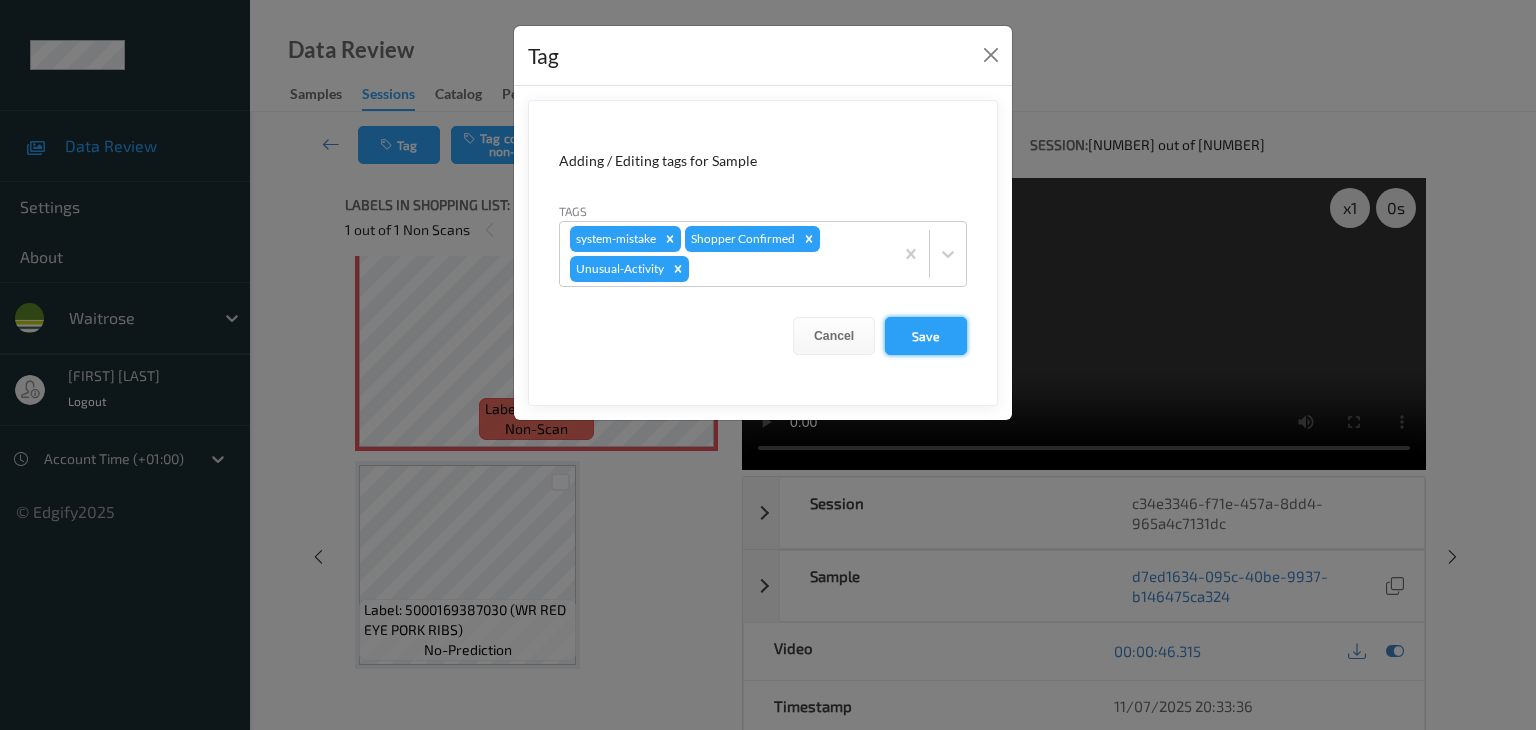click on "Save" at bounding box center [926, 336] 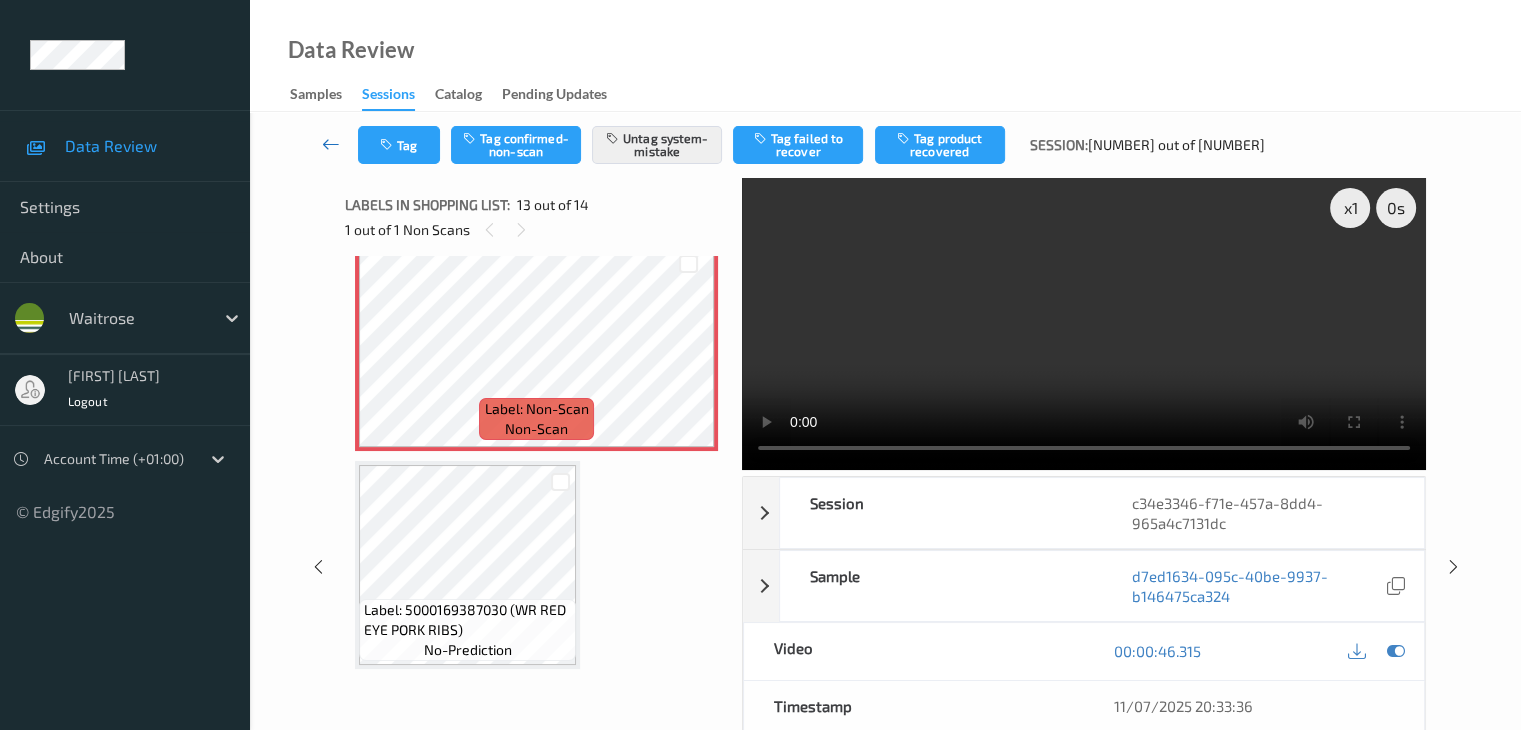 click at bounding box center [331, 144] 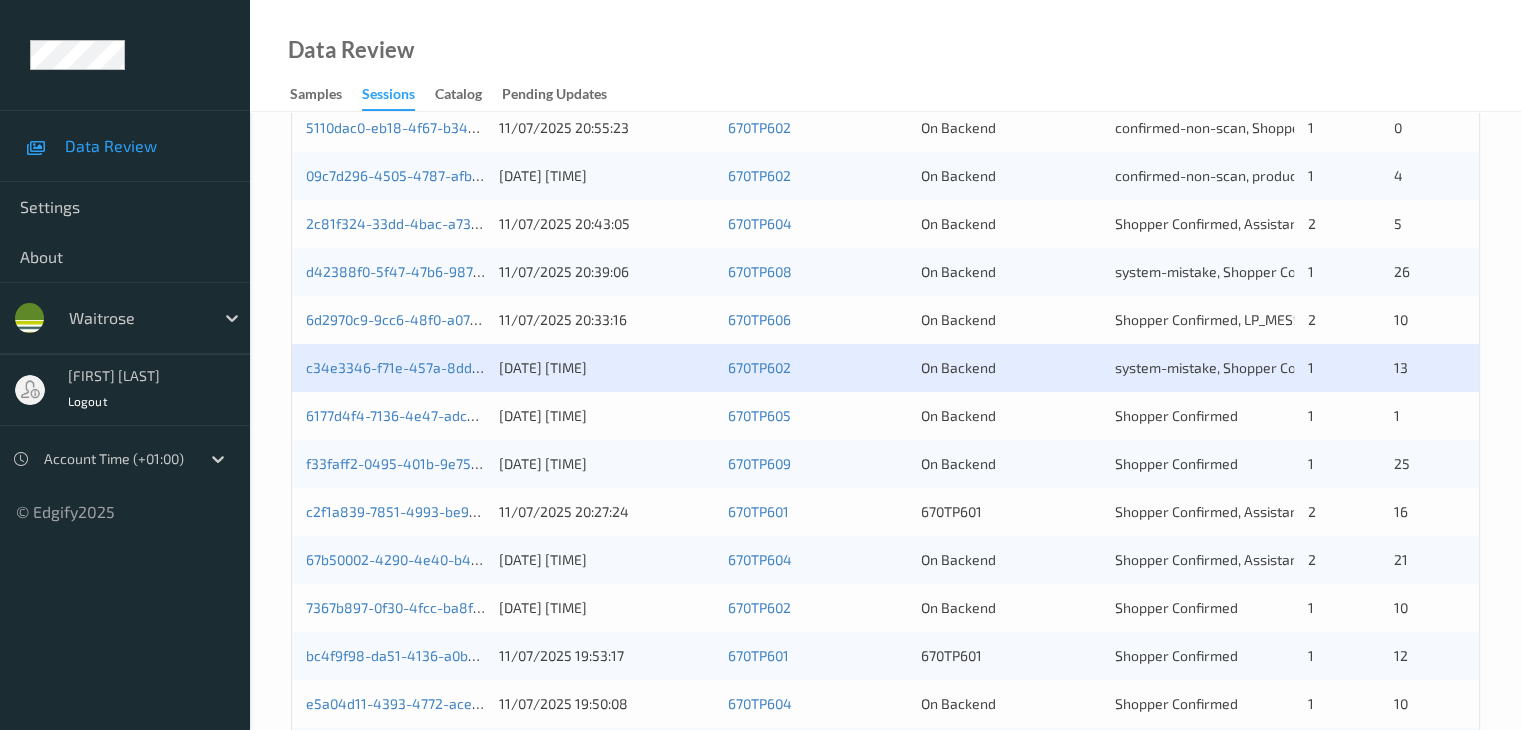 scroll, scrollTop: 700, scrollLeft: 0, axis: vertical 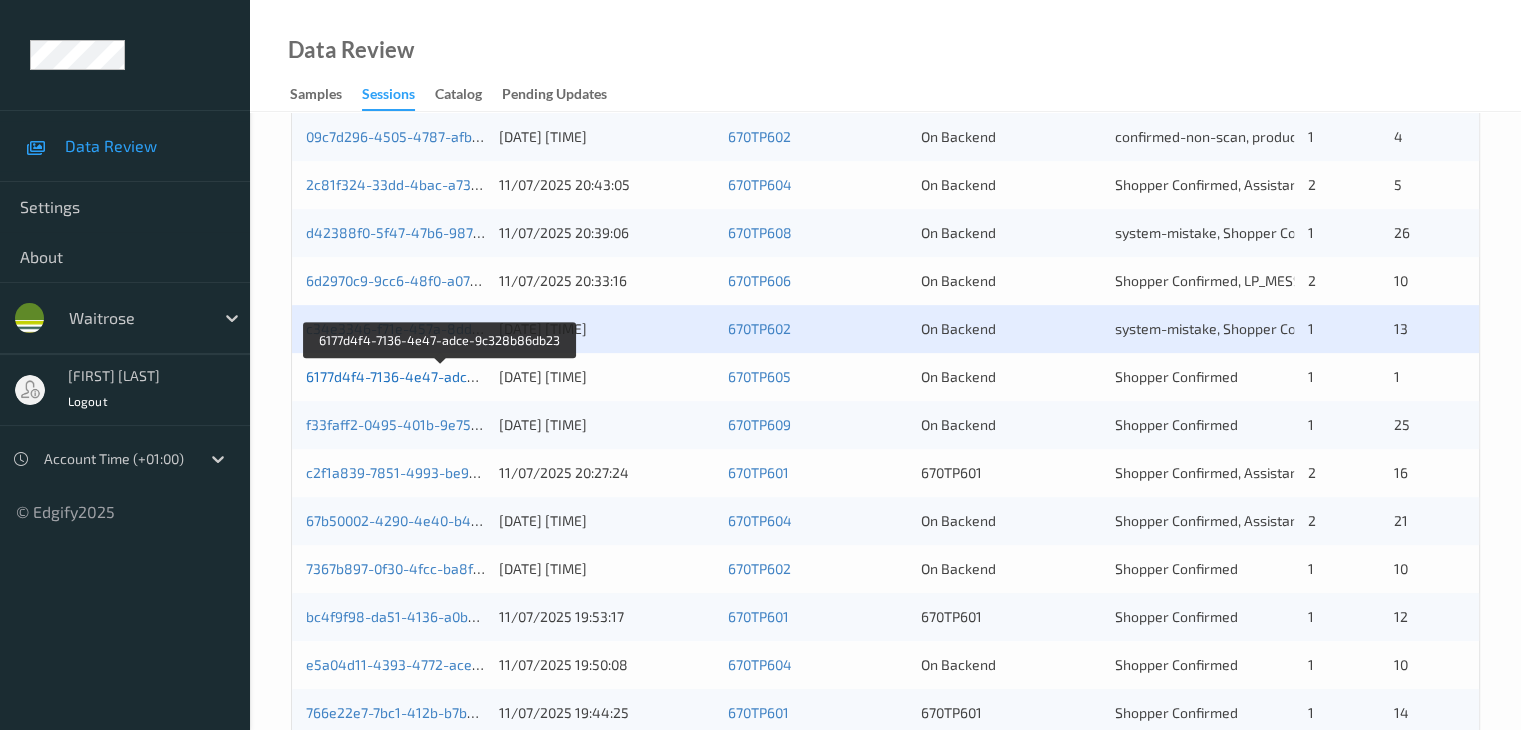 click on "6177d4f4-7136-4e47-adce-9c328b86db23" at bounding box center [442, 376] 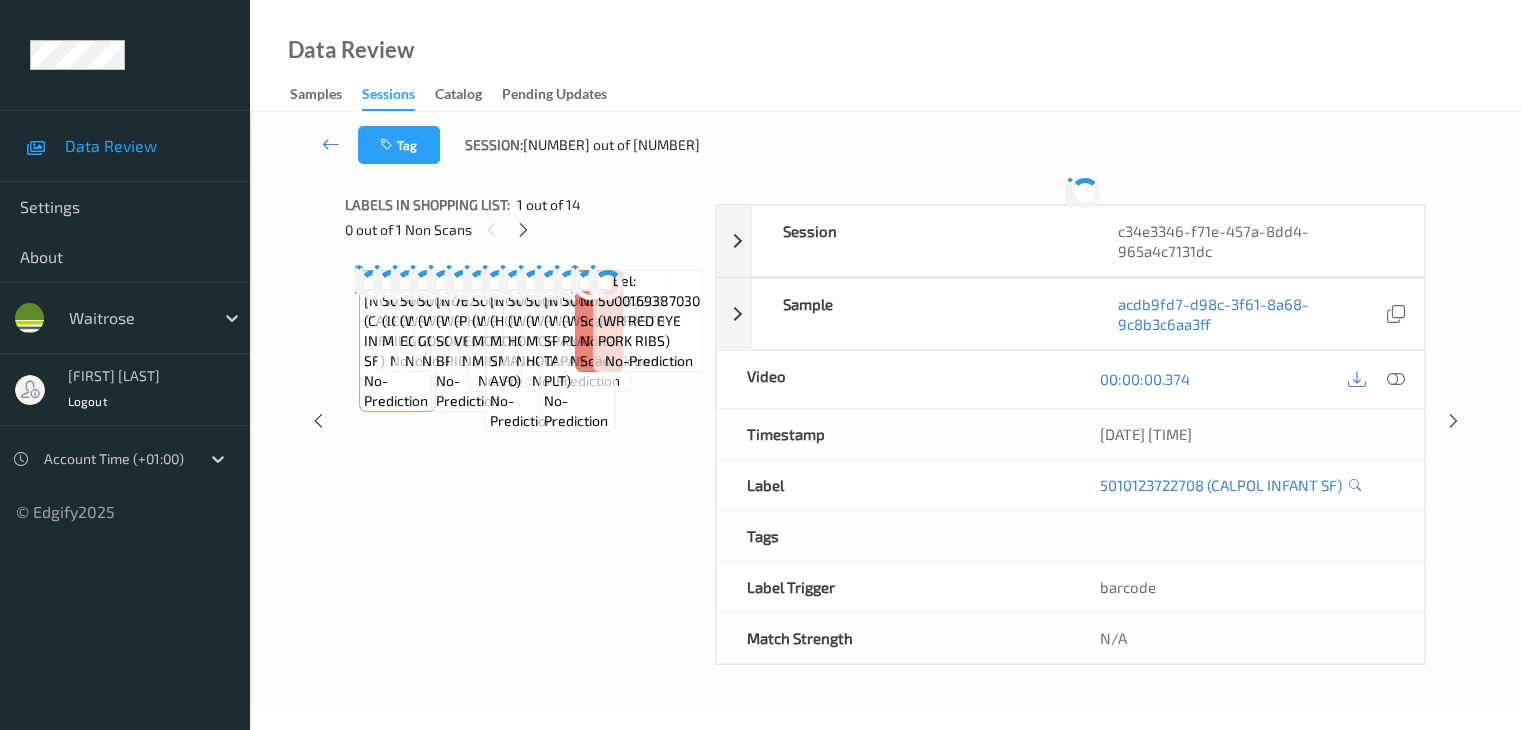 scroll, scrollTop: 0, scrollLeft: 0, axis: both 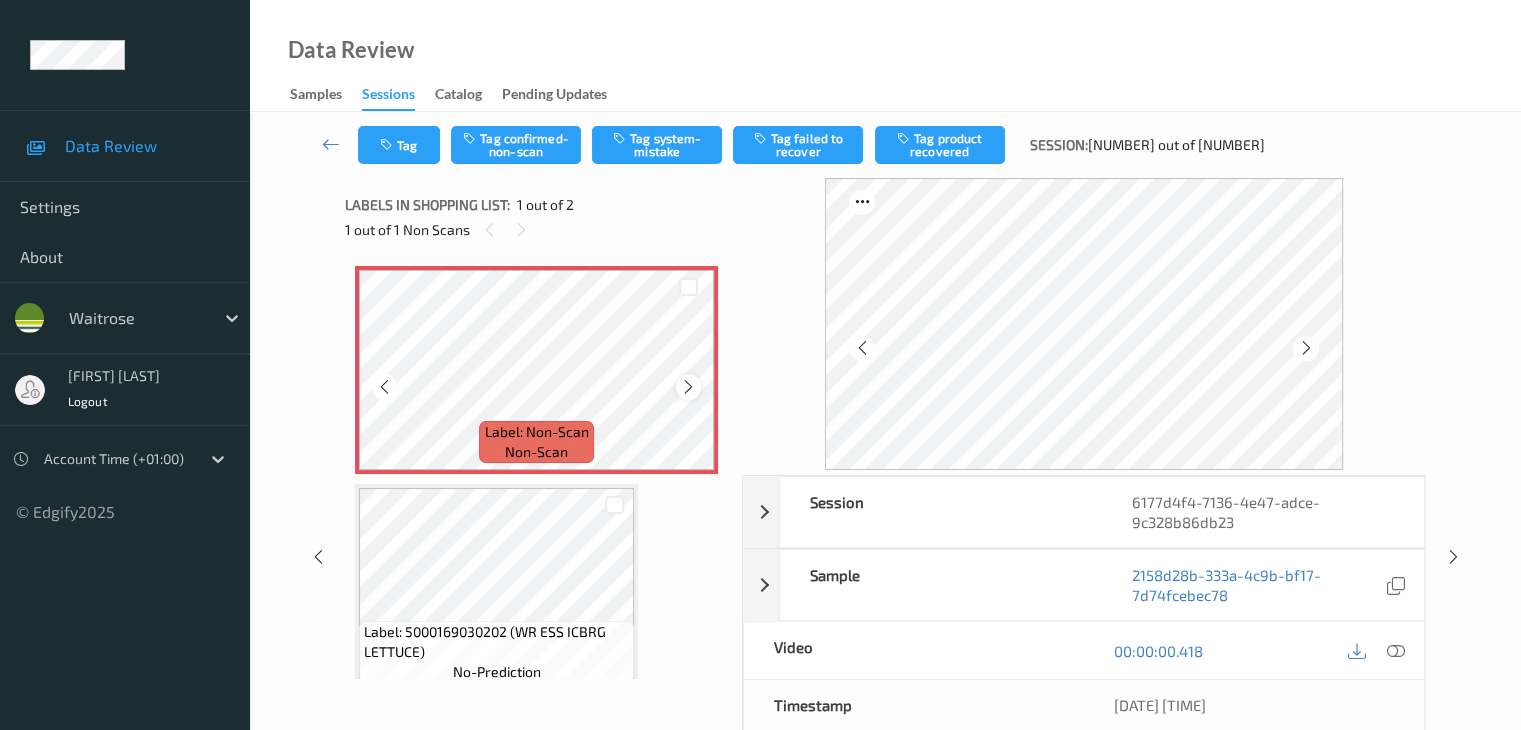 click at bounding box center [688, 387] 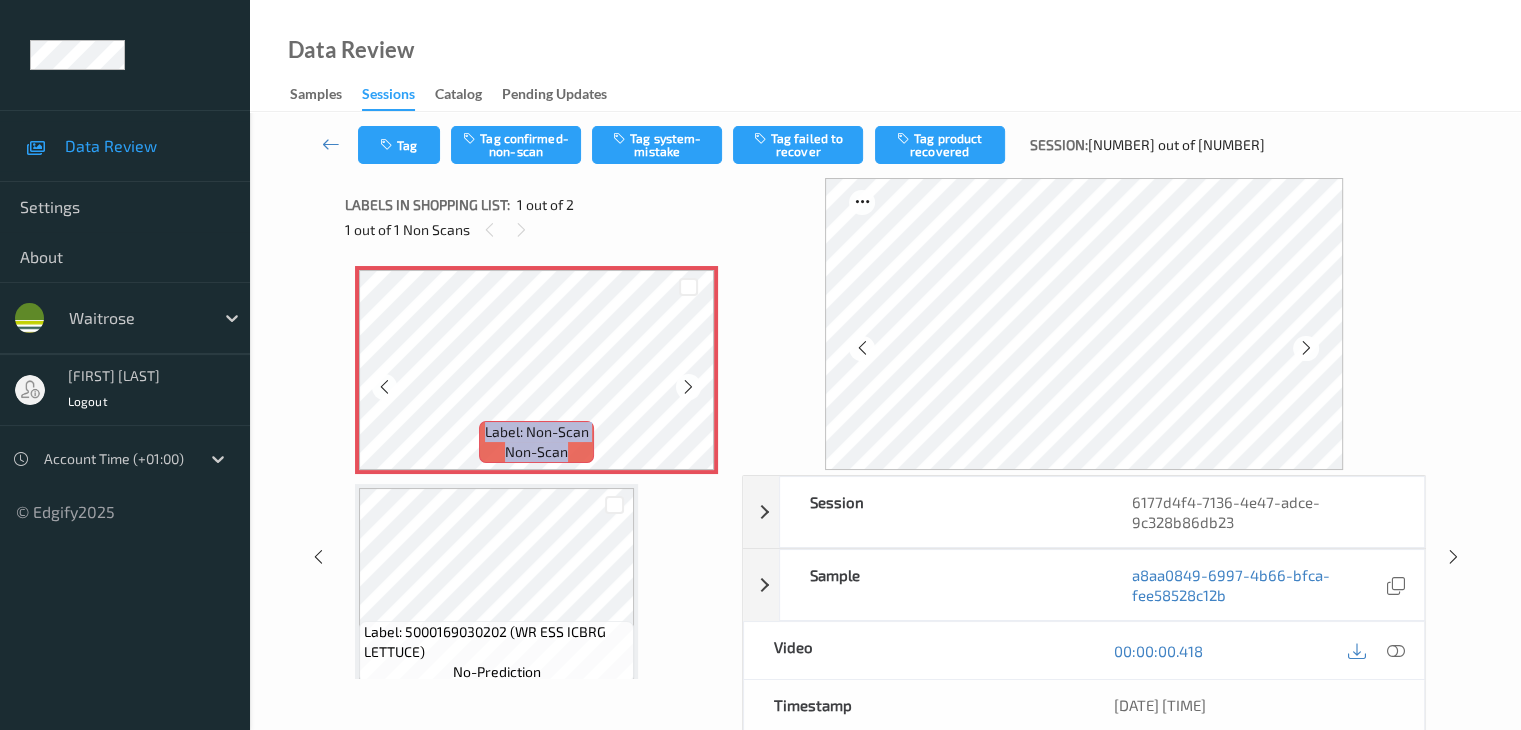 click at bounding box center [688, 387] 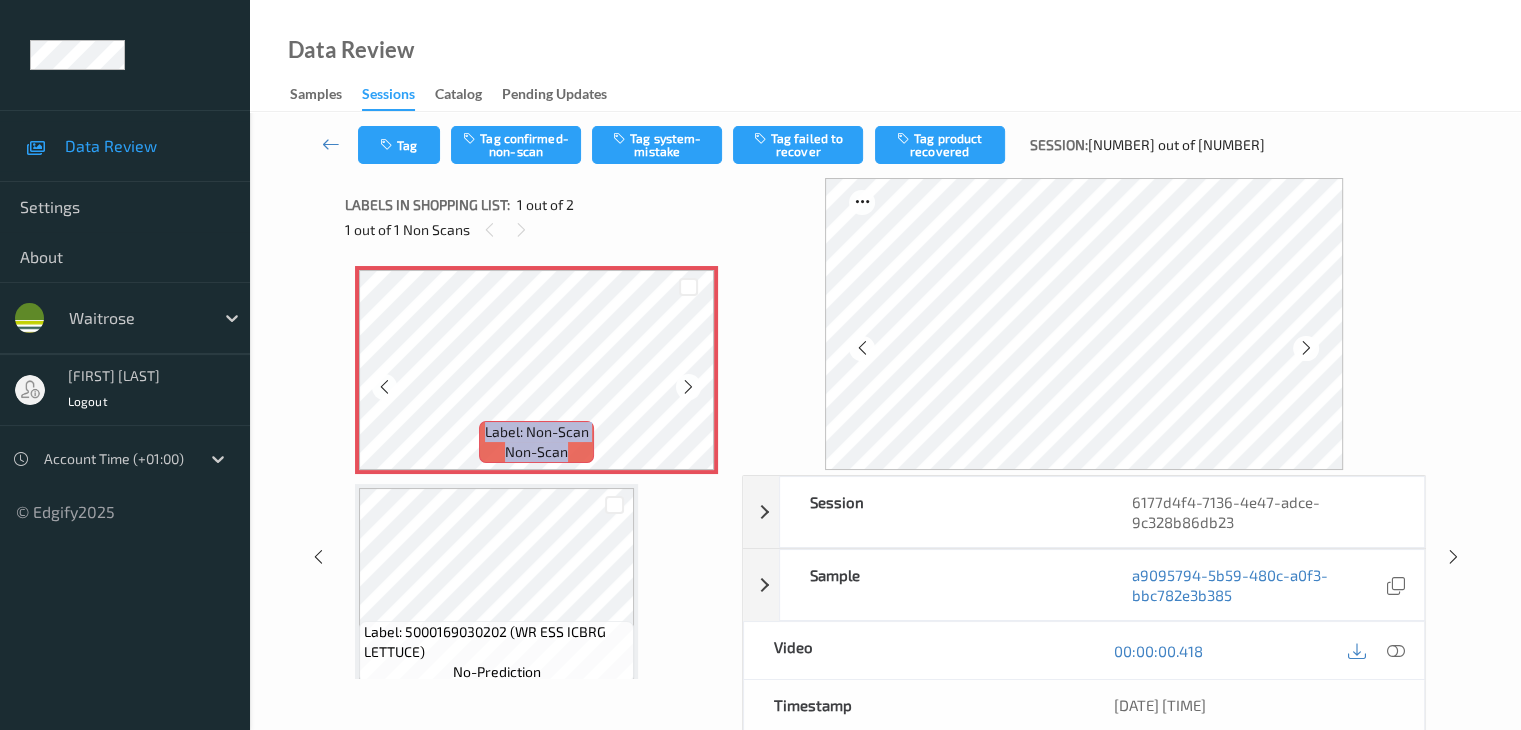 click at bounding box center (688, 387) 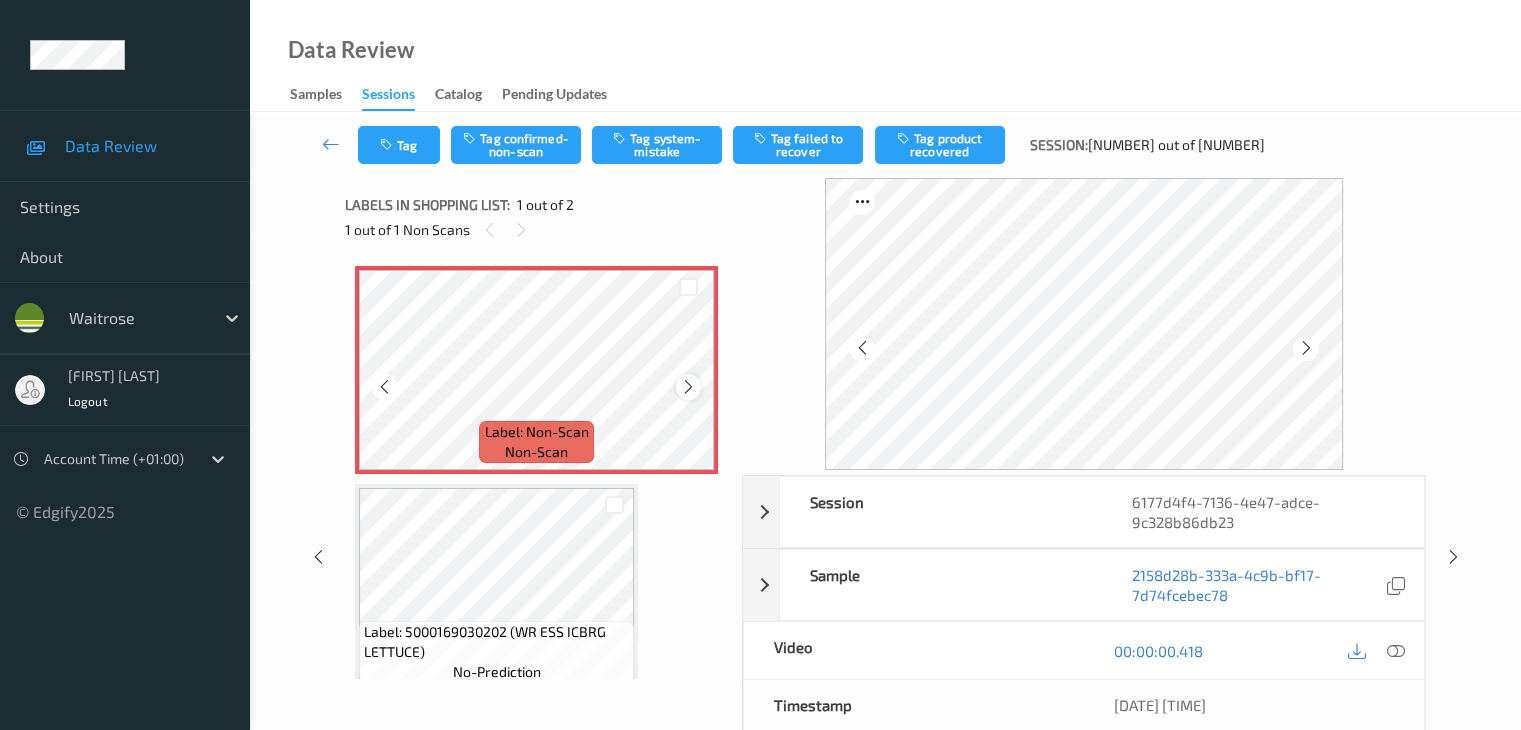 click at bounding box center [688, 387] 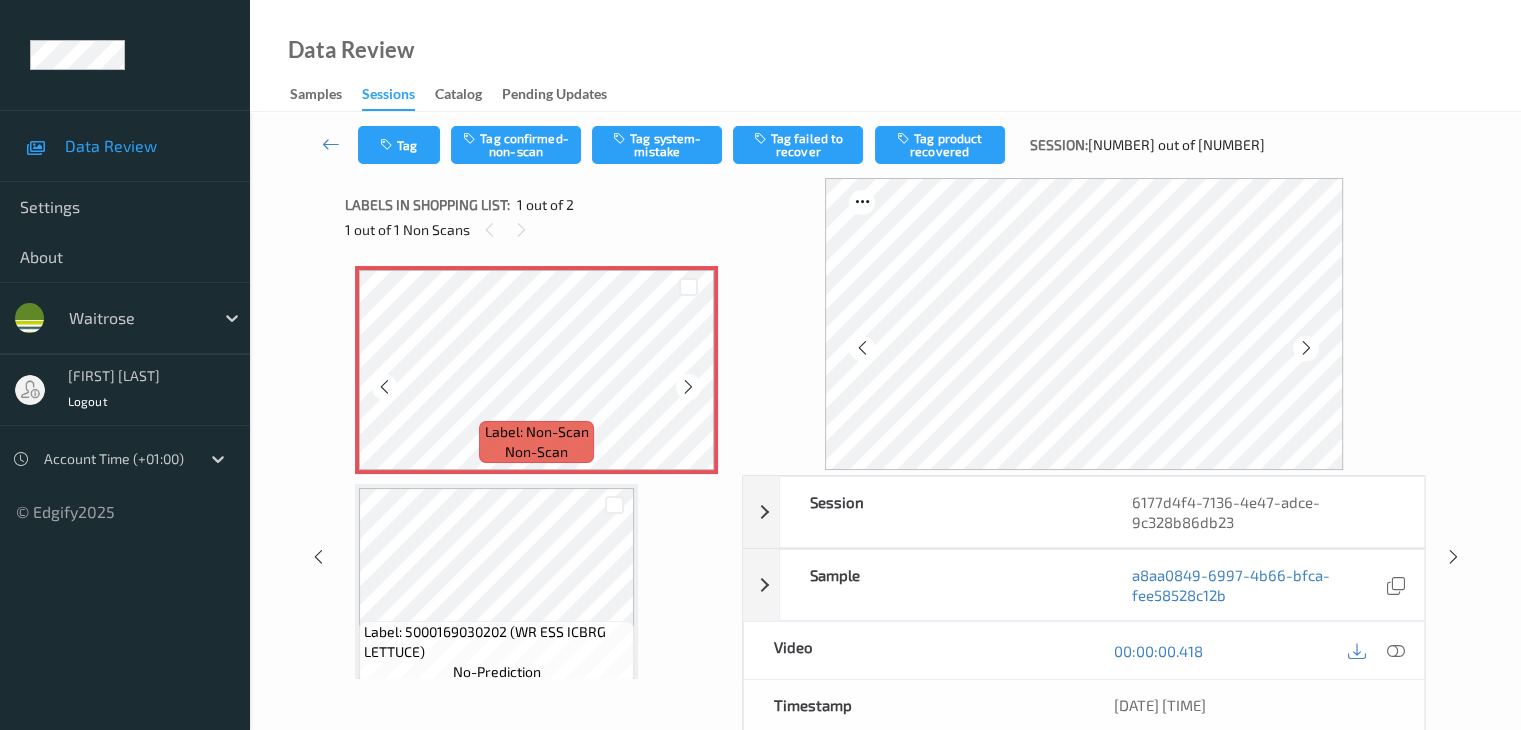 click at bounding box center [688, 387] 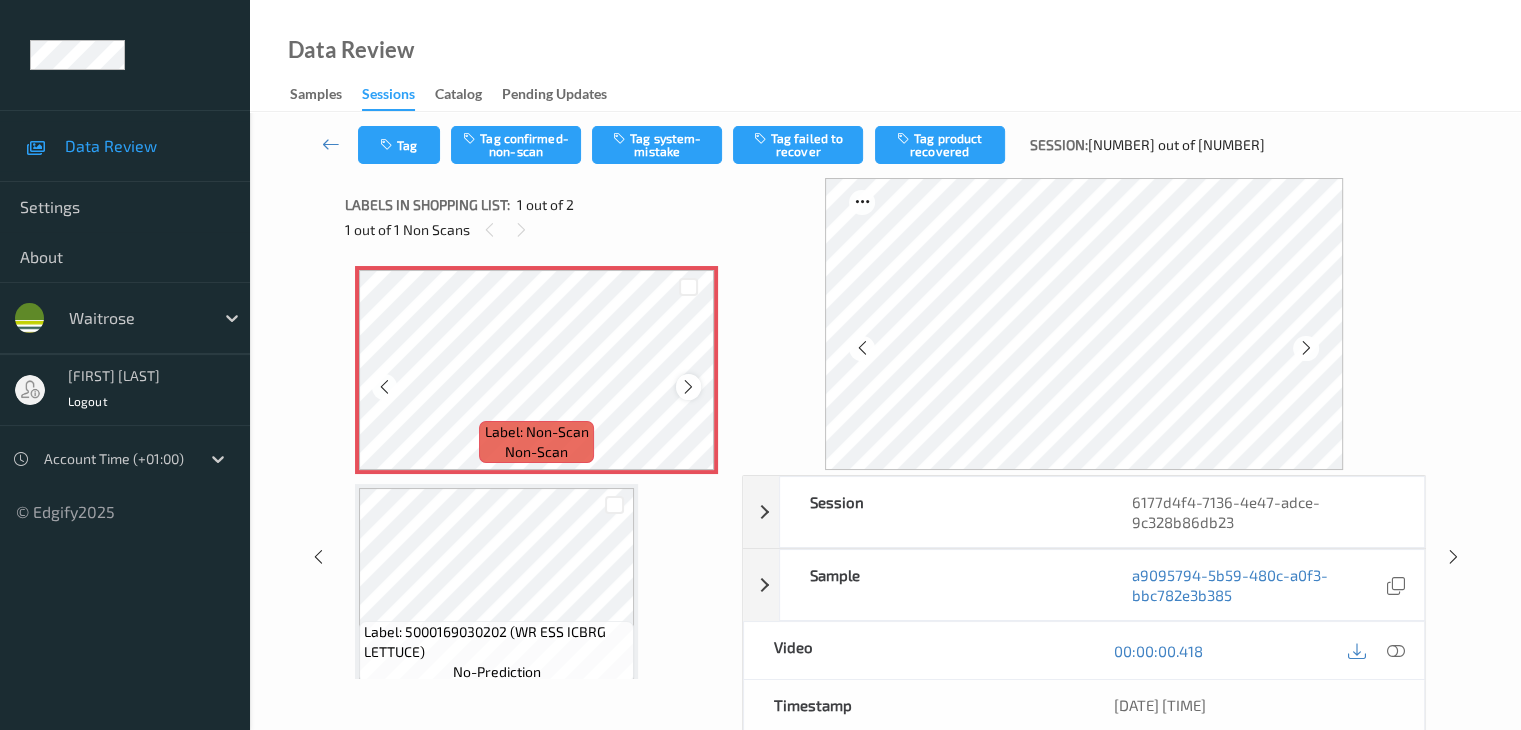scroll, scrollTop: 23, scrollLeft: 0, axis: vertical 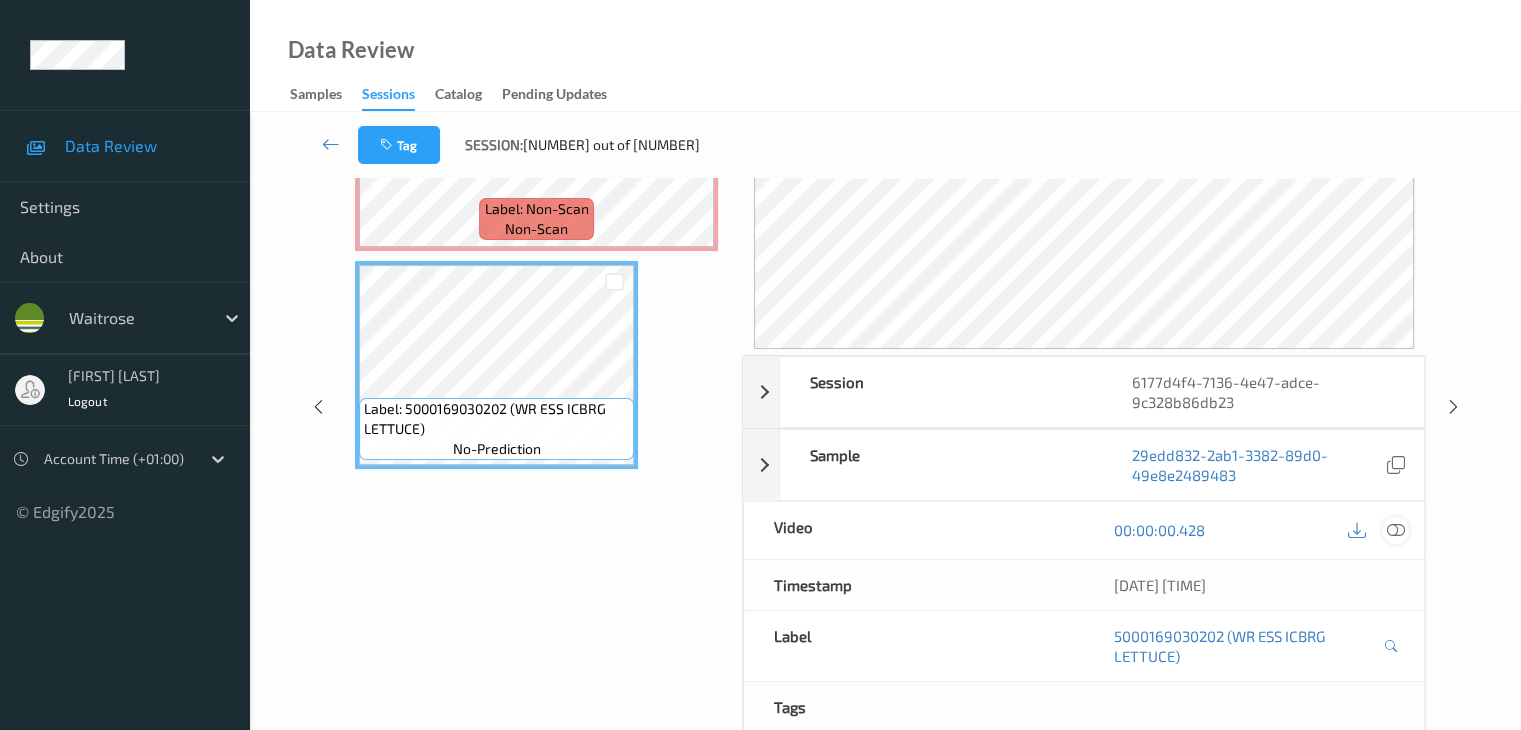 click at bounding box center (1395, 530) 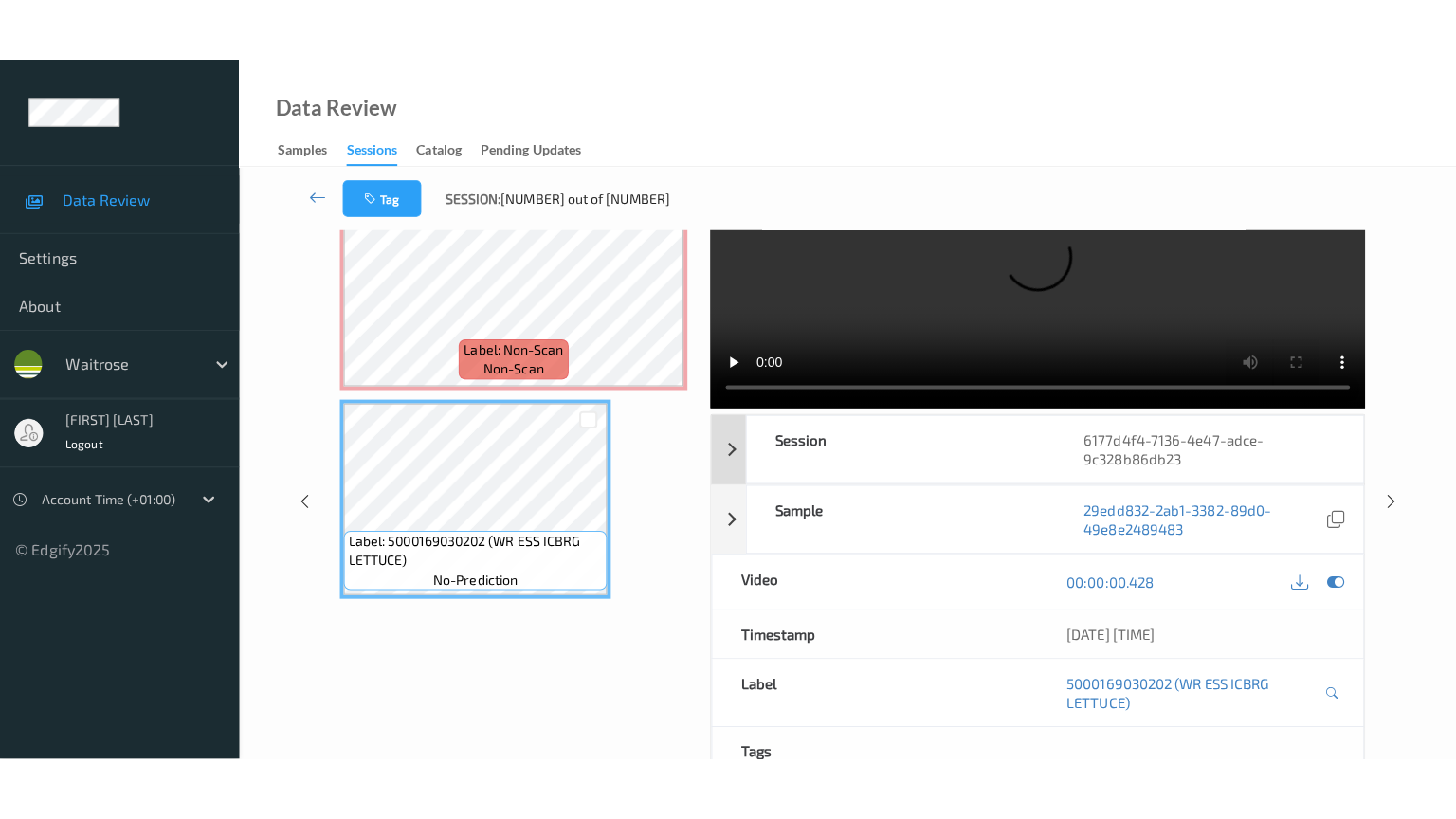 scroll, scrollTop: 0, scrollLeft: 0, axis: both 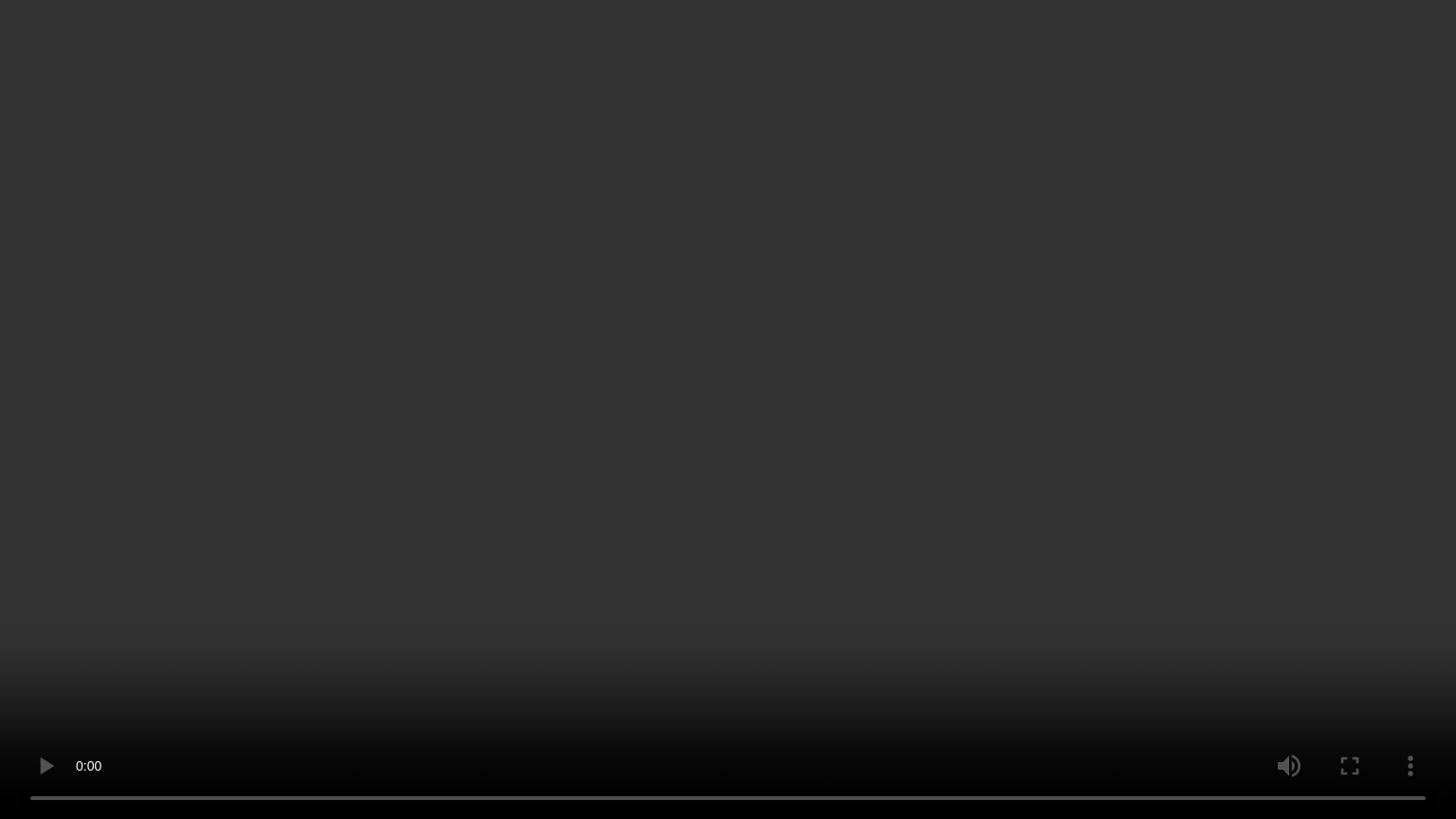 type 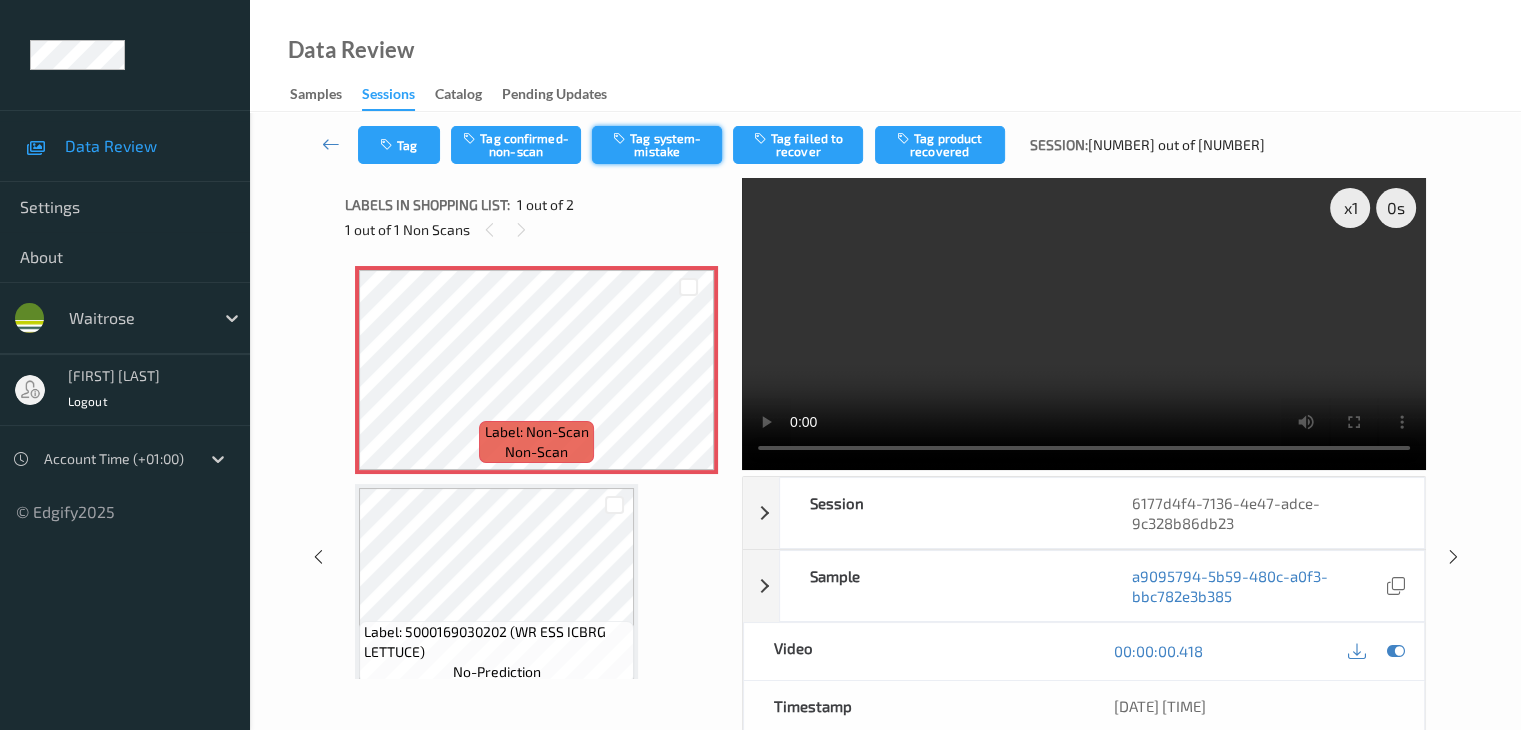 click on "Tag   system-mistake" at bounding box center (657, 145) 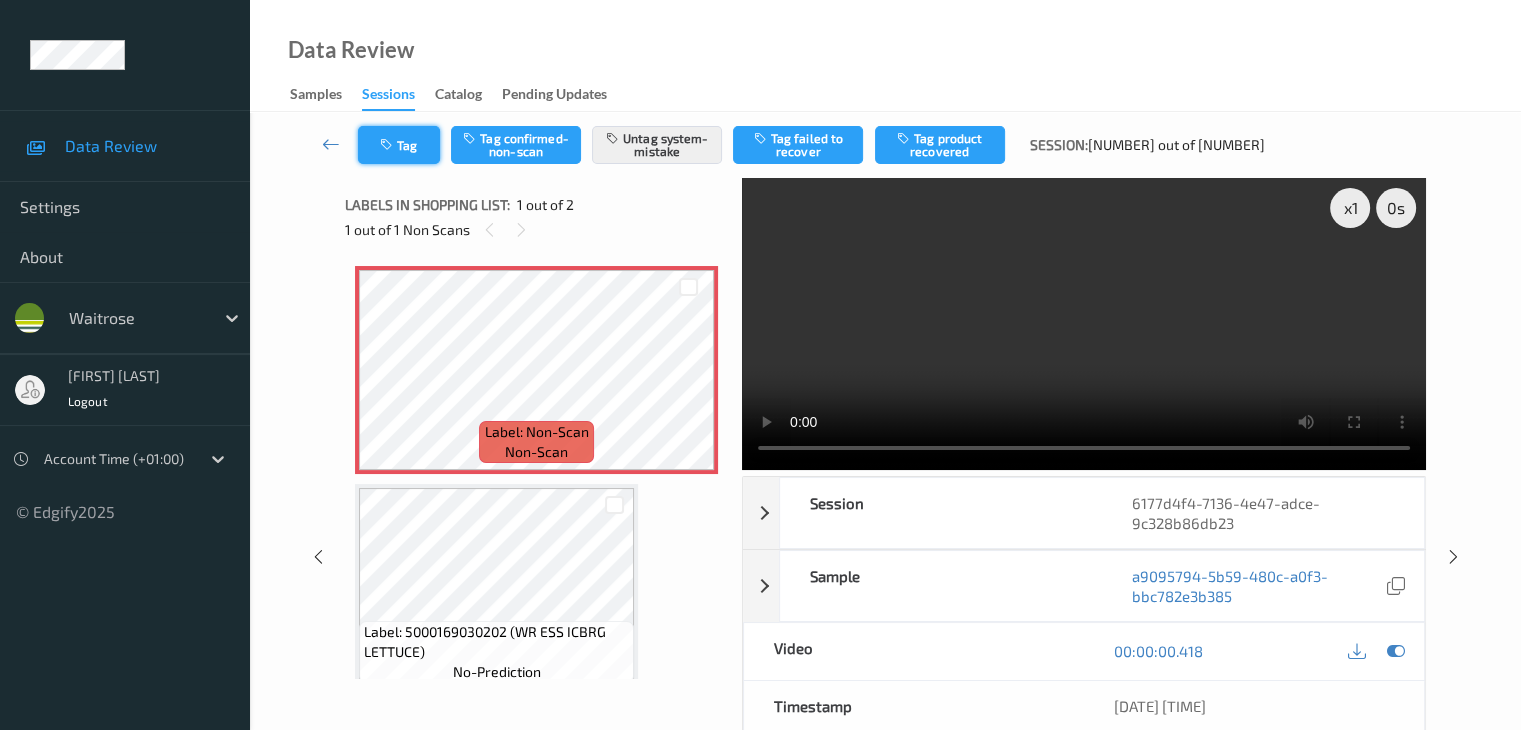 click on "Tag" at bounding box center (399, 145) 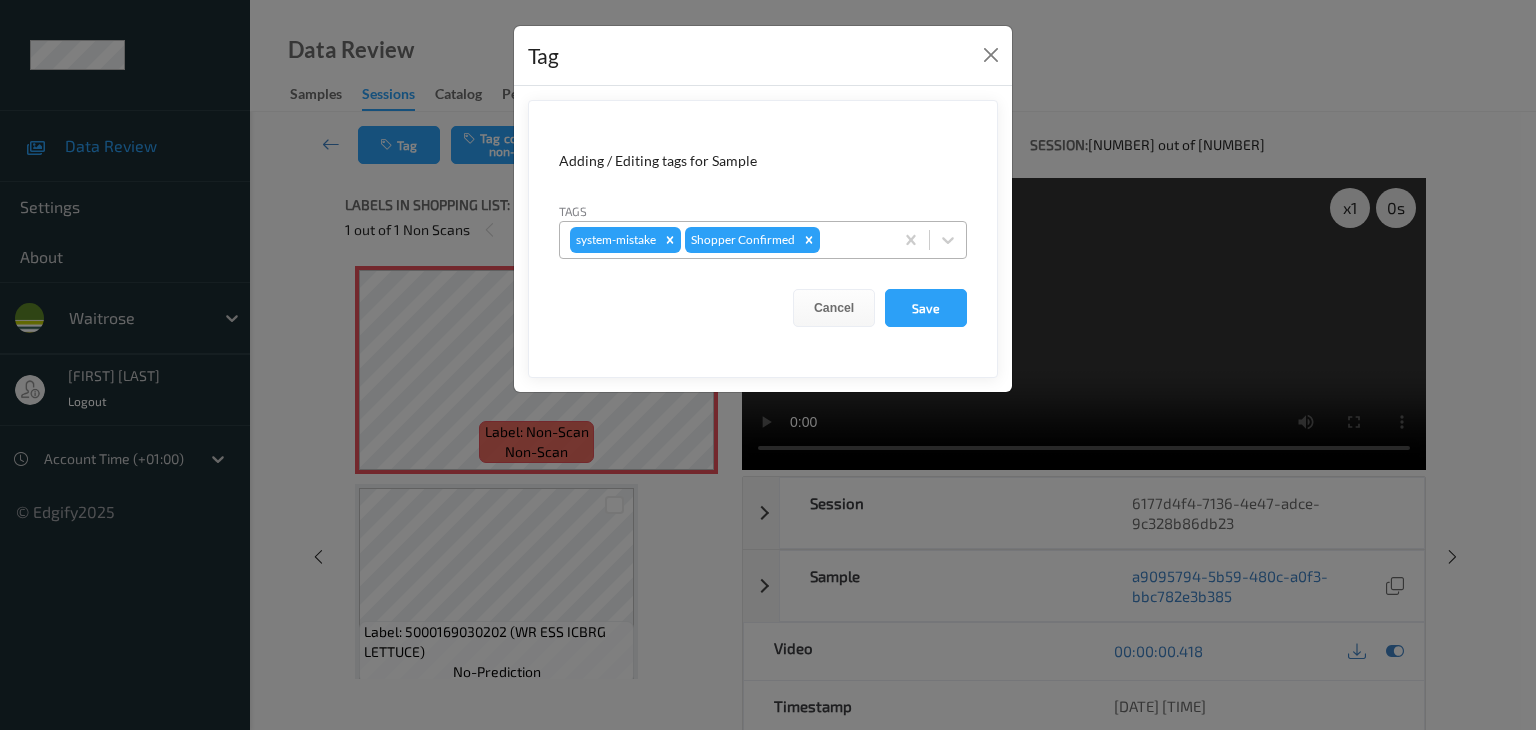 click at bounding box center [853, 240] 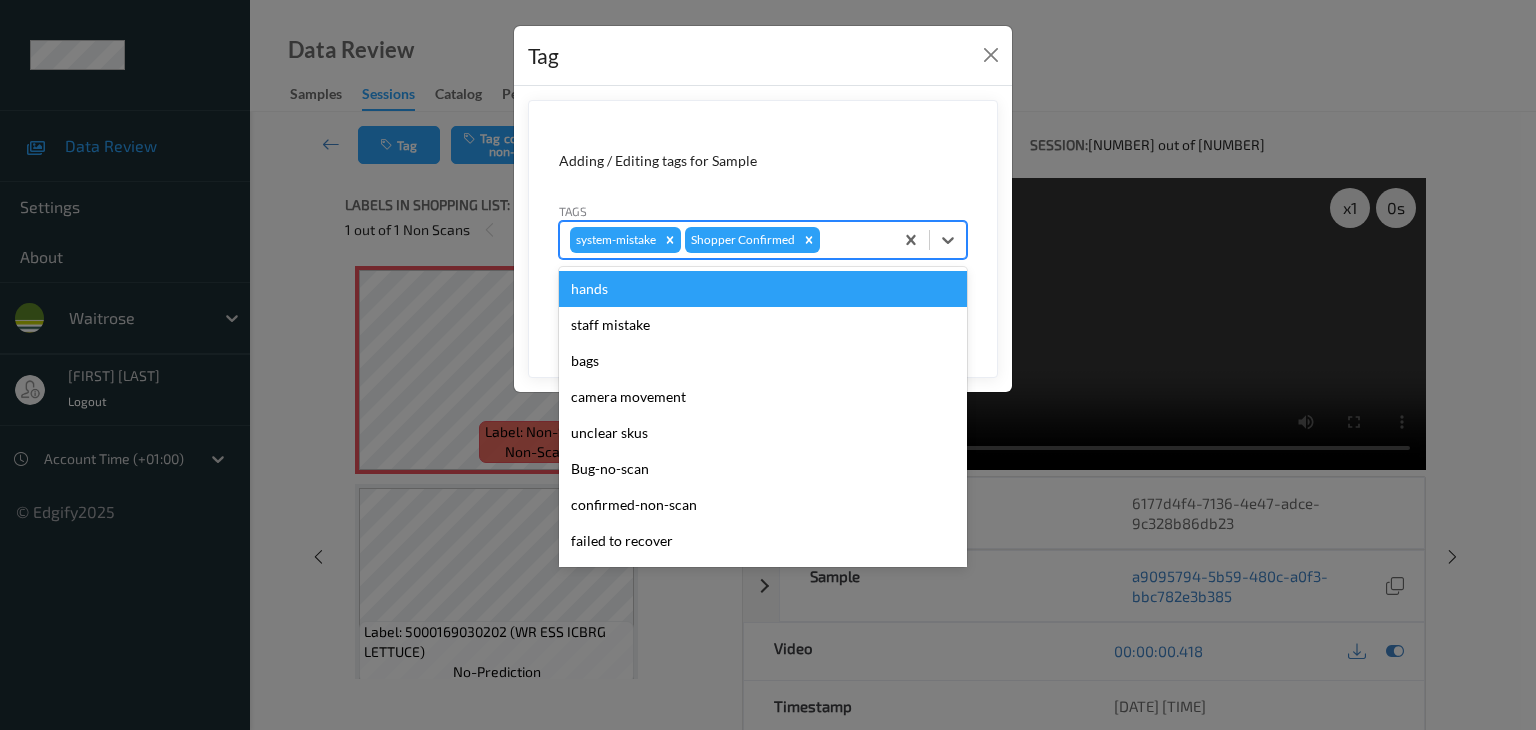 type on "u" 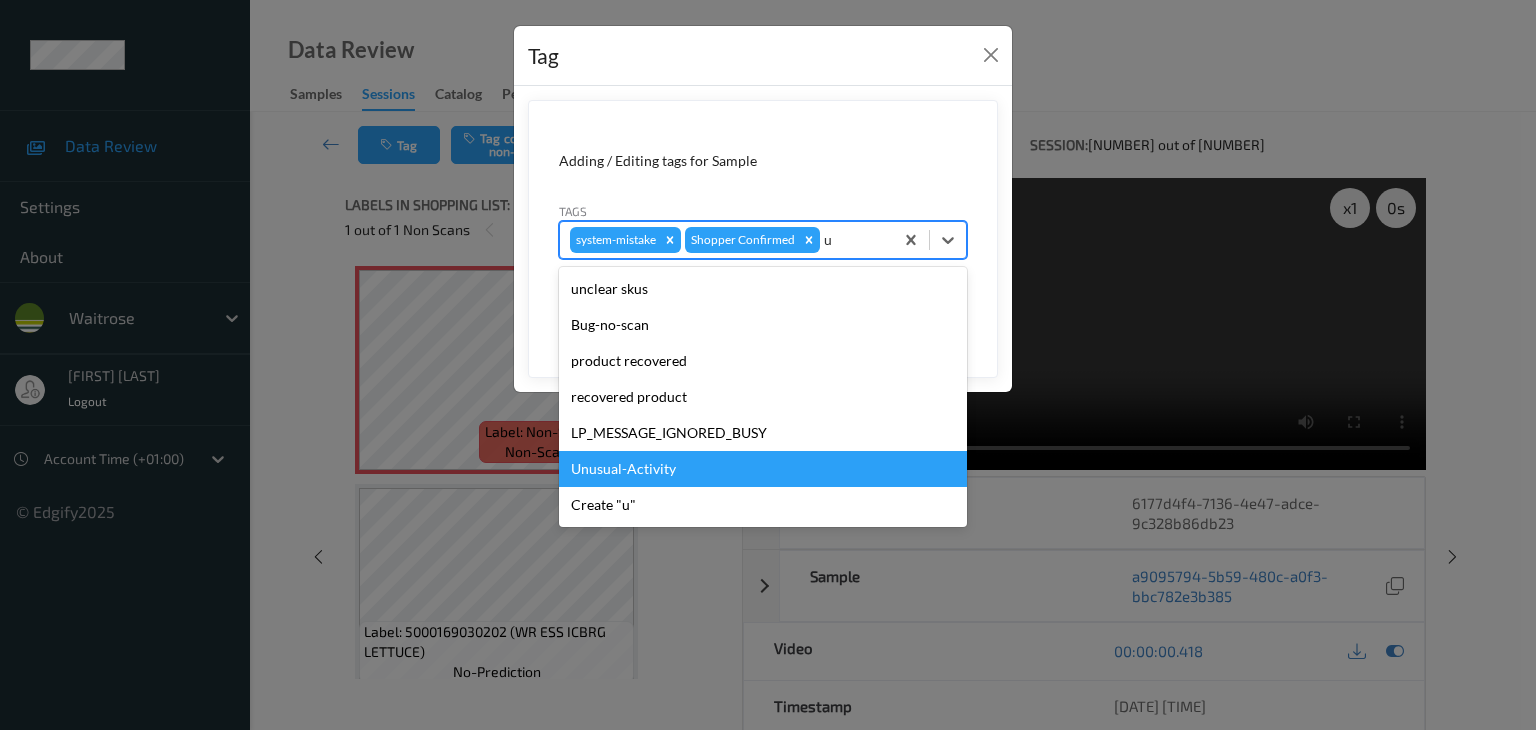 click on "Unusual-Activity" at bounding box center (763, 469) 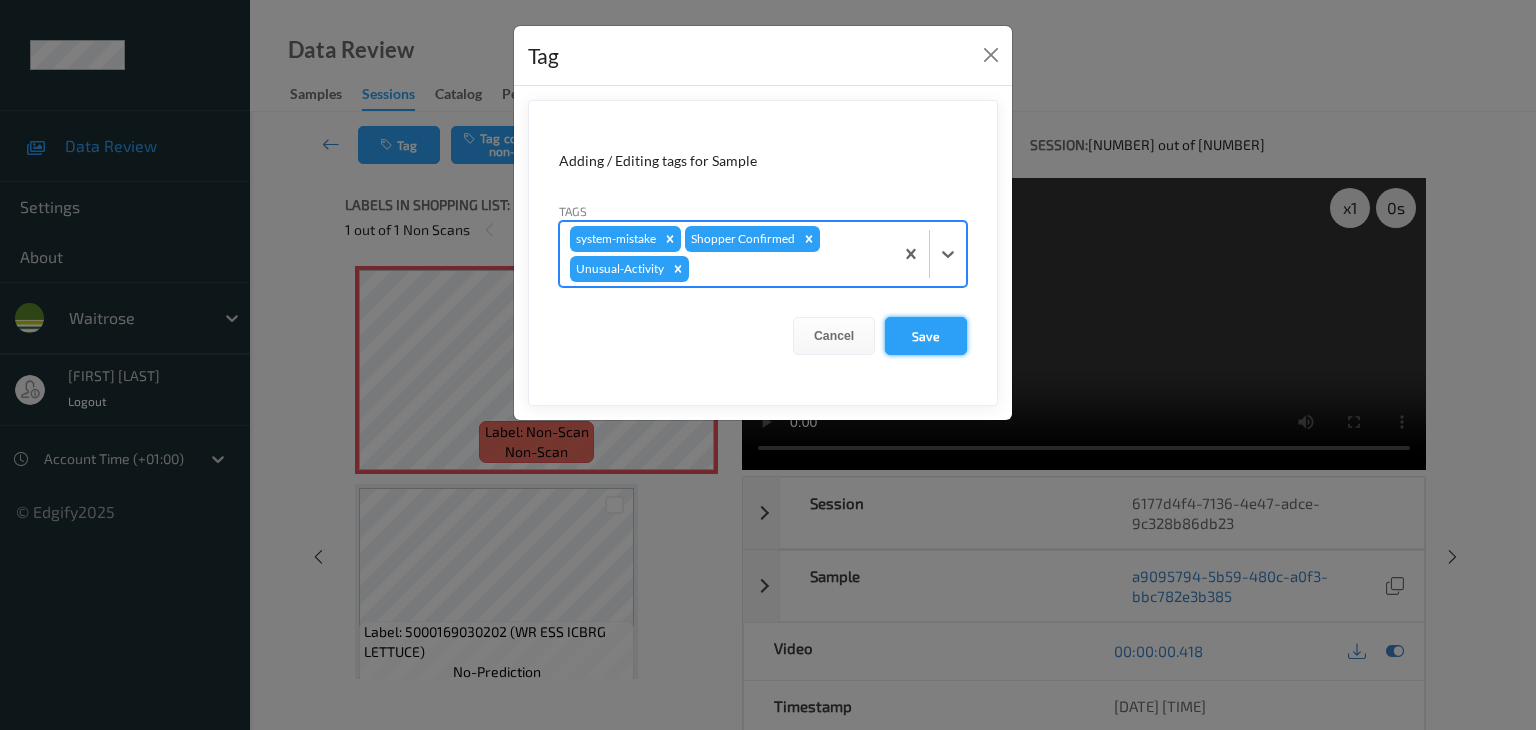 click on "Save" at bounding box center [926, 336] 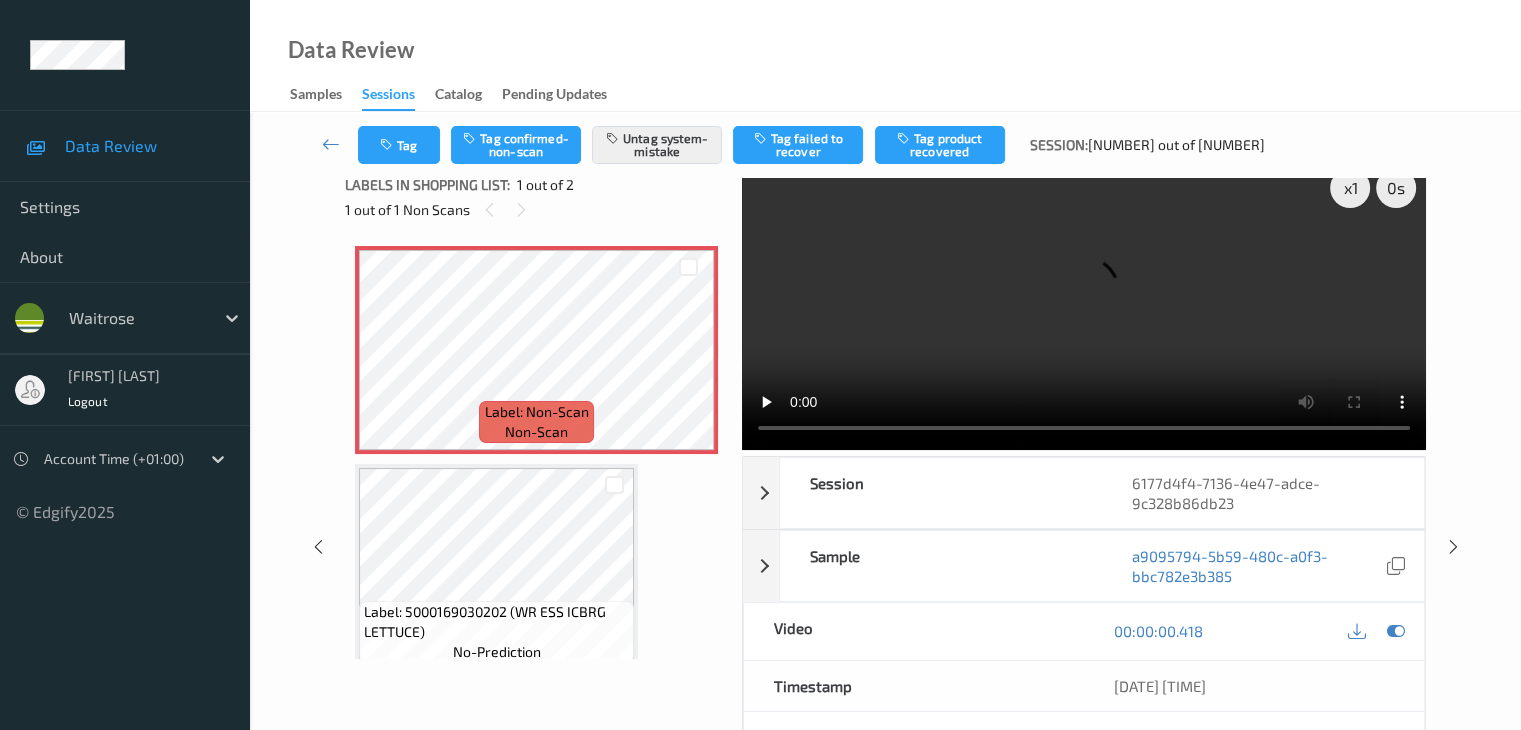 scroll, scrollTop: 0, scrollLeft: 0, axis: both 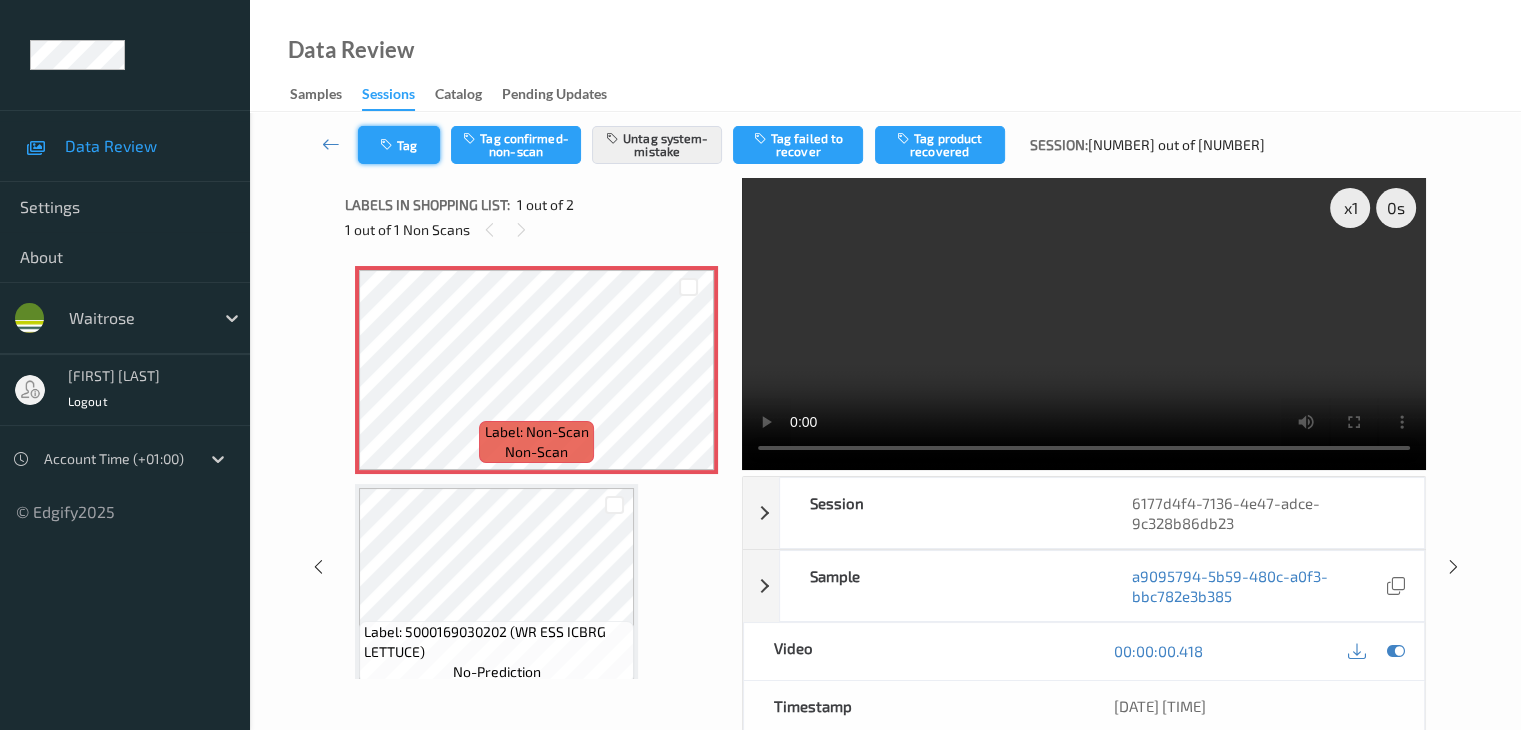 click on "Tag" at bounding box center [399, 145] 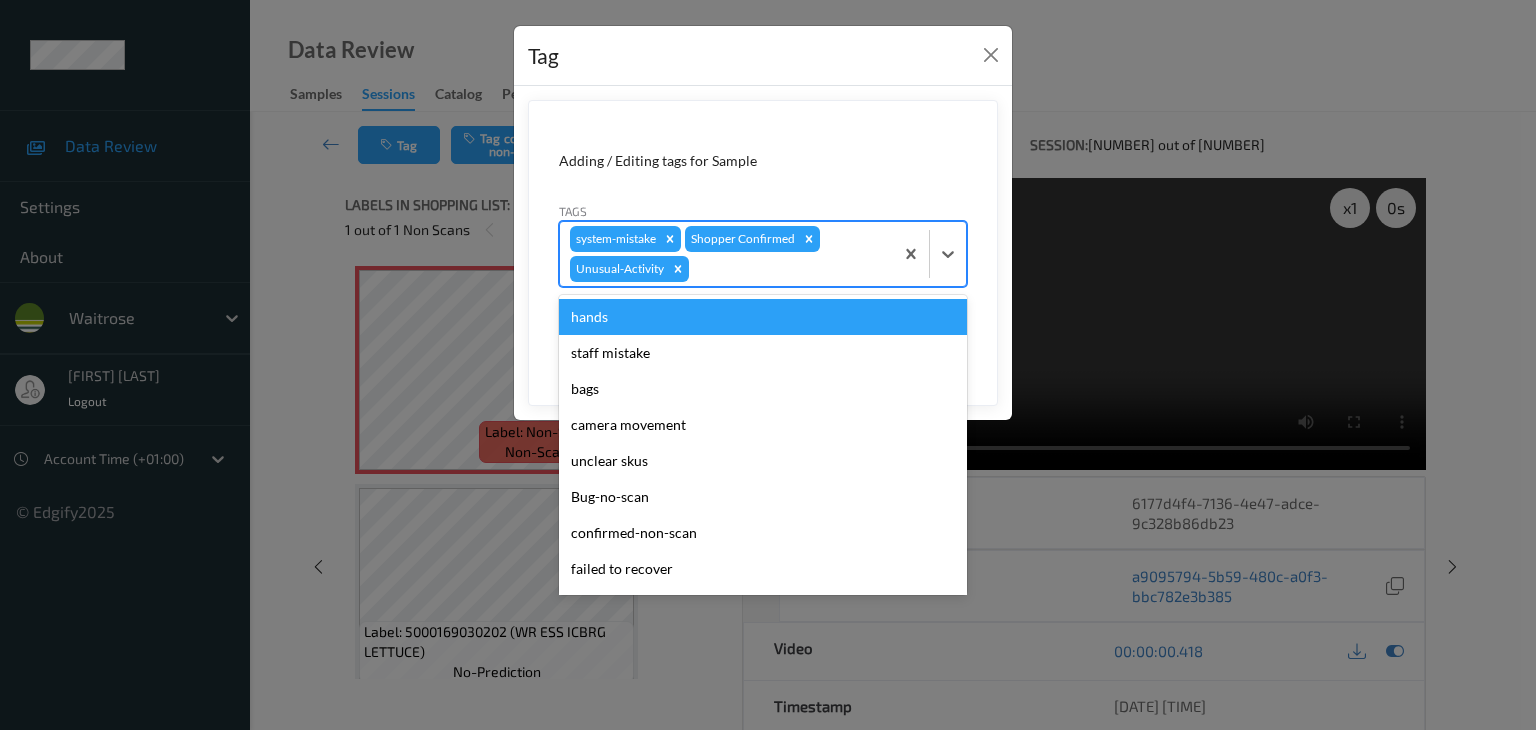 click at bounding box center (788, 269) 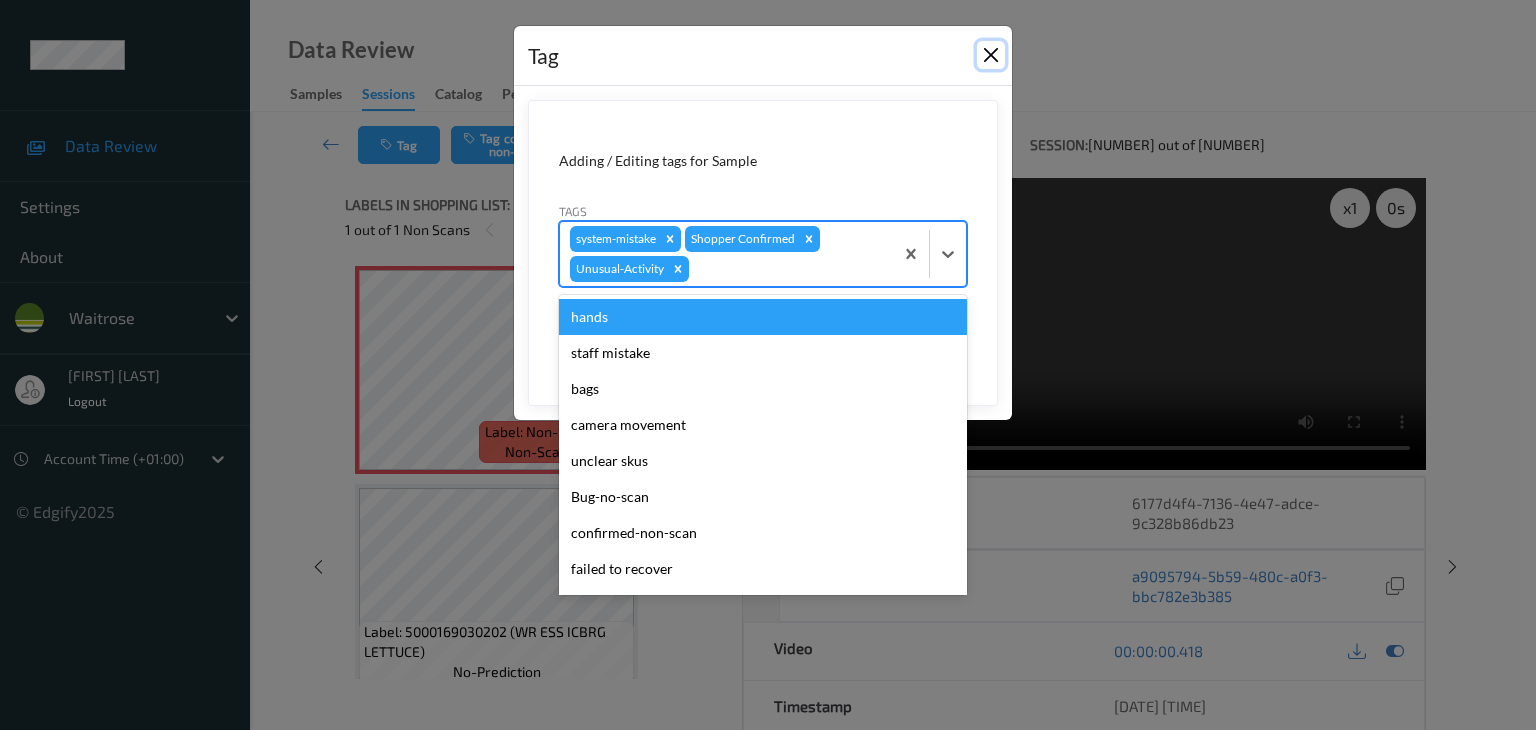 click at bounding box center [991, 55] 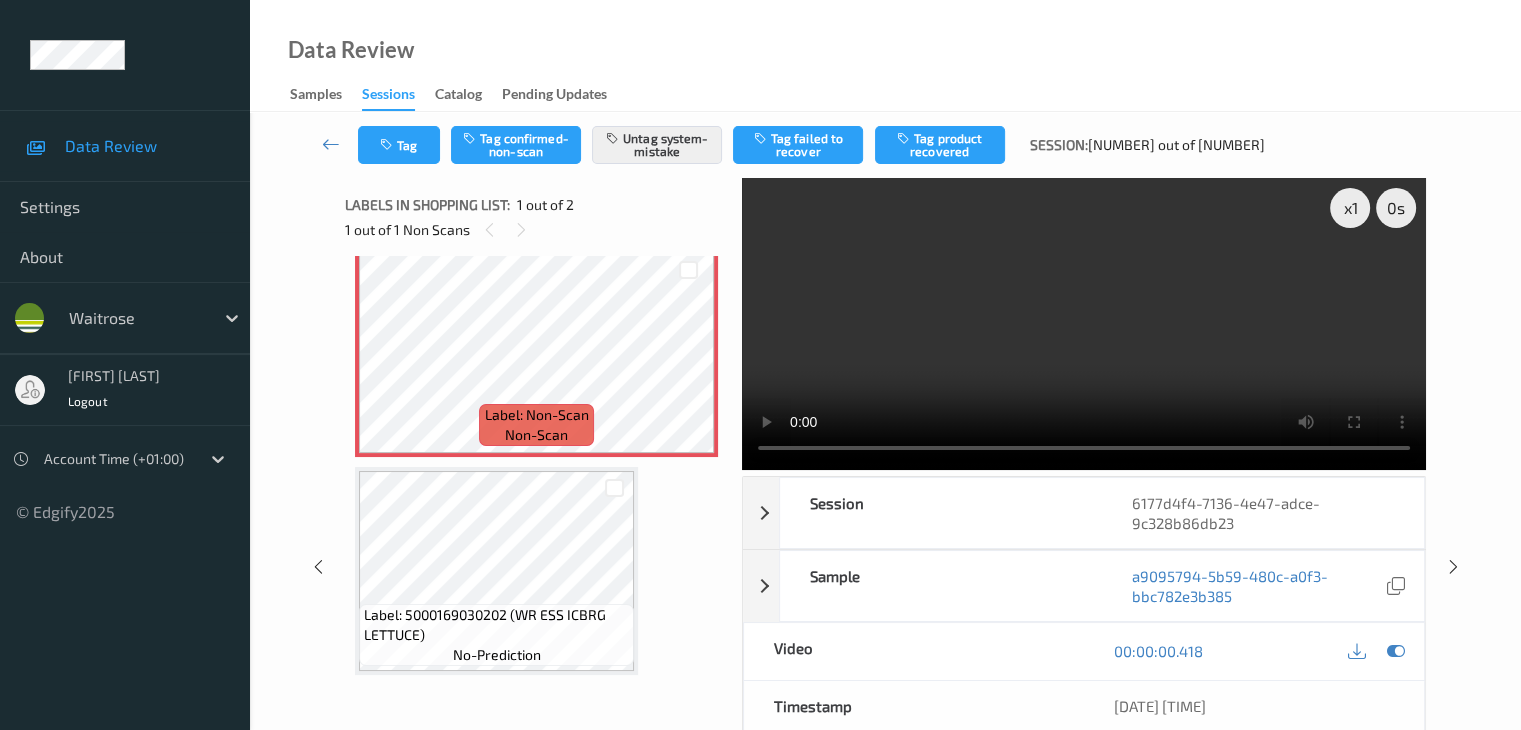 scroll, scrollTop: 23, scrollLeft: 0, axis: vertical 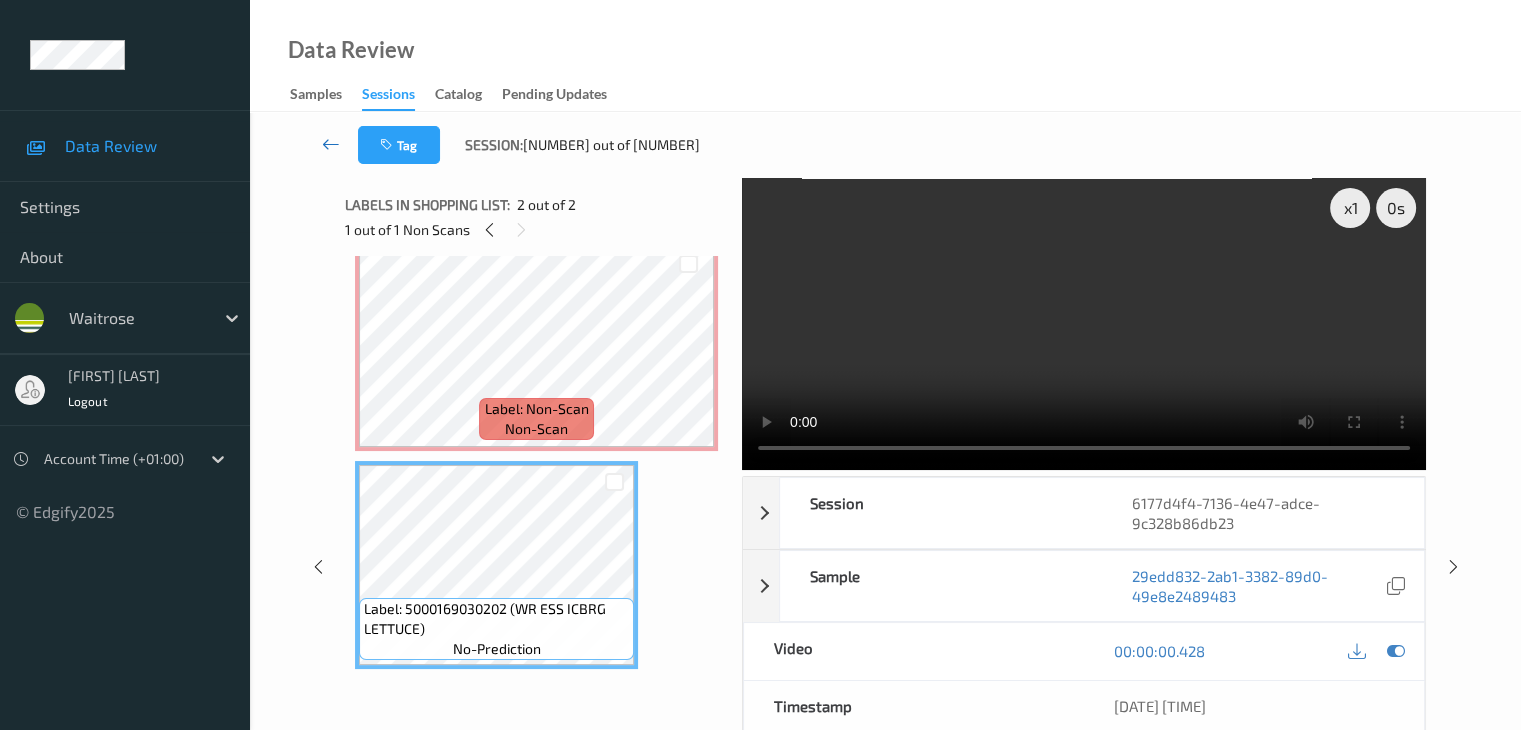 click at bounding box center [331, 144] 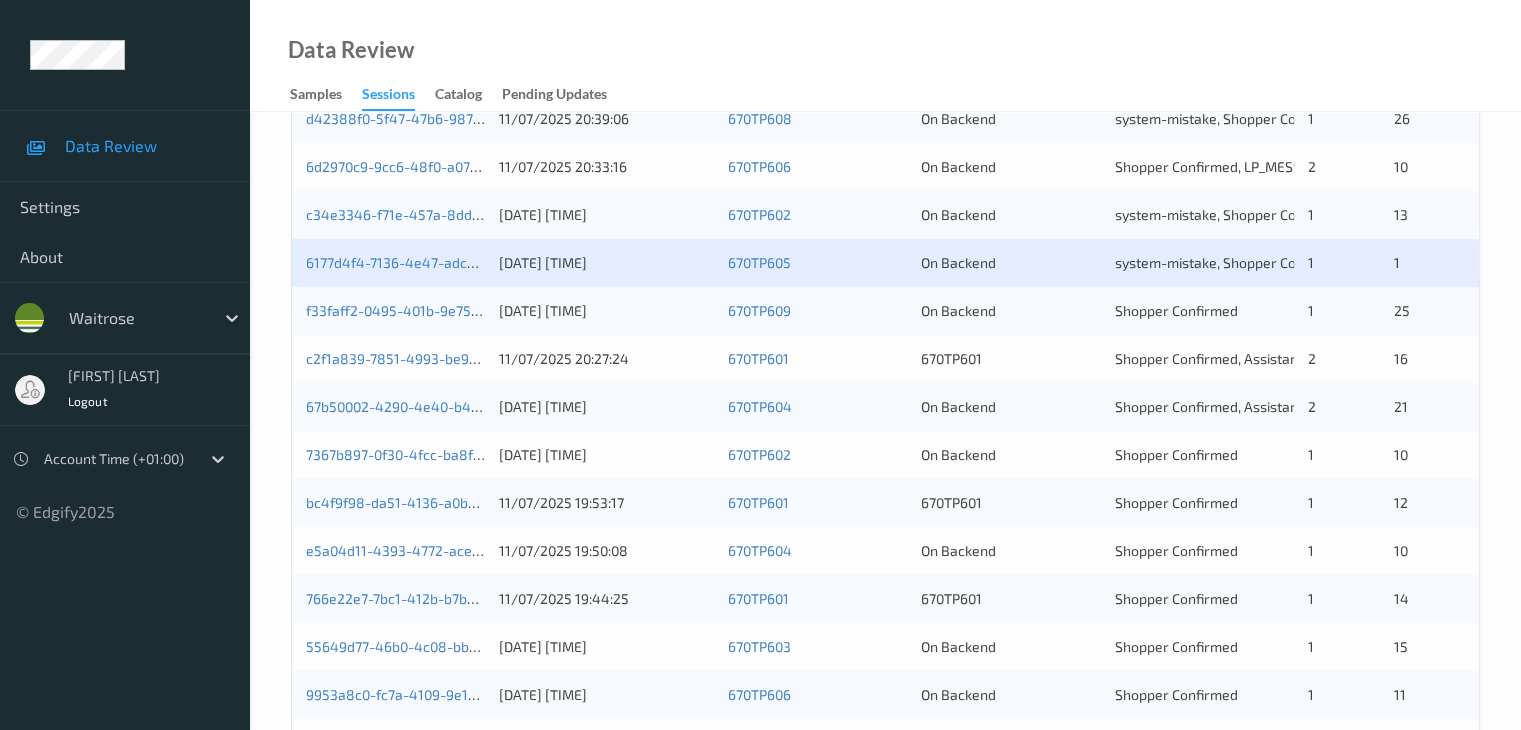 scroll, scrollTop: 932, scrollLeft: 0, axis: vertical 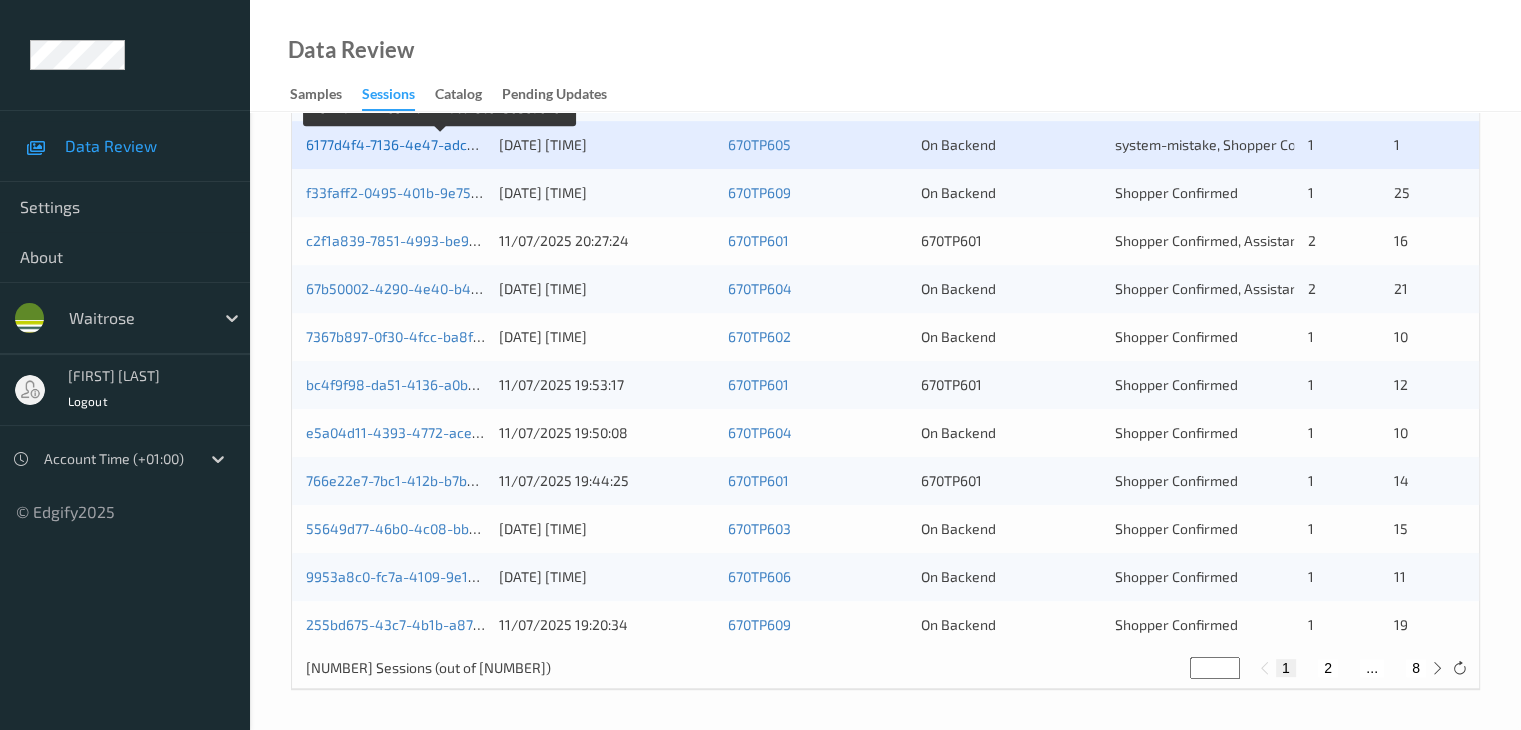 click on "6177d4f4-7136-4e47-adce-9c328b86db23" at bounding box center (442, 144) 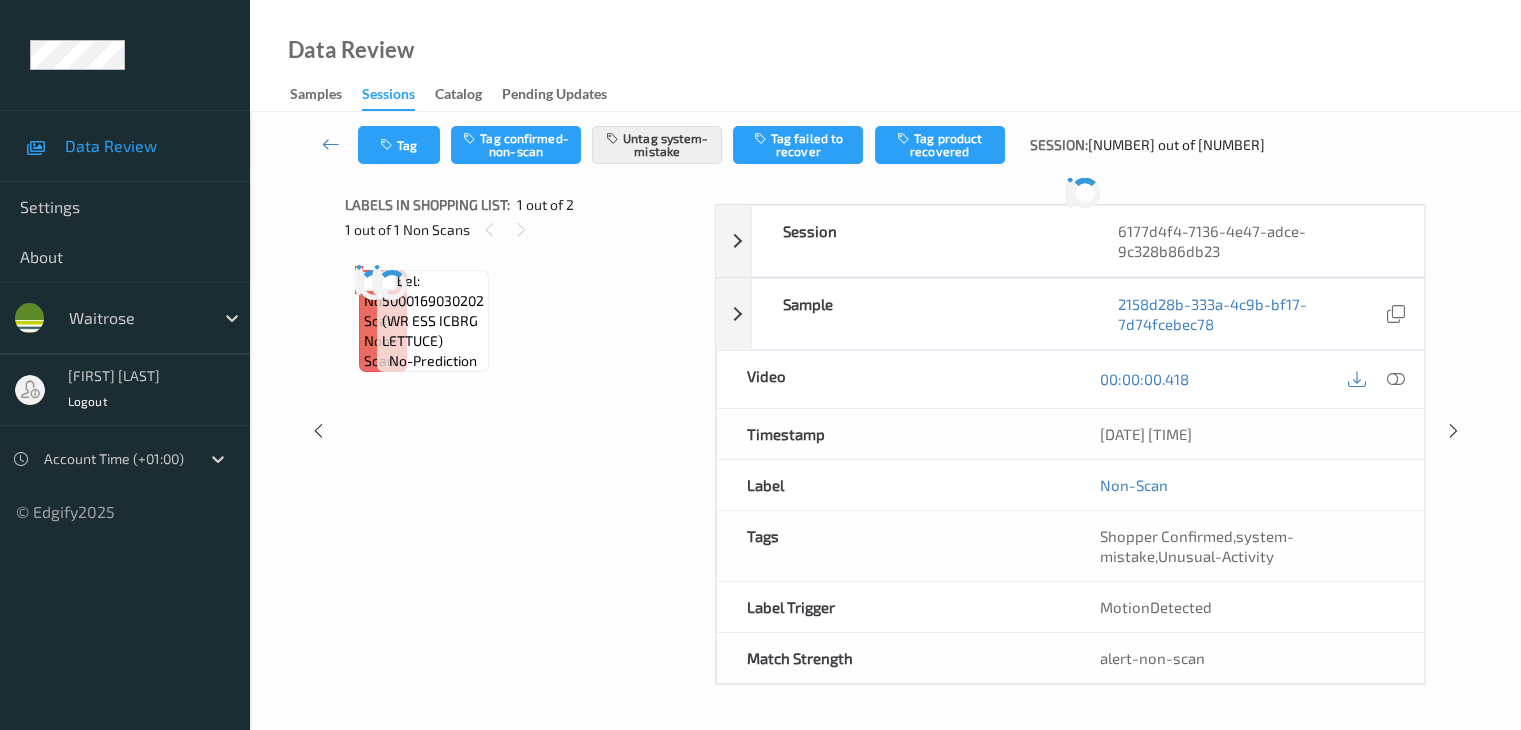 scroll, scrollTop: 0, scrollLeft: 0, axis: both 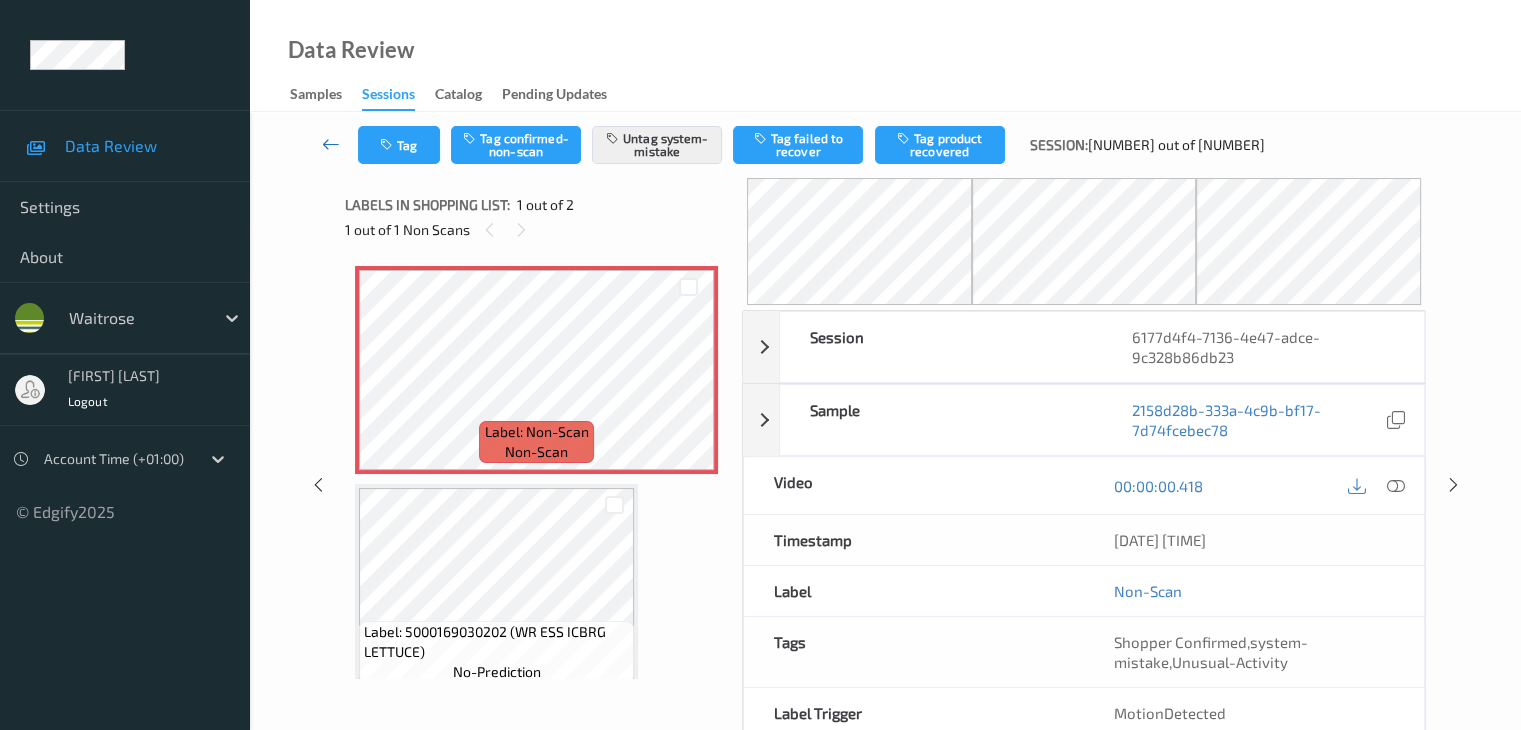 click at bounding box center [331, 144] 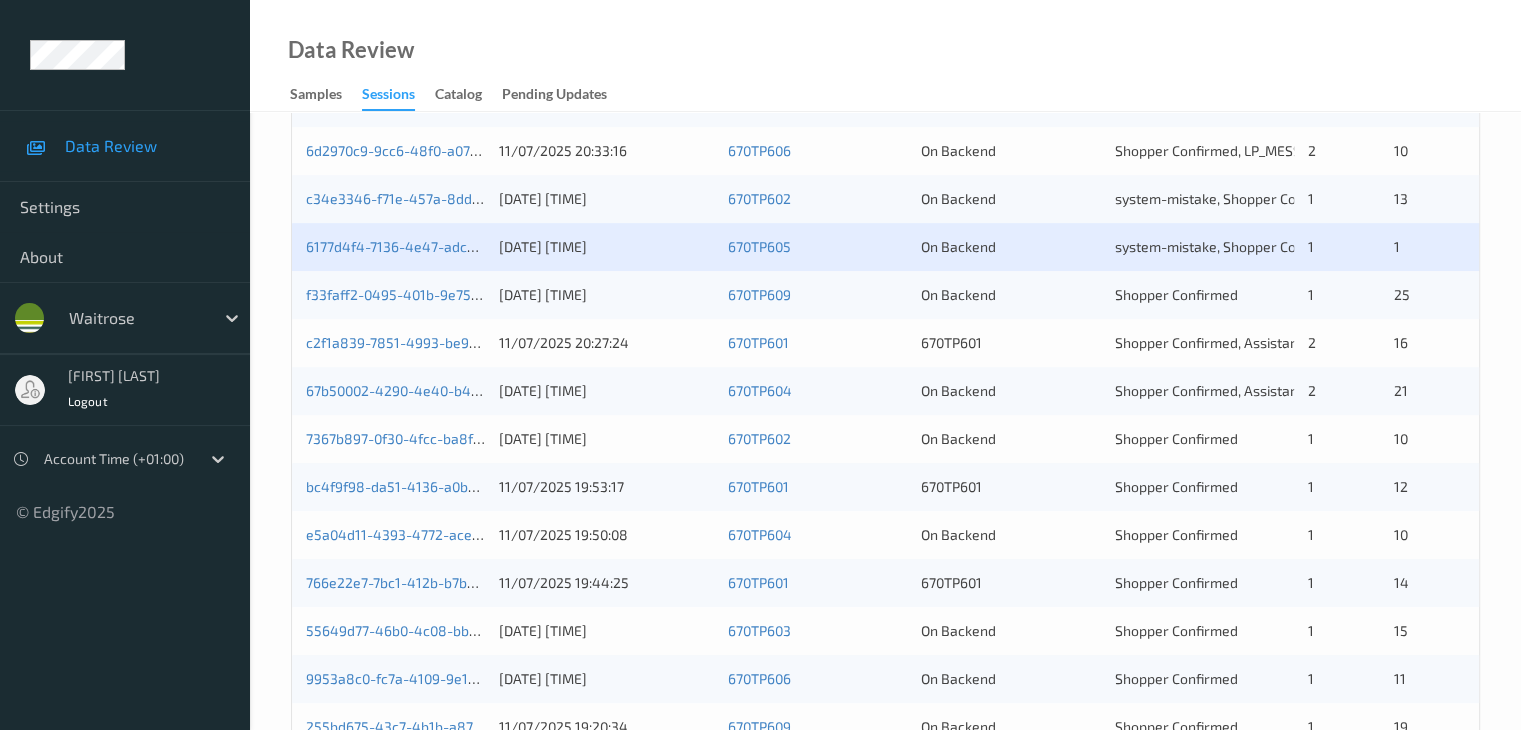 scroll, scrollTop: 900, scrollLeft: 0, axis: vertical 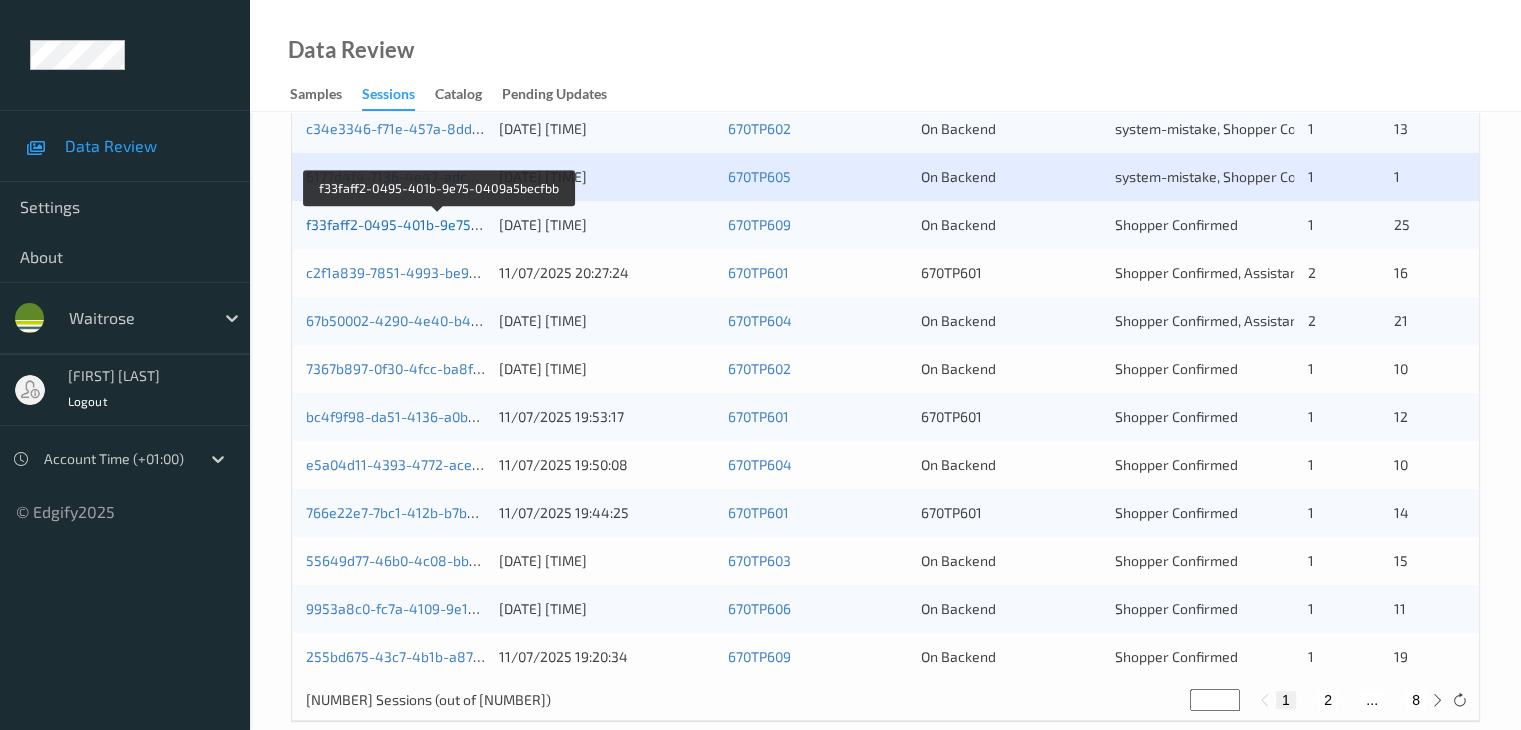 click on "f33faff2-0495-401b-9e75-0409a5becfbb" at bounding box center (438, 224) 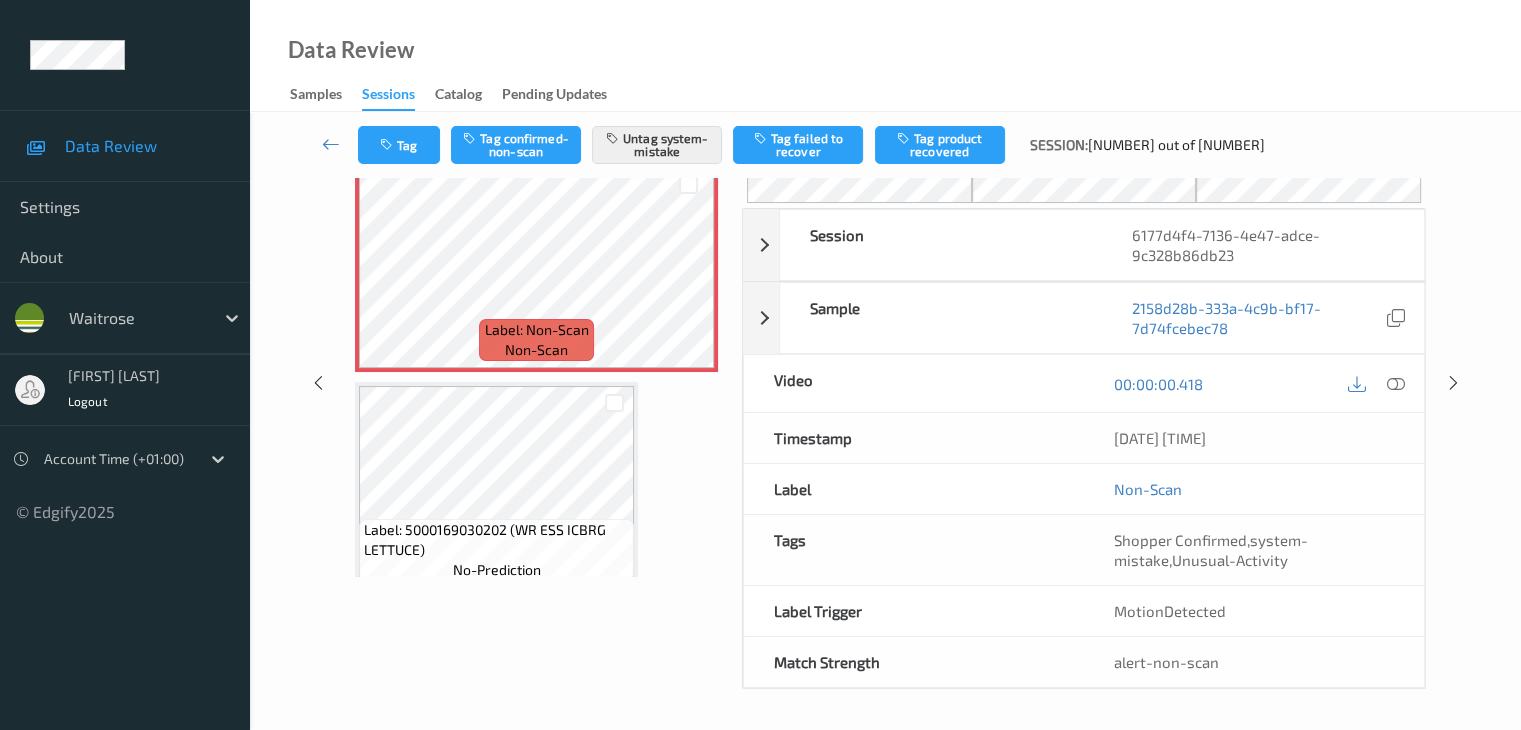 scroll, scrollTop: 0, scrollLeft: 0, axis: both 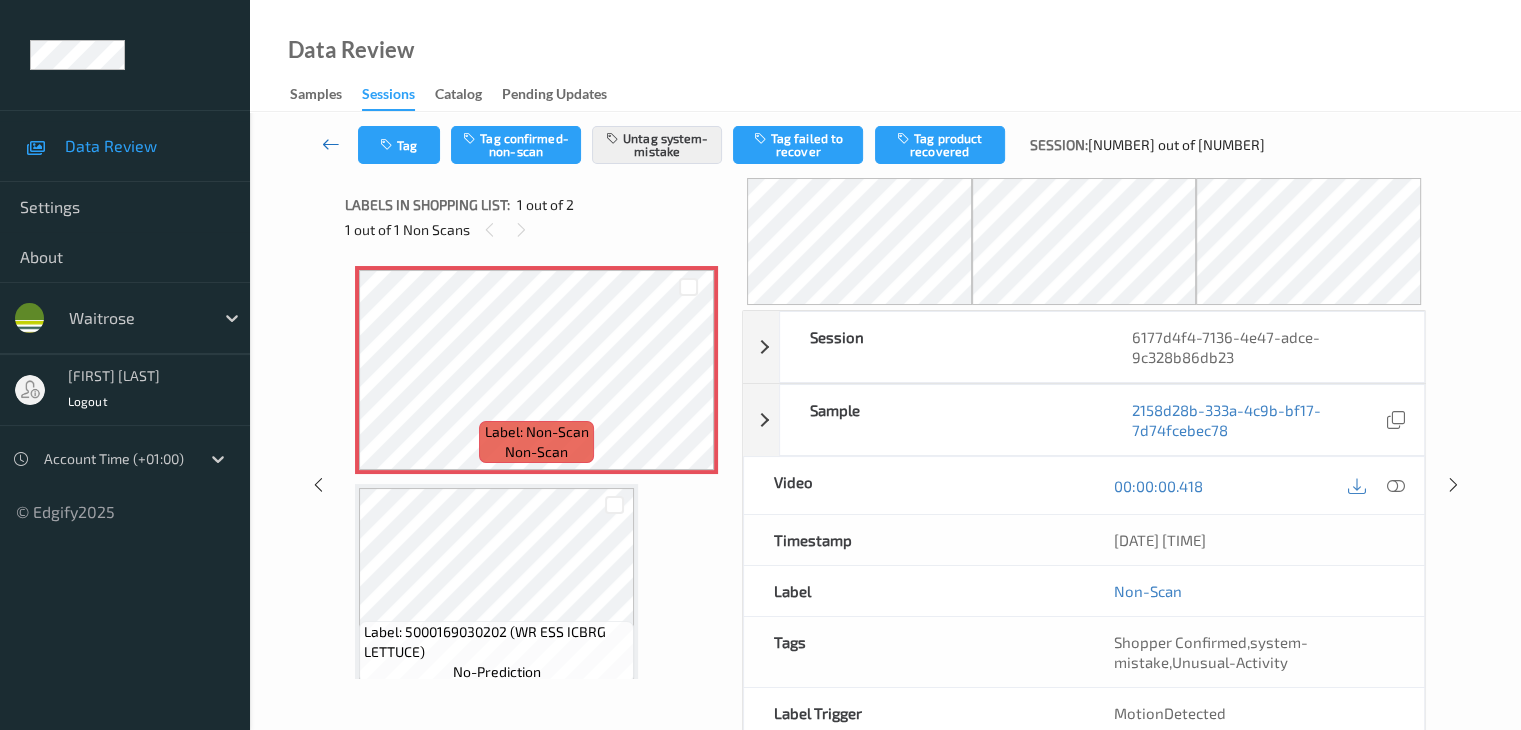 click at bounding box center [331, 144] 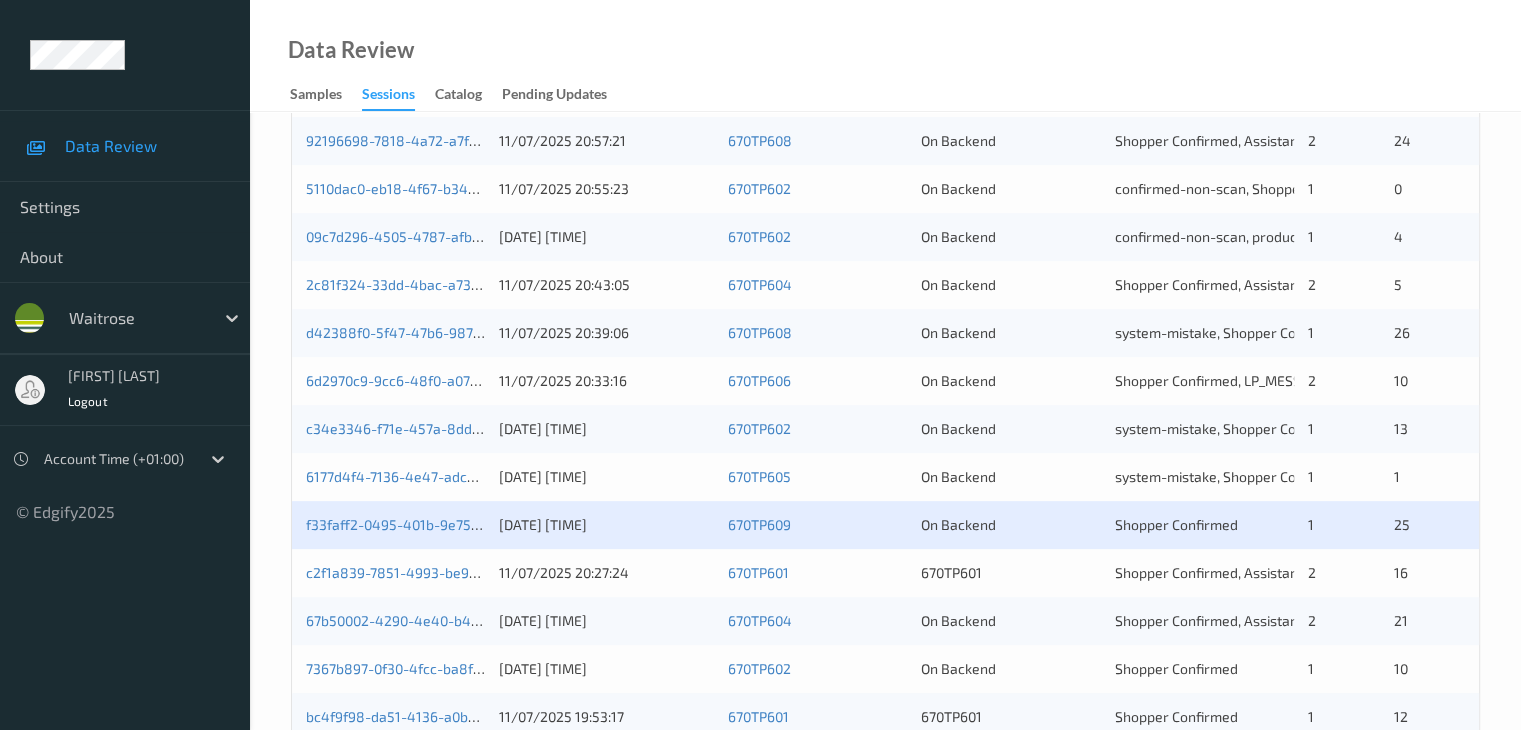 scroll, scrollTop: 700, scrollLeft: 0, axis: vertical 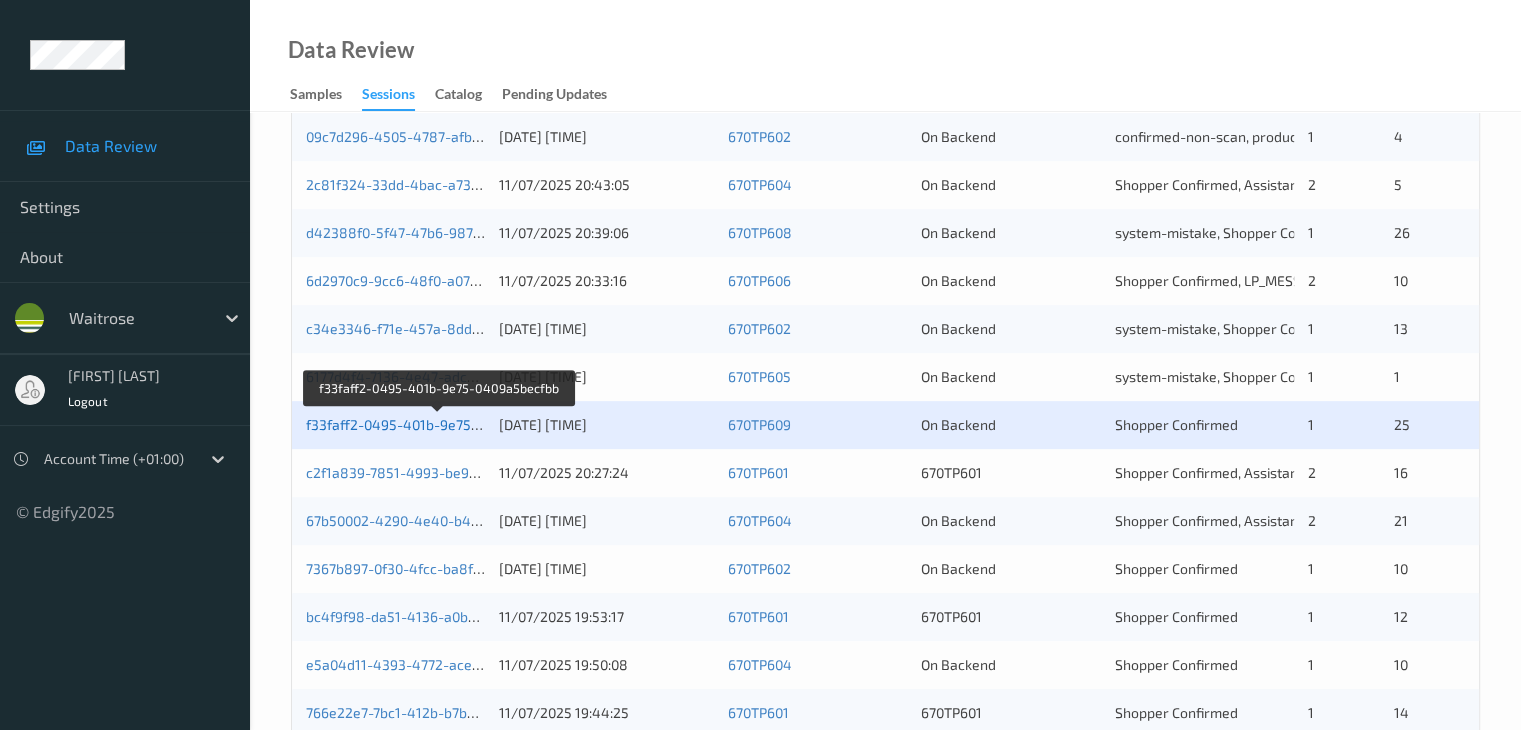click on "f33faff2-0495-401b-9e75-0409a5becfbb" at bounding box center (438, 424) 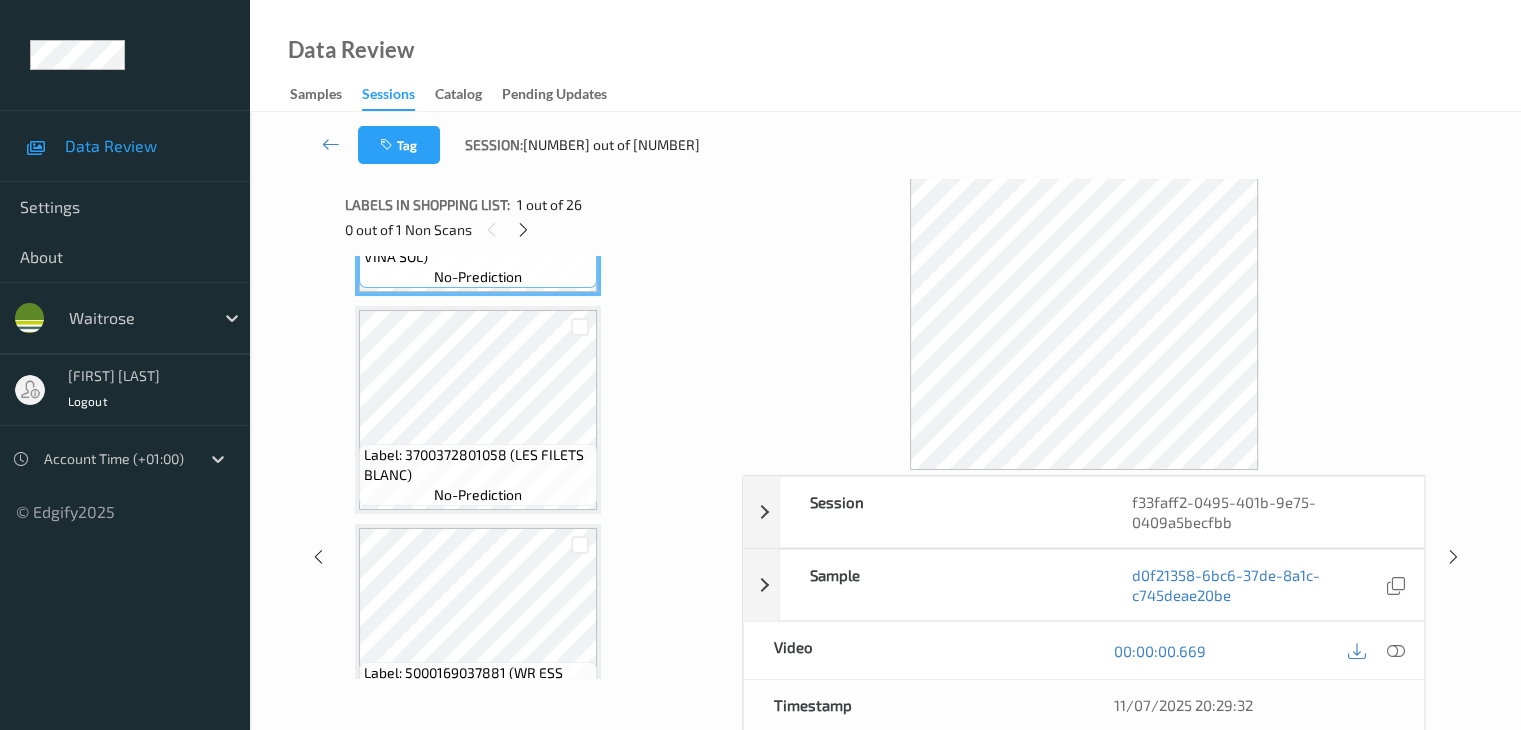 scroll, scrollTop: 300, scrollLeft: 0, axis: vertical 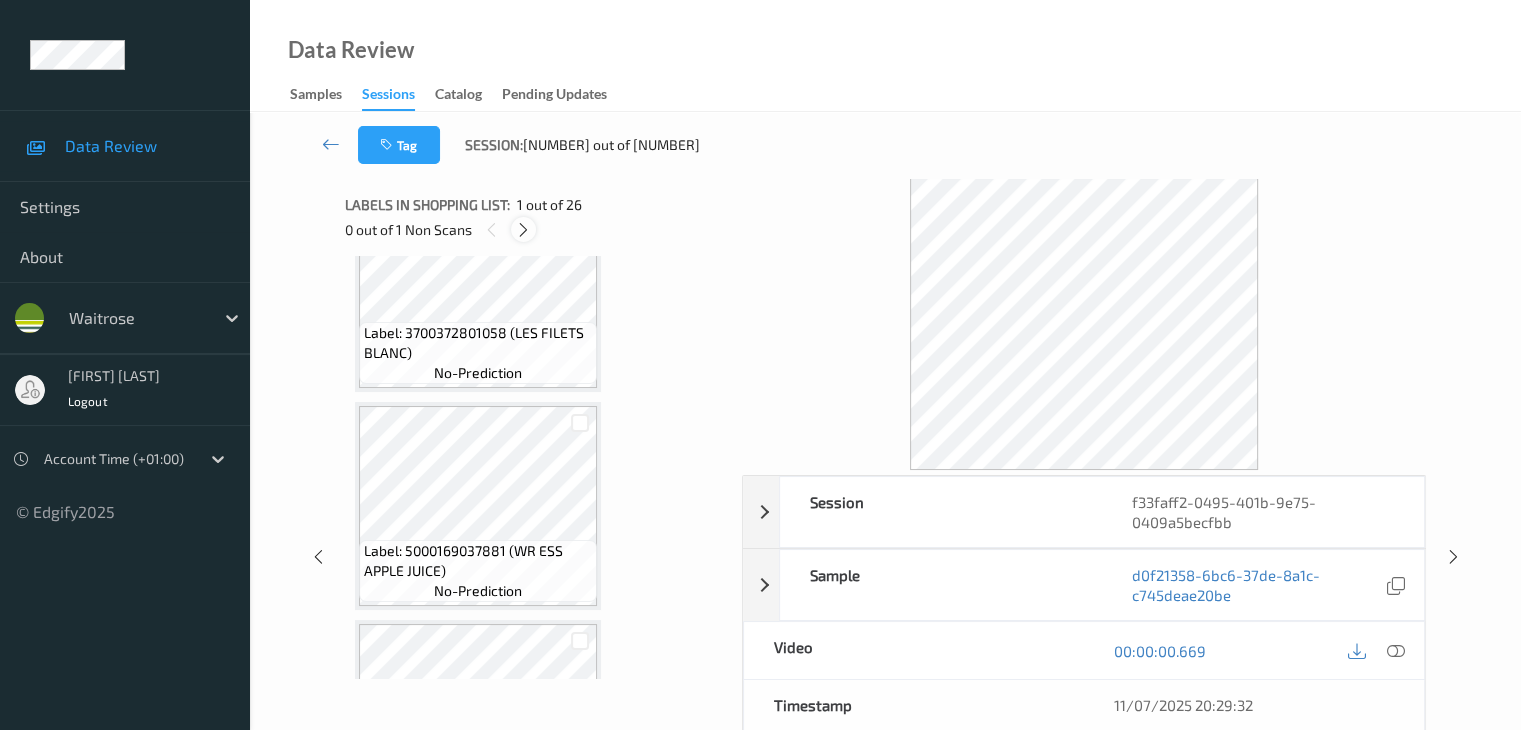 click at bounding box center [523, 230] 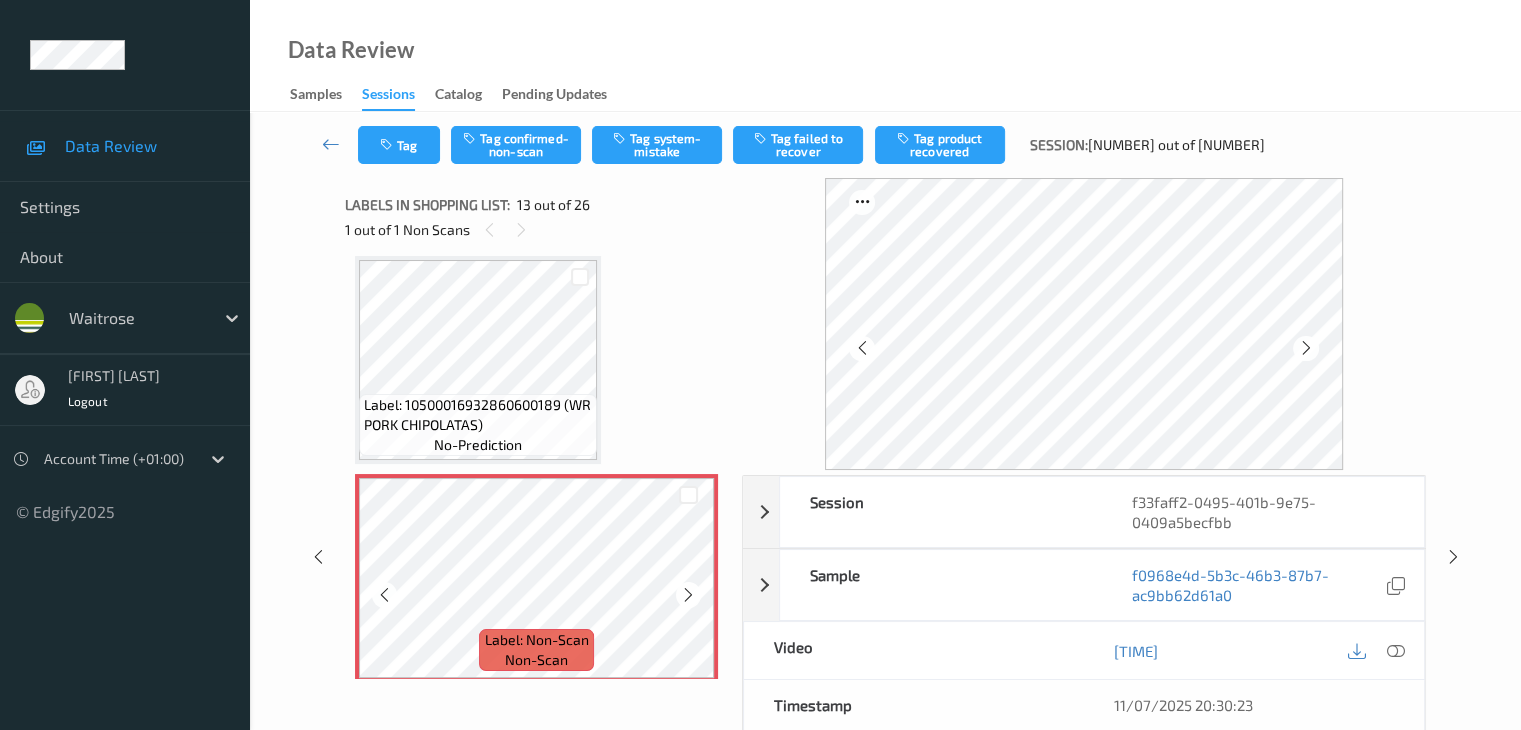 scroll, scrollTop: 2508, scrollLeft: 0, axis: vertical 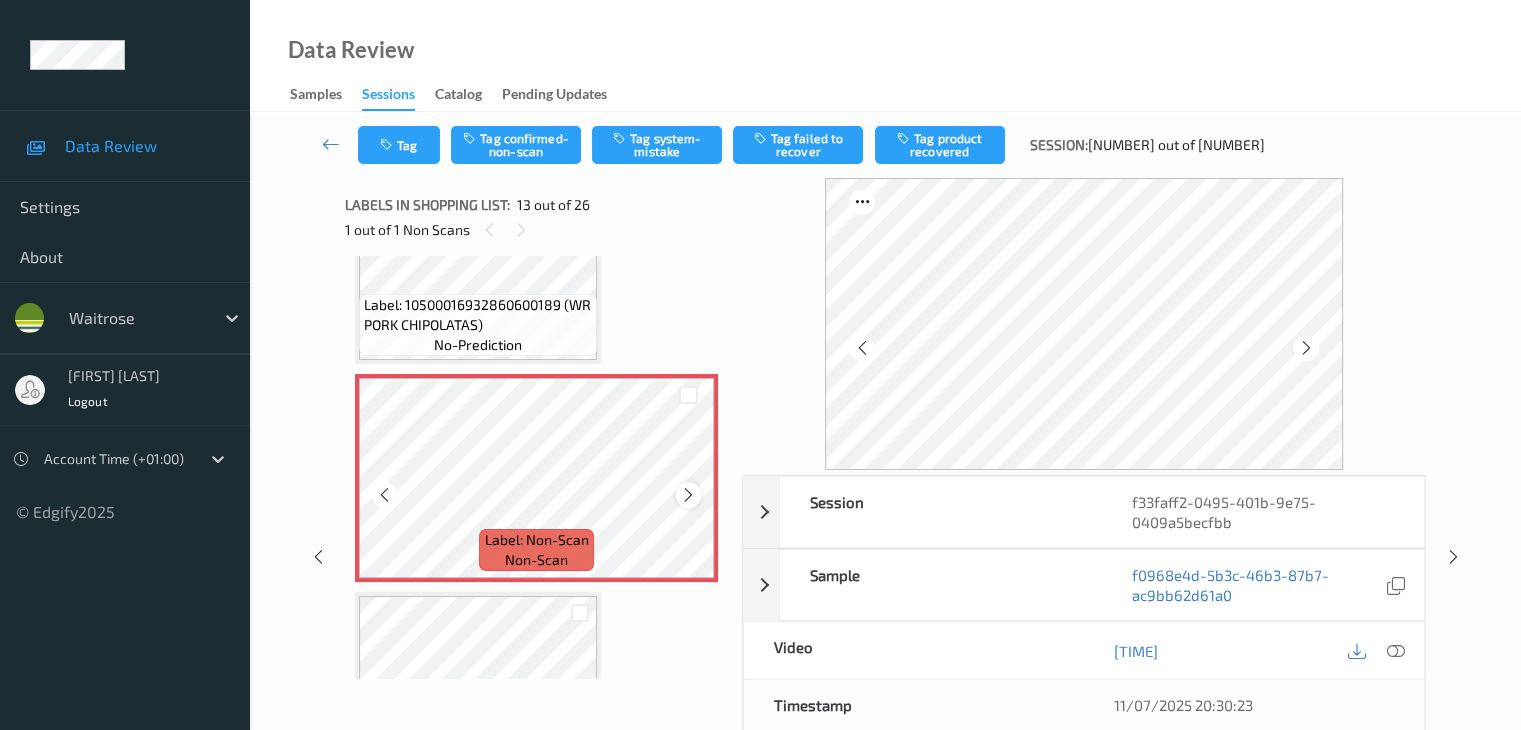 click at bounding box center [688, 495] 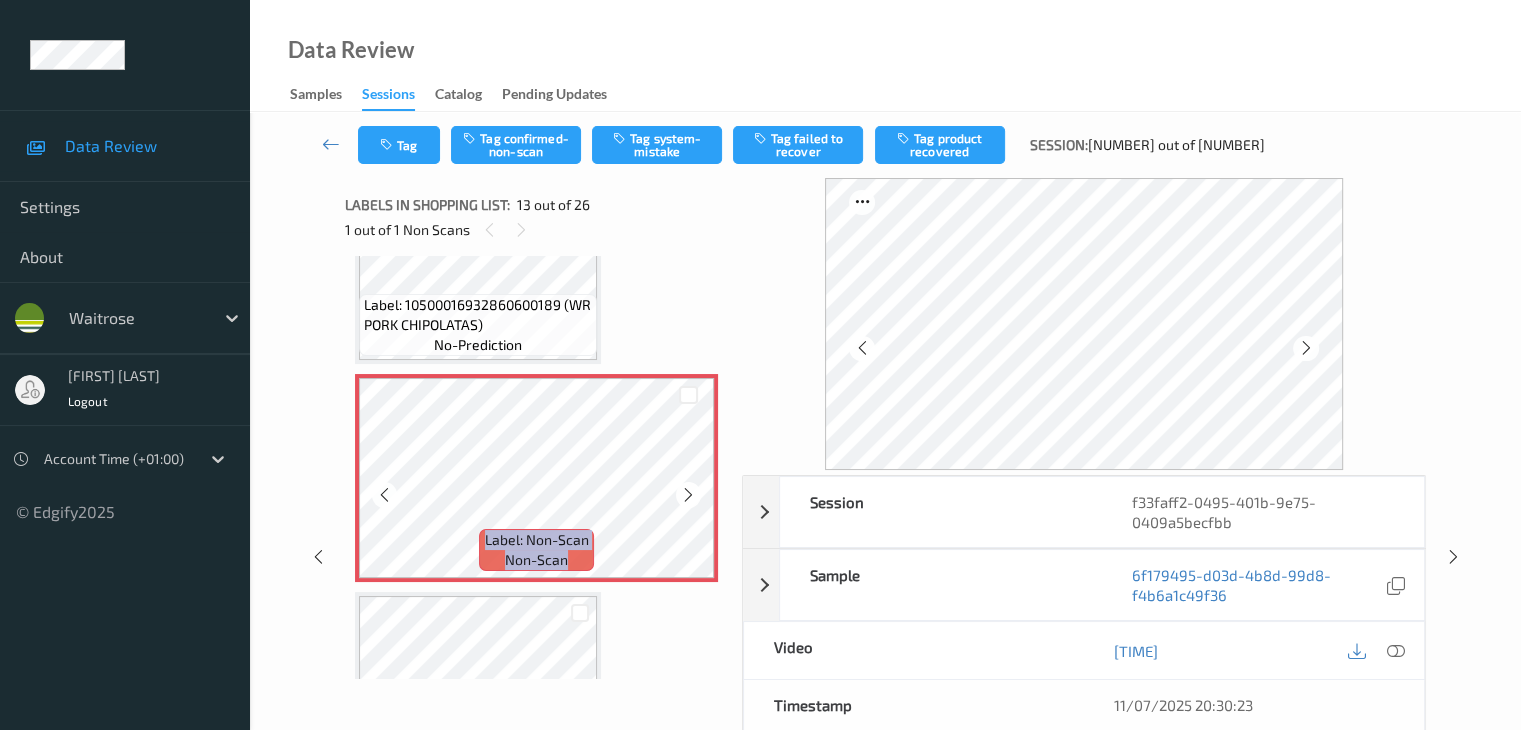click at bounding box center (688, 495) 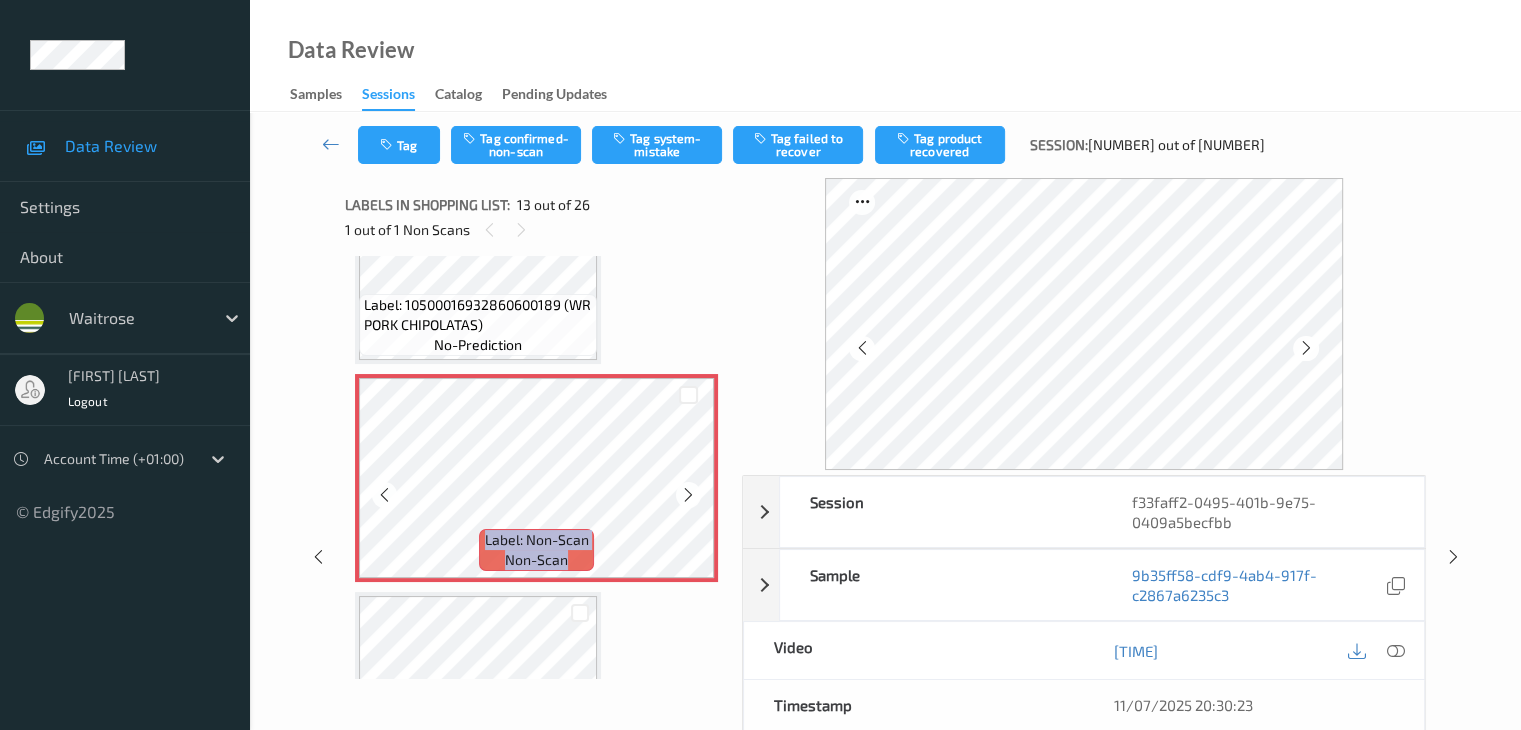 click at bounding box center [688, 495] 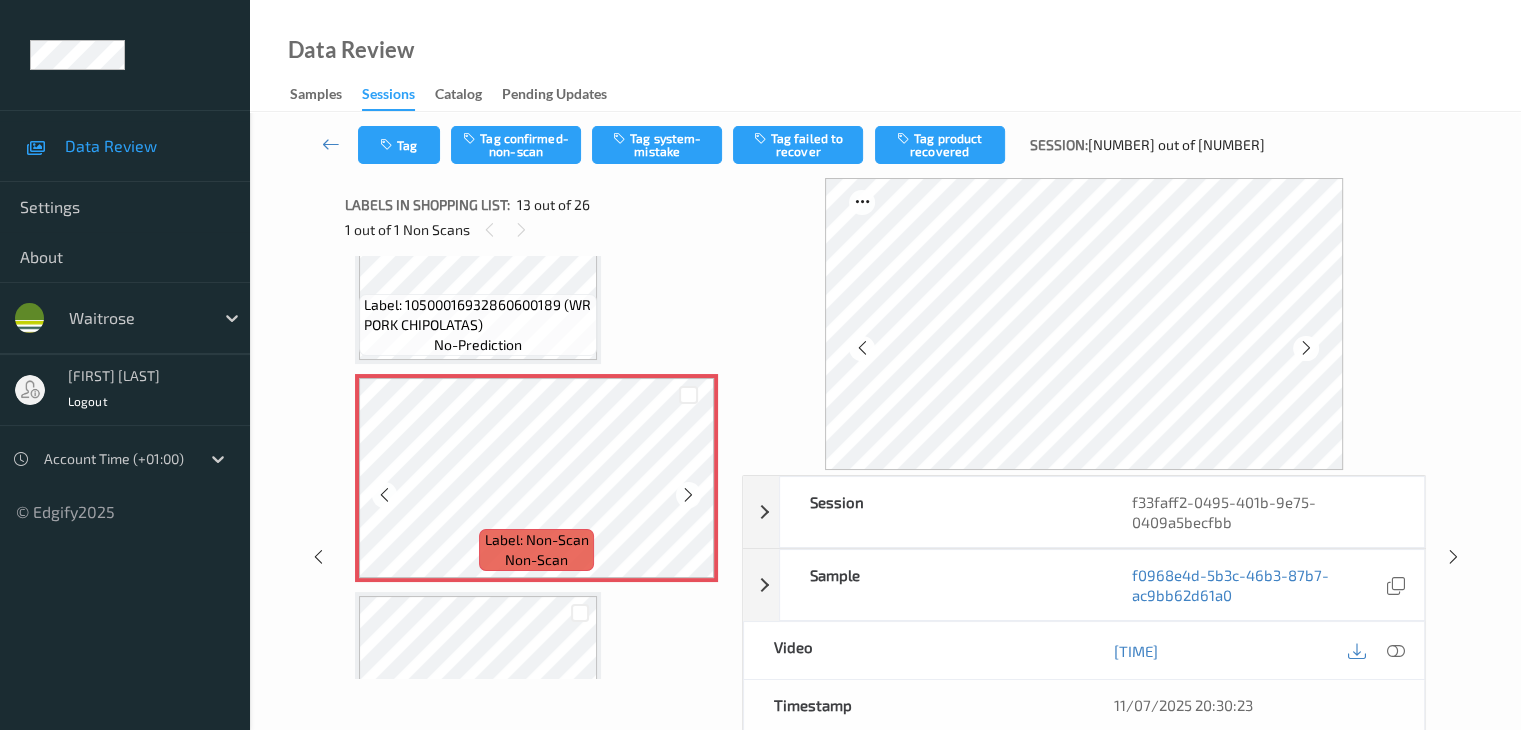 click at bounding box center (688, 495) 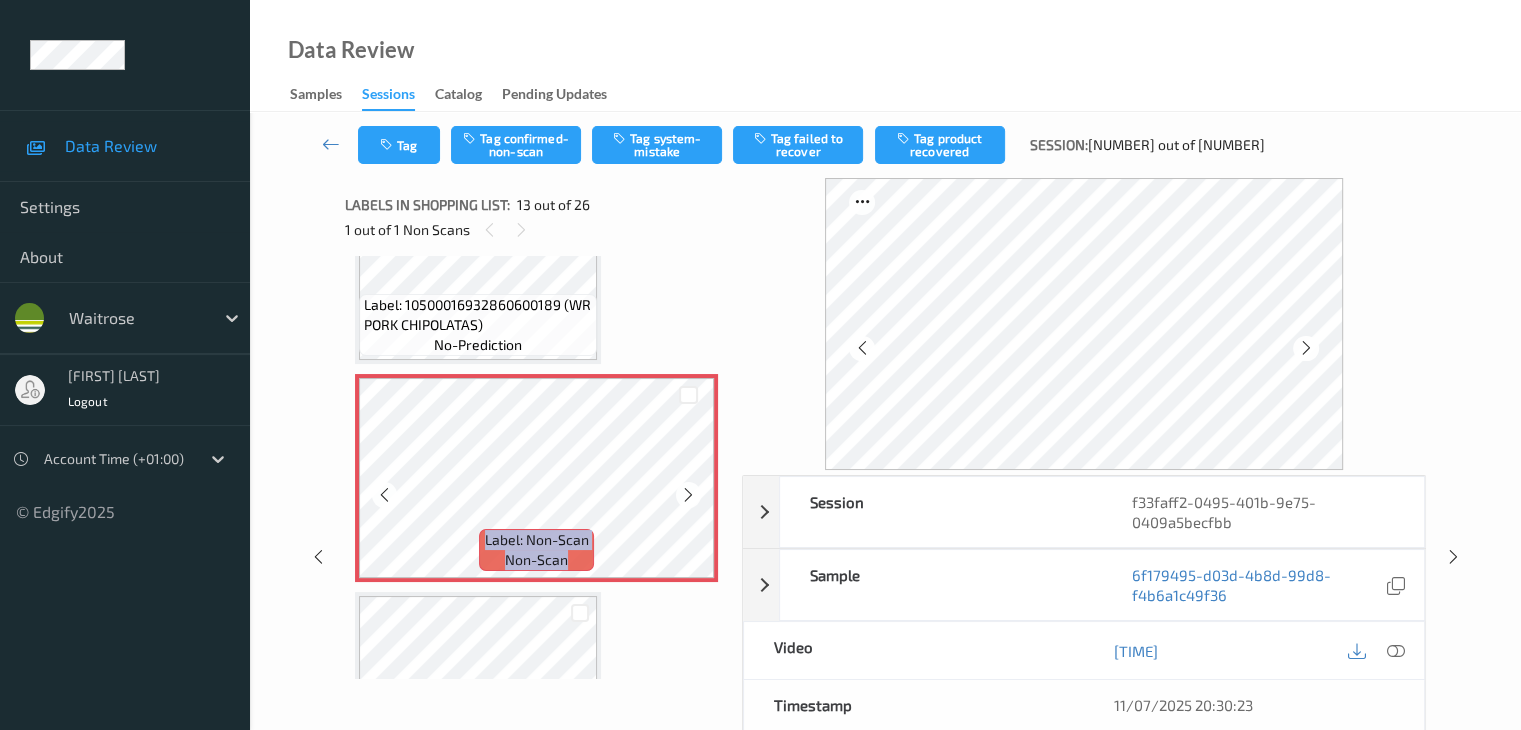 click at bounding box center [688, 495] 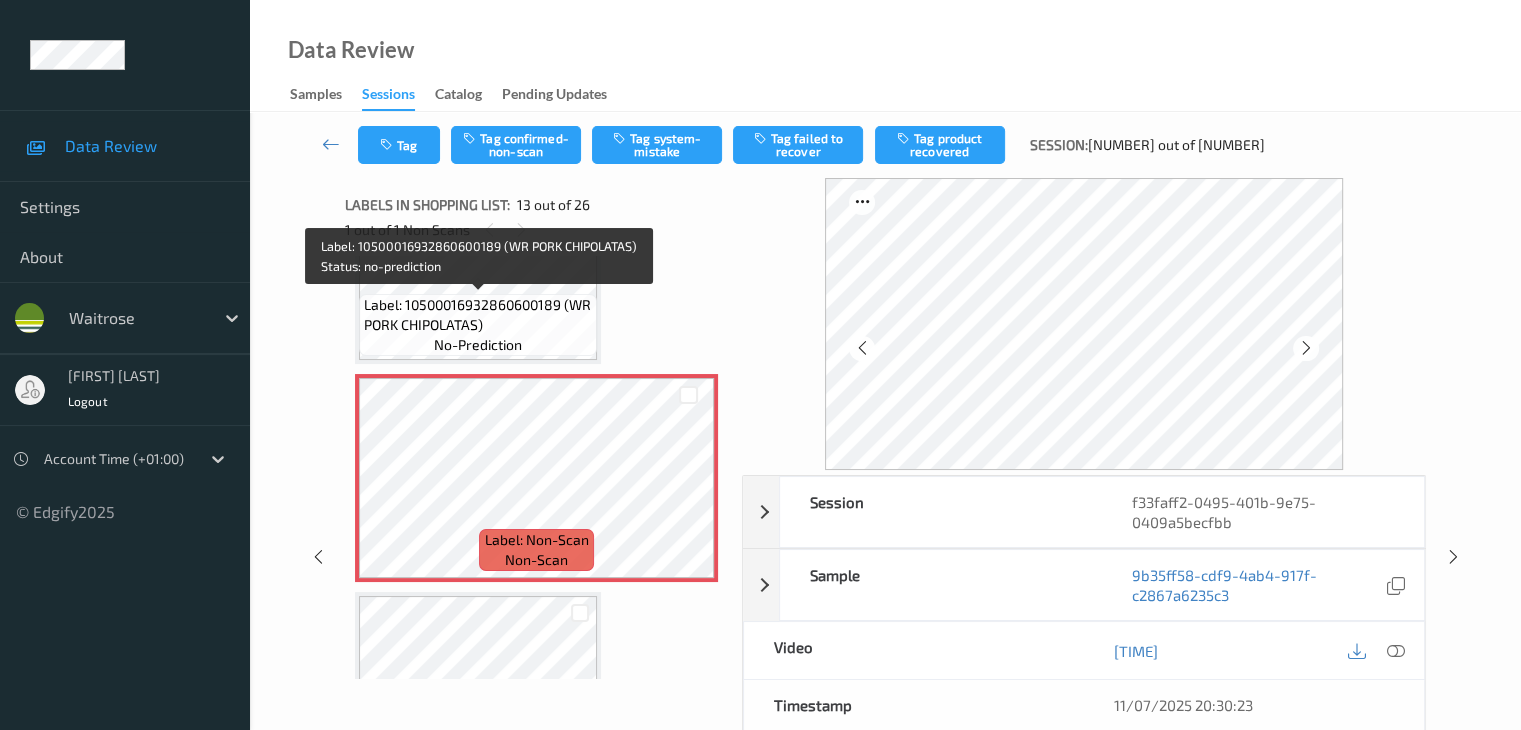 click on "Label: 10500016932860600189 (WR PORK CHIPOLATAS)" at bounding box center [478, 315] 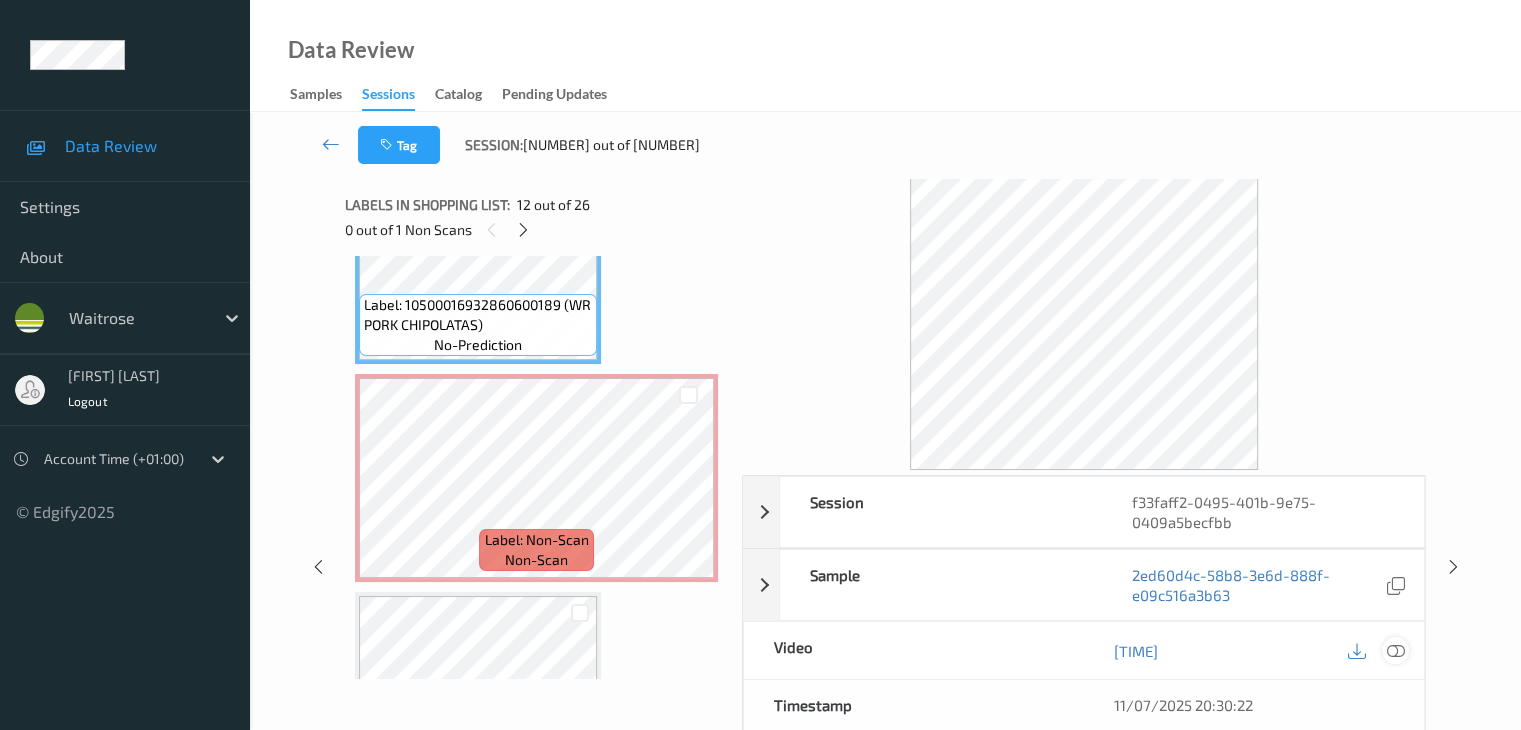 click at bounding box center [1395, 651] 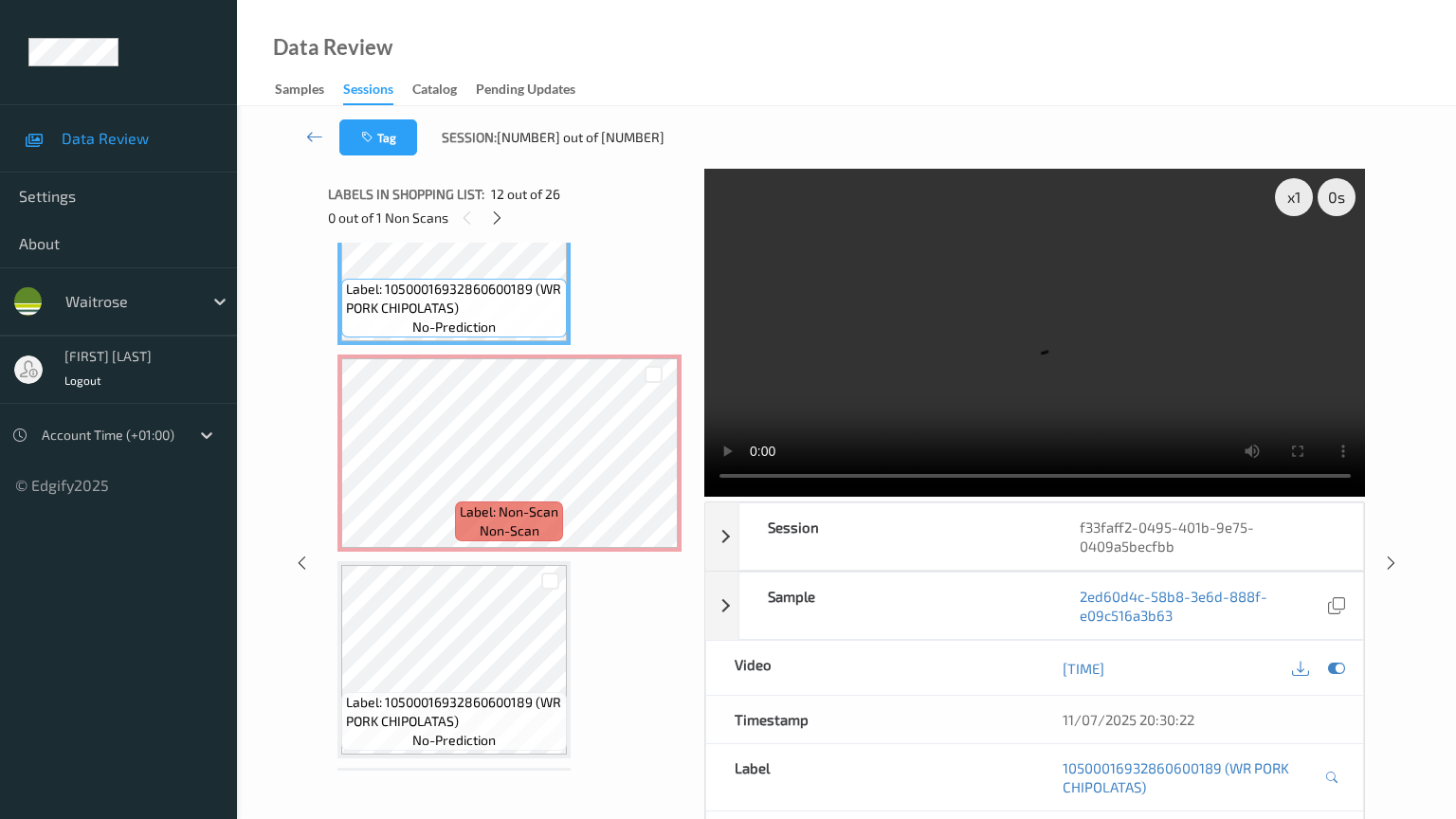 type 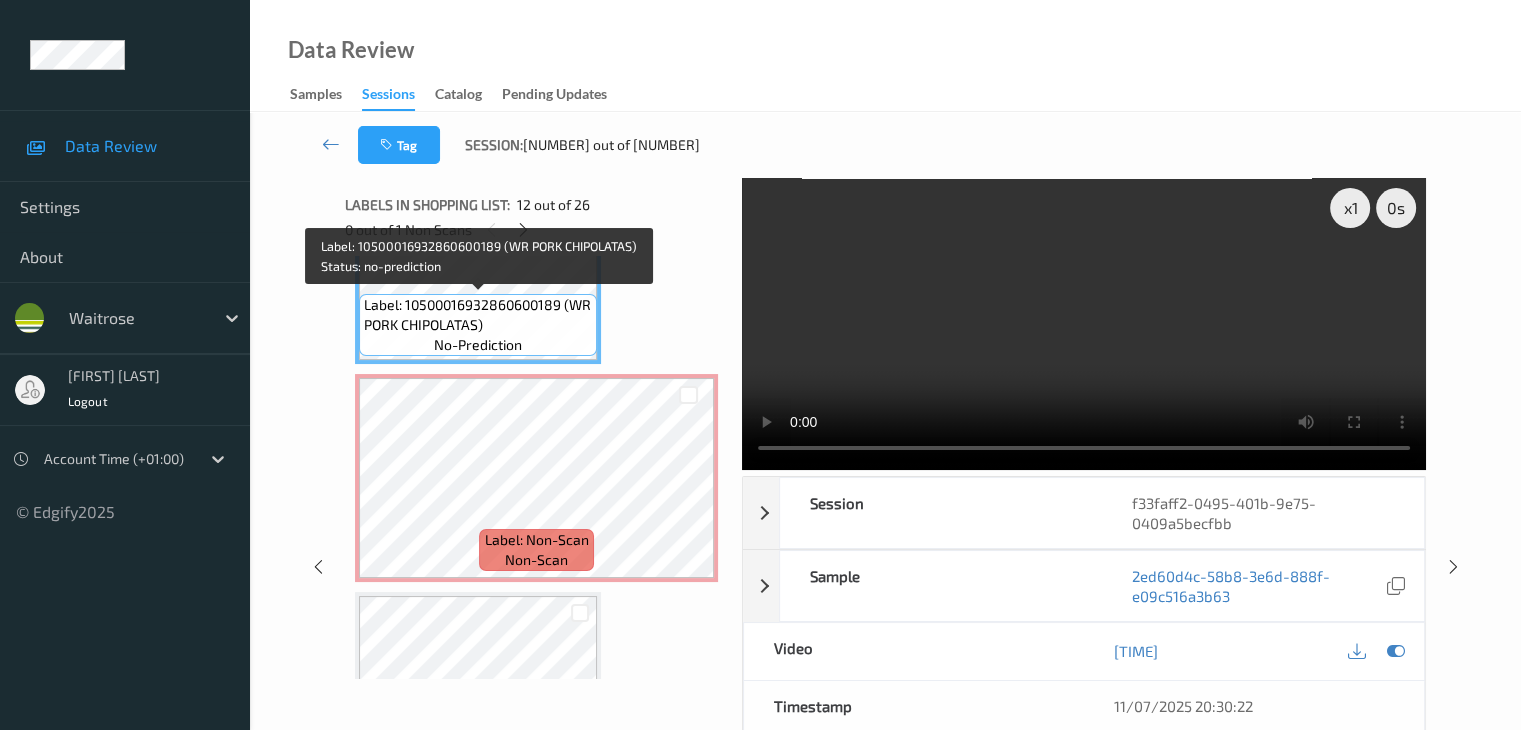 click on "Label: 10500016932860600189 (WR PORK CHIPOLATAS)" at bounding box center [478, 315] 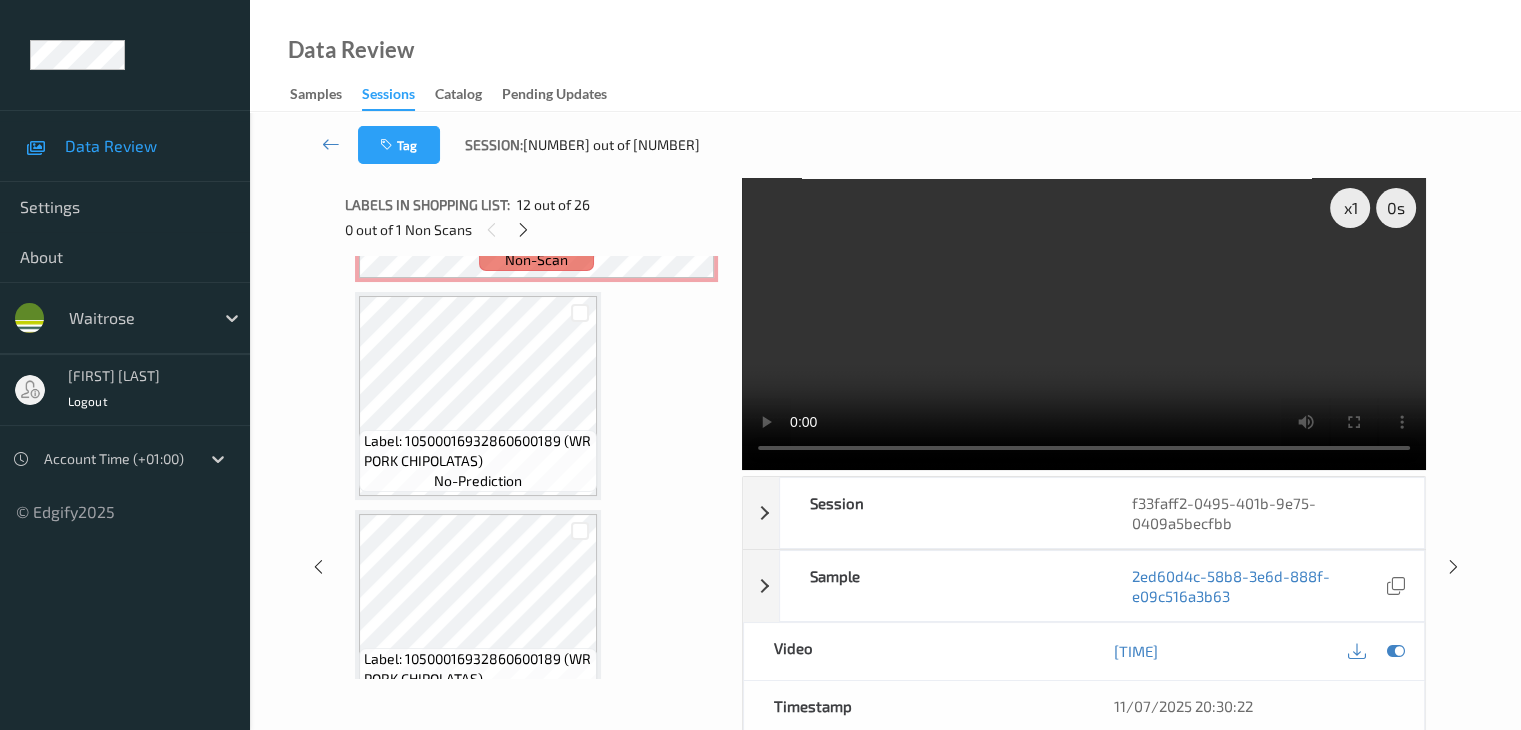 scroll, scrollTop: 2908, scrollLeft: 0, axis: vertical 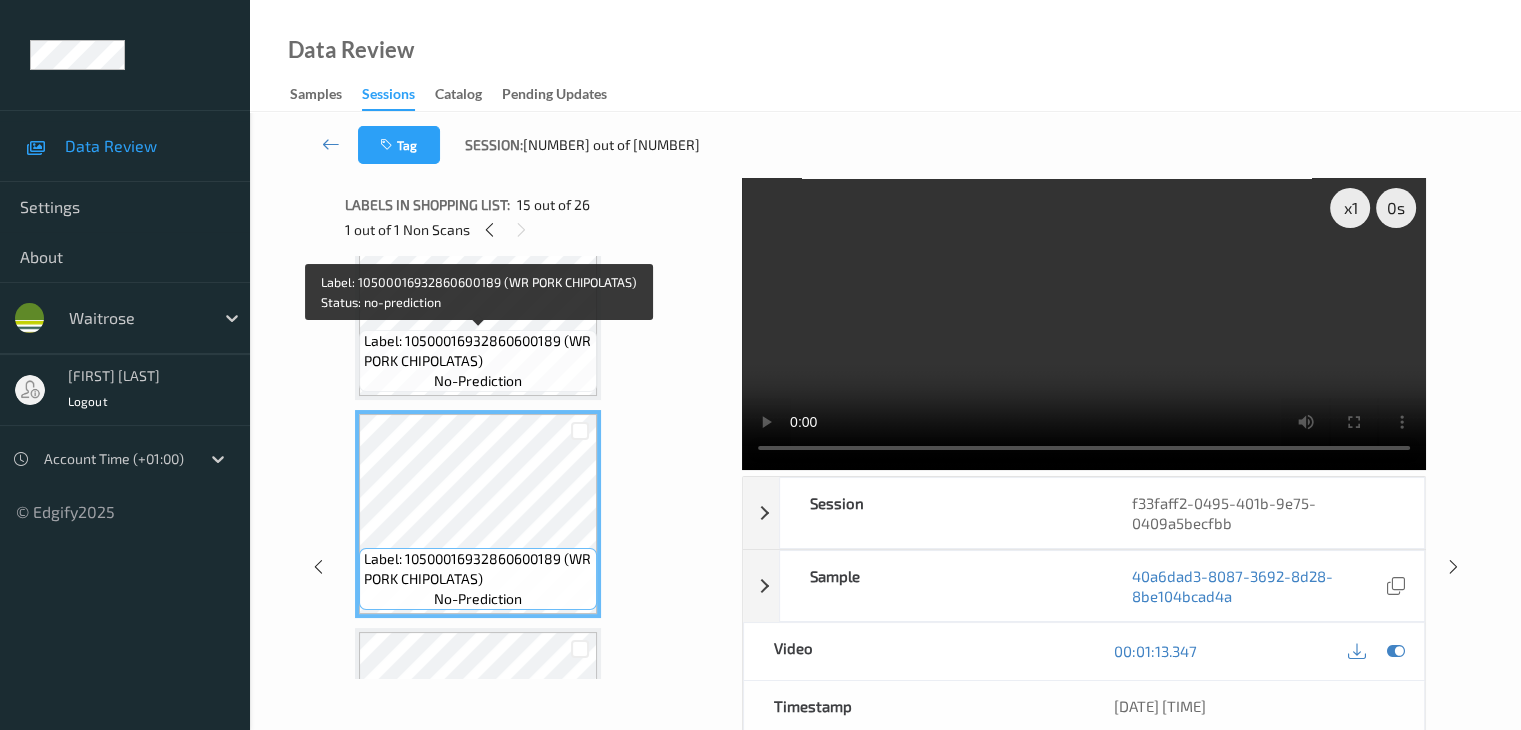 click on "Label: 10500016932860600189 (WR PORK CHIPOLATAS)" at bounding box center [478, 351] 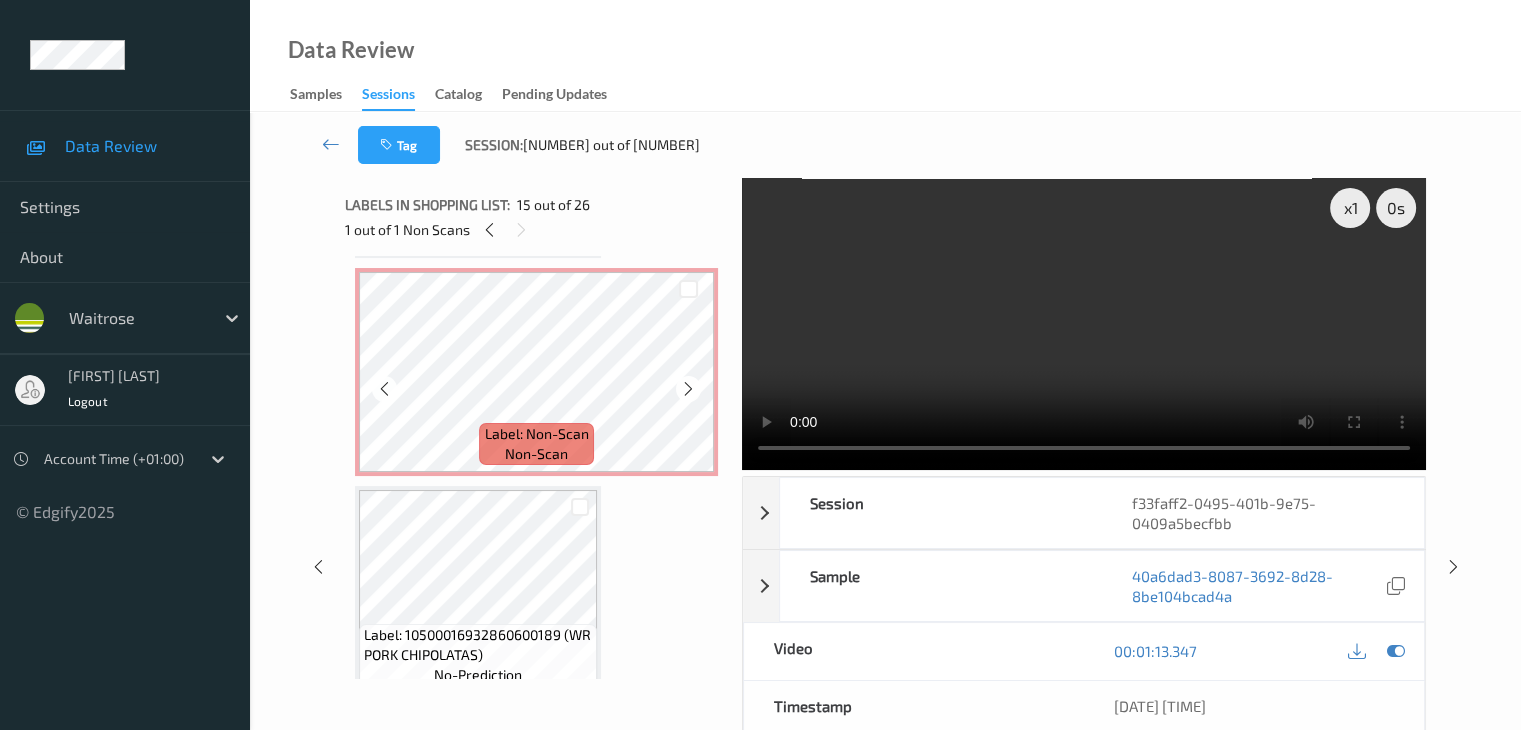 scroll, scrollTop: 2508, scrollLeft: 0, axis: vertical 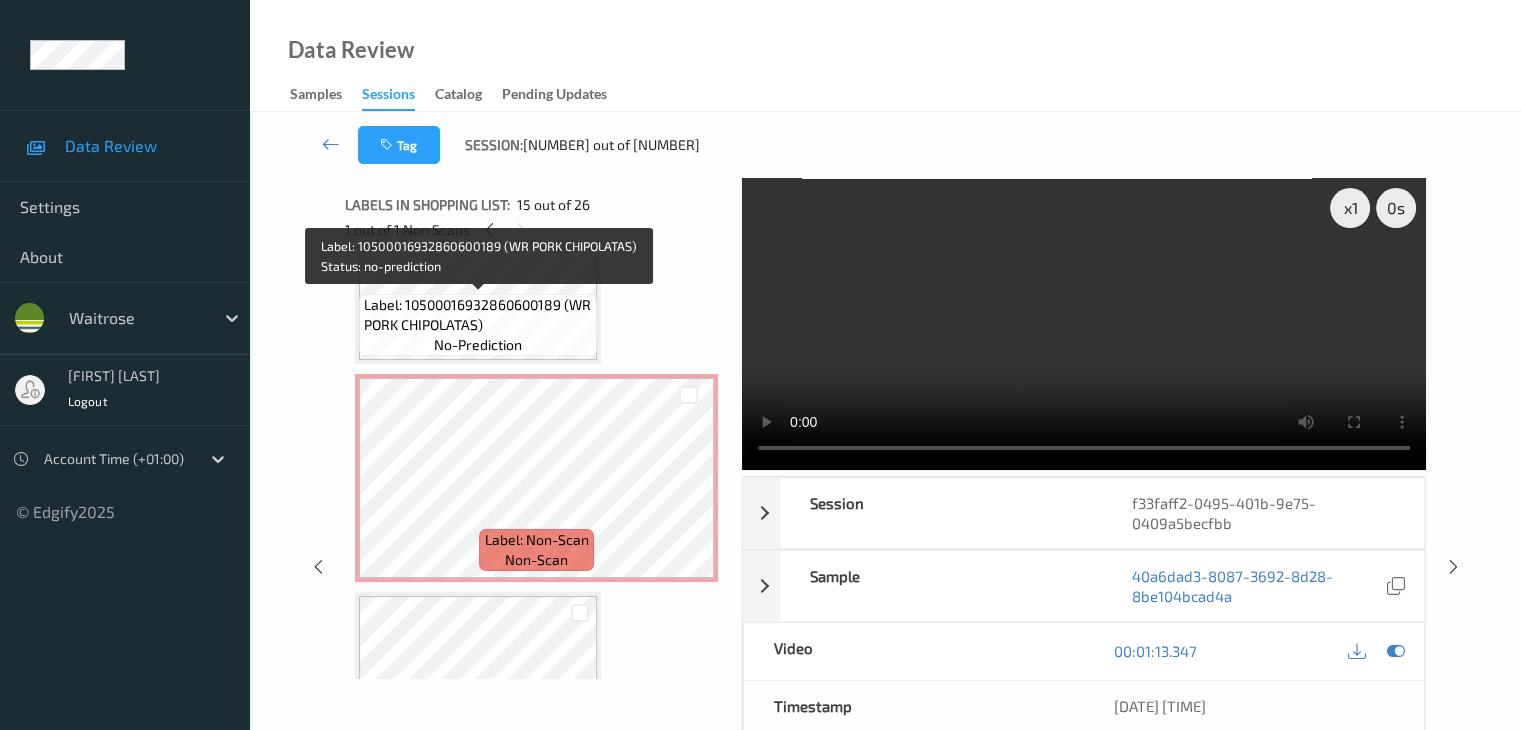 click on "Label: [NUMBER] (WR PORK CHIPOLATAS) no-prediction" at bounding box center [478, 325] 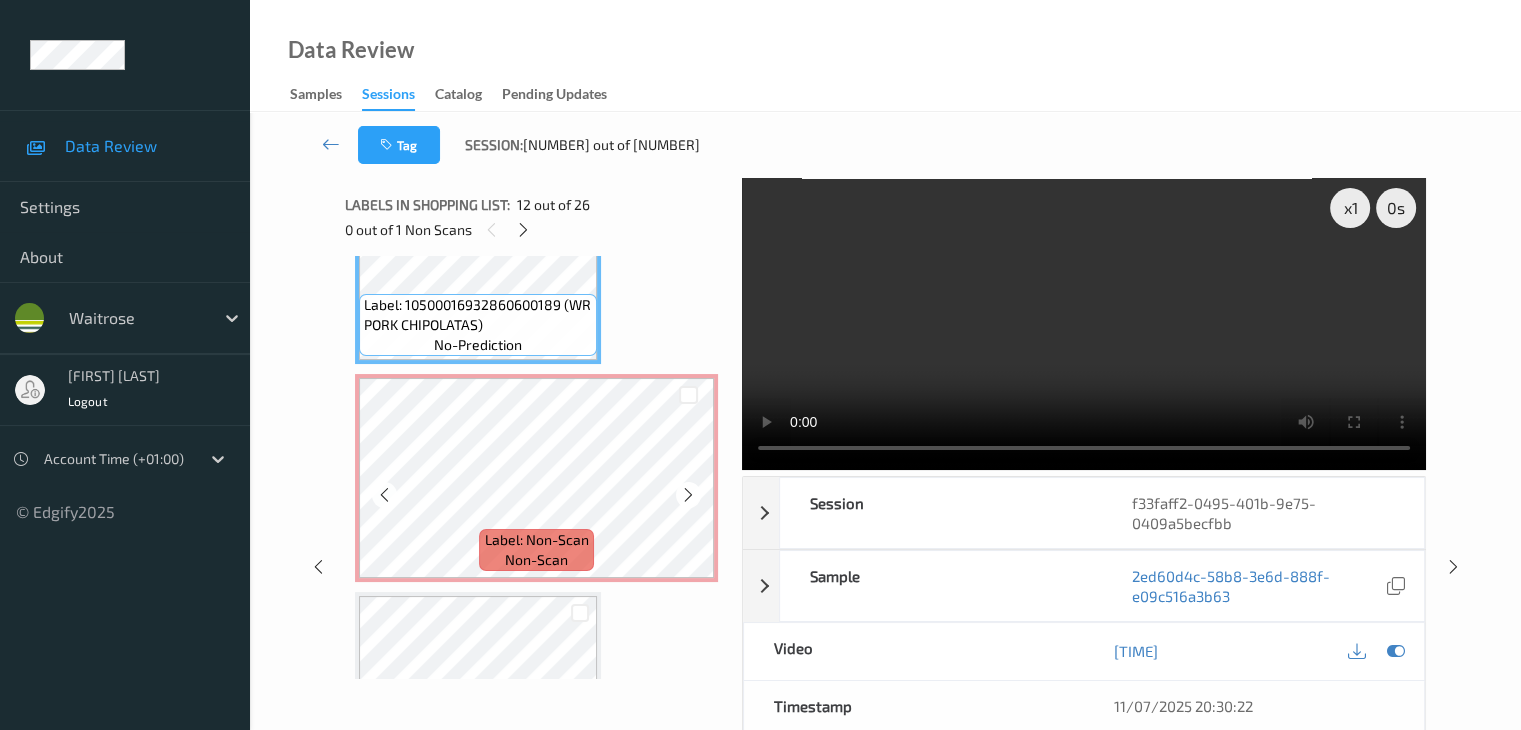 scroll, scrollTop: 2308, scrollLeft: 0, axis: vertical 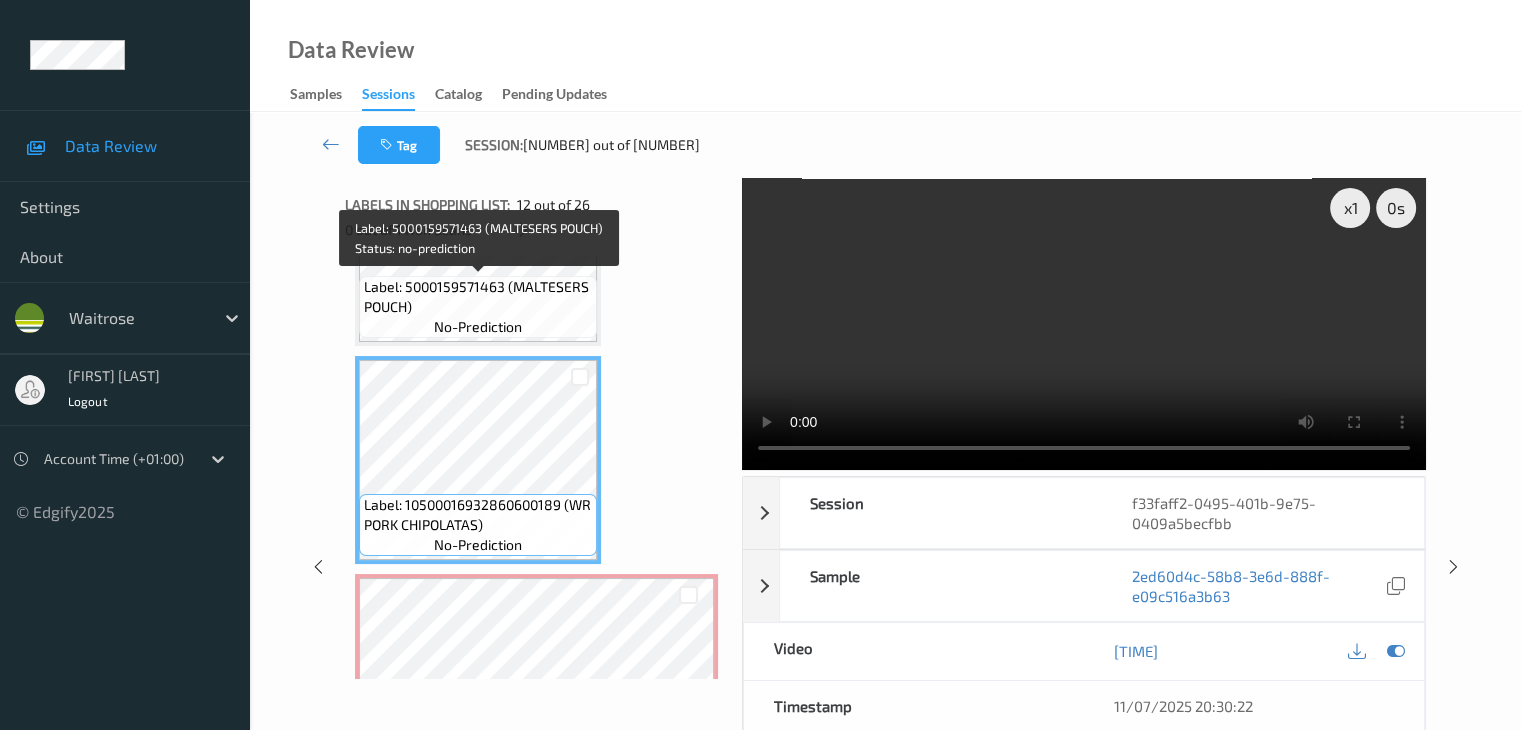 click on "Label: 5000159571463 (MALTESERS POUCH)" at bounding box center [478, 297] 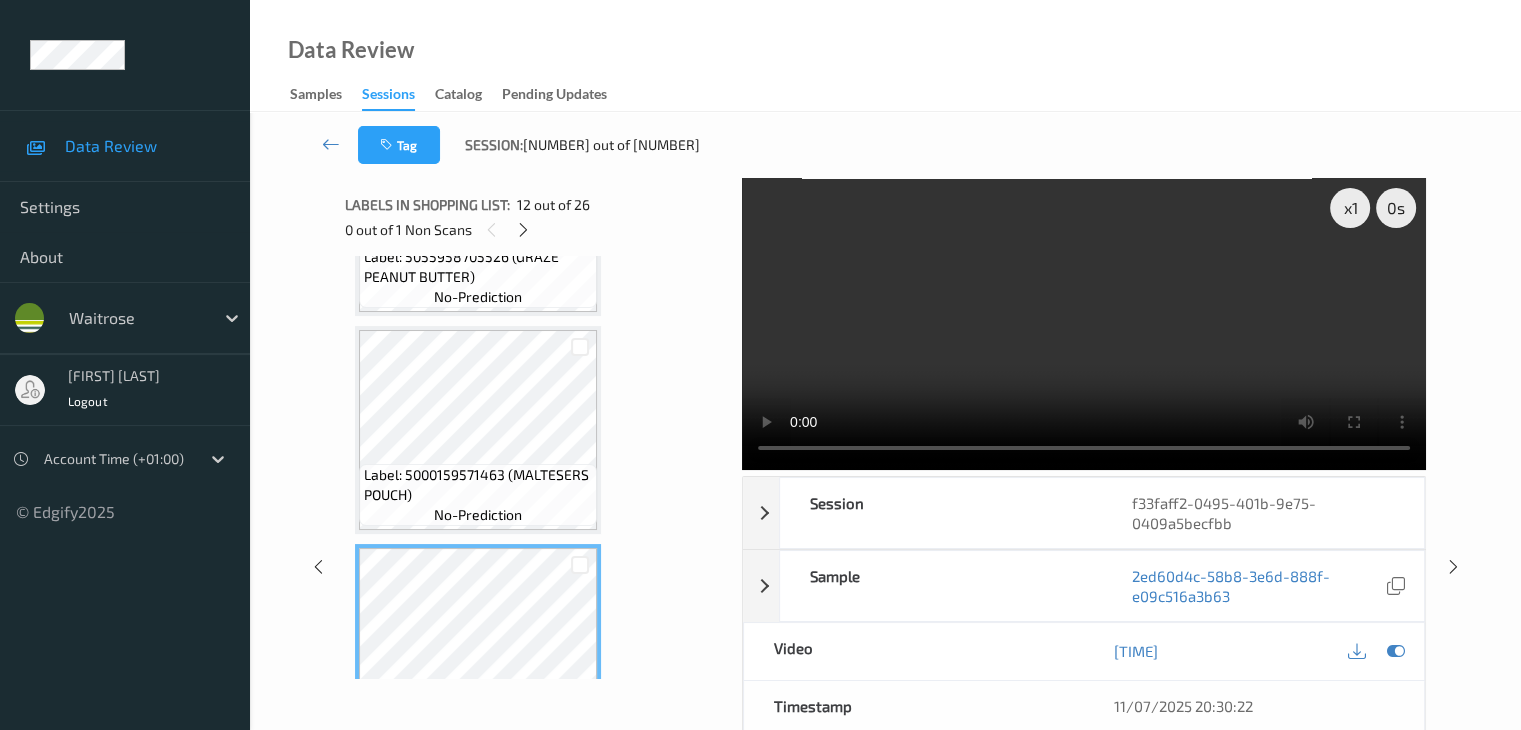 scroll, scrollTop: 2108, scrollLeft: 0, axis: vertical 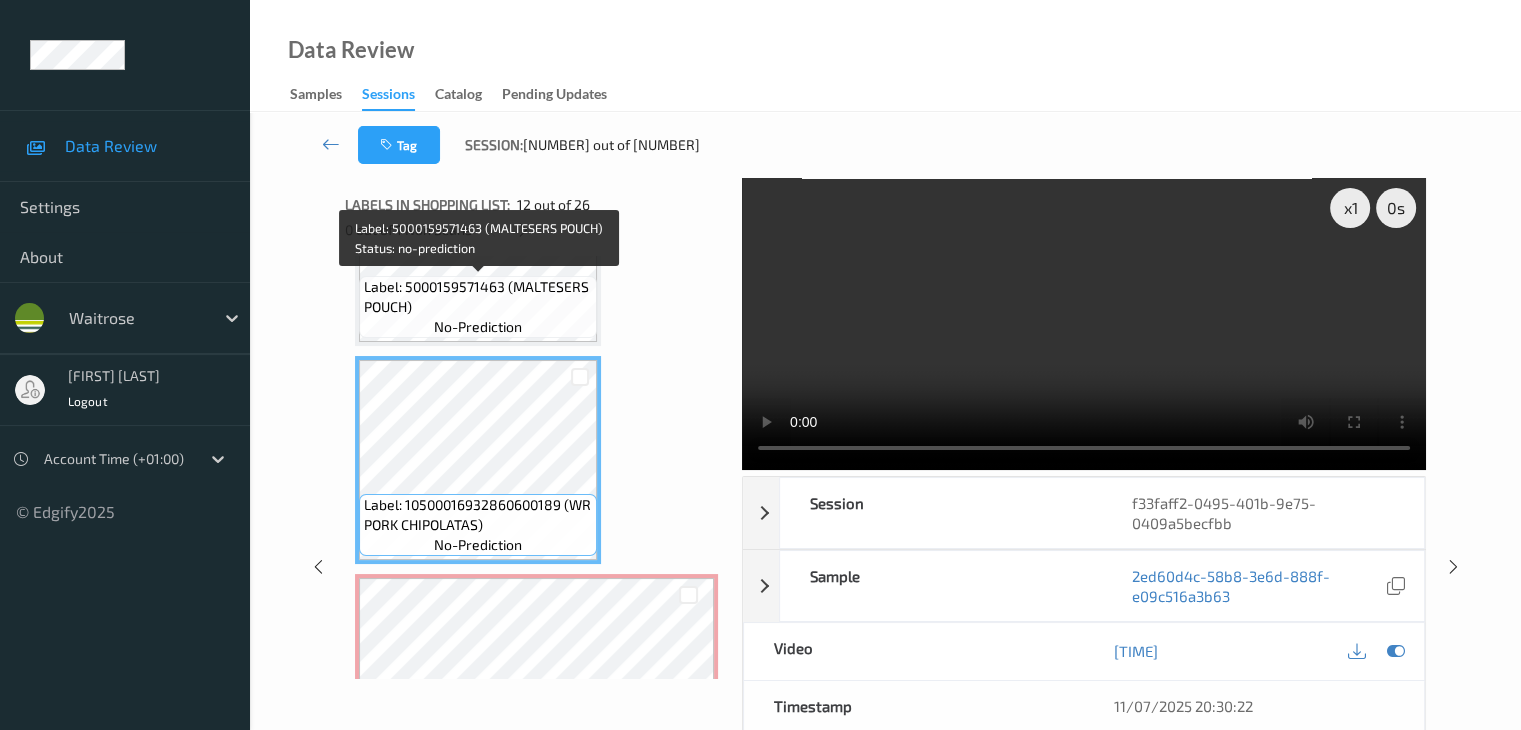 click on "Label: 5000159571463 (MALTESERS POUCH)" at bounding box center [478, 297] 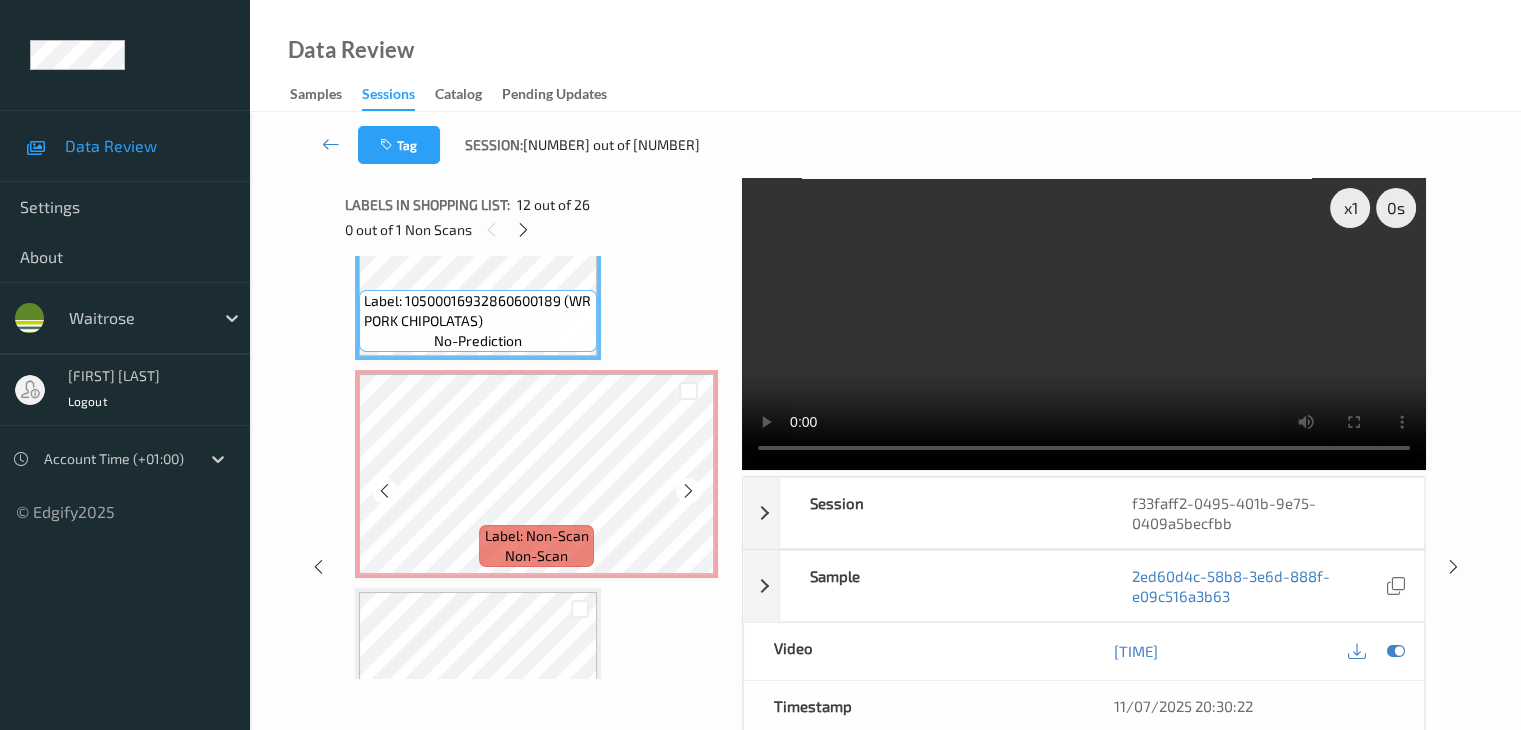 scroll, scrollTop: 2508, scrollLeft: 0, axis: vertical 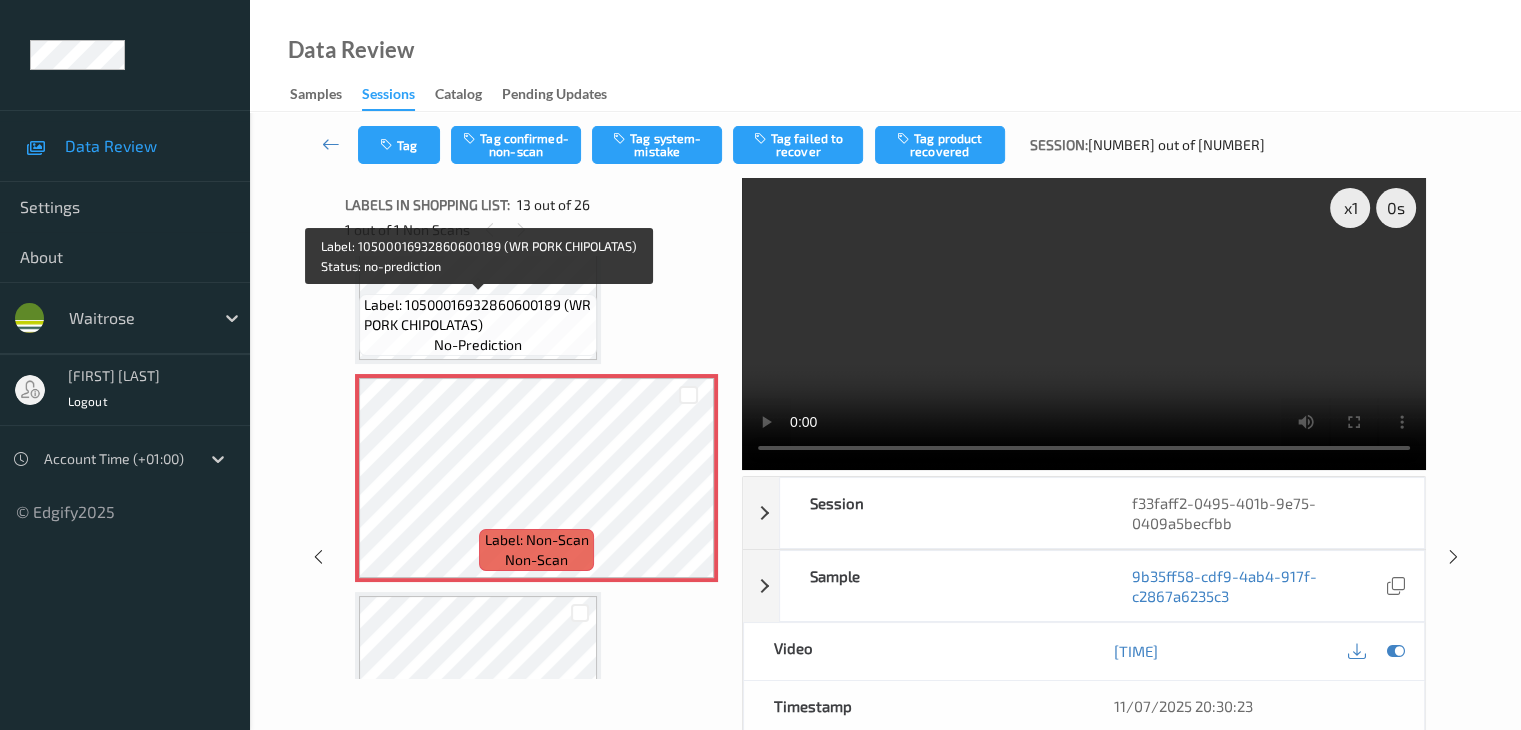 click on "Label: [NUMBER] (WR PORK CHIPOLATAS) no-prediction" at bounding box center [478, 325] 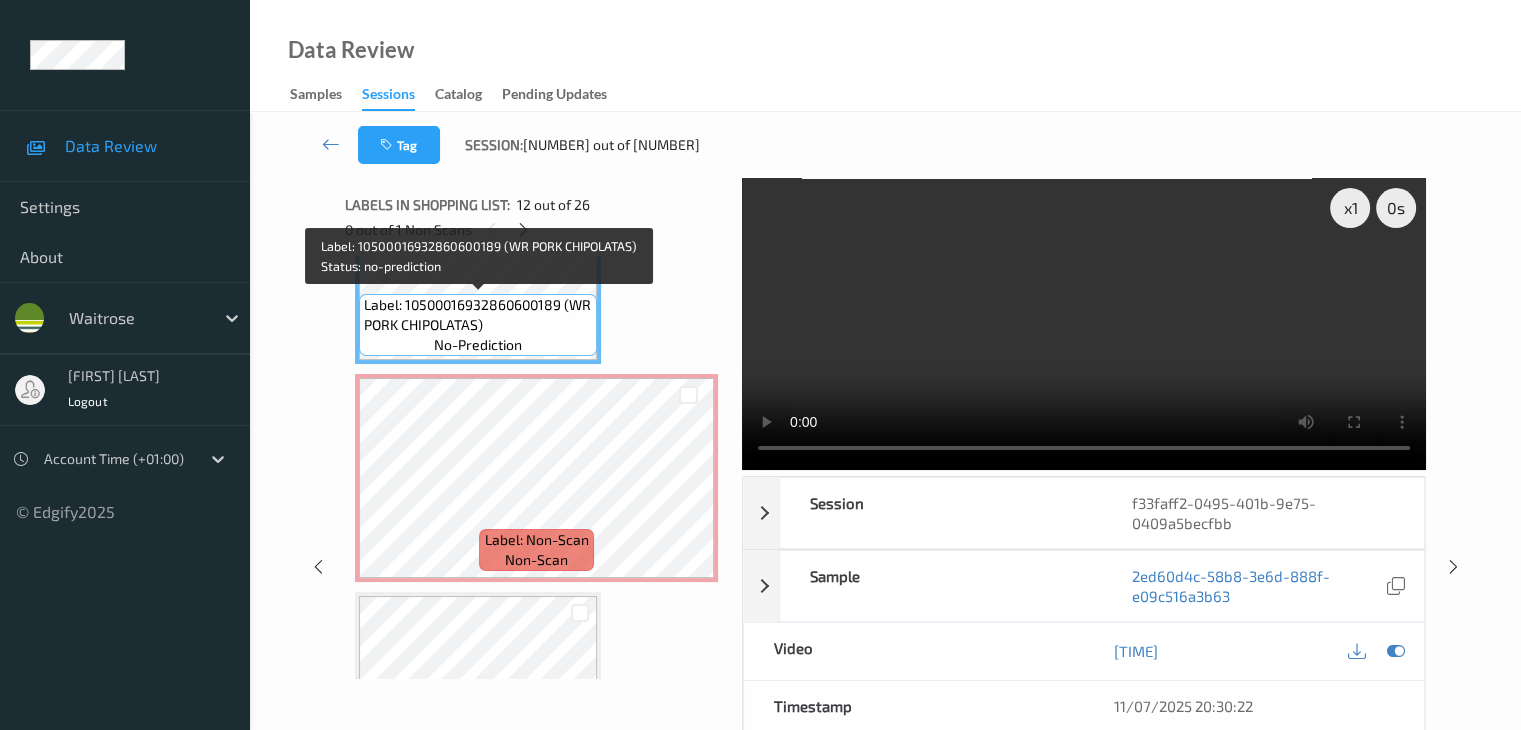 click on "Label: 10500016932860600189 (WR PORK CHIPOLATAS)" at bounding box center [478, 315] 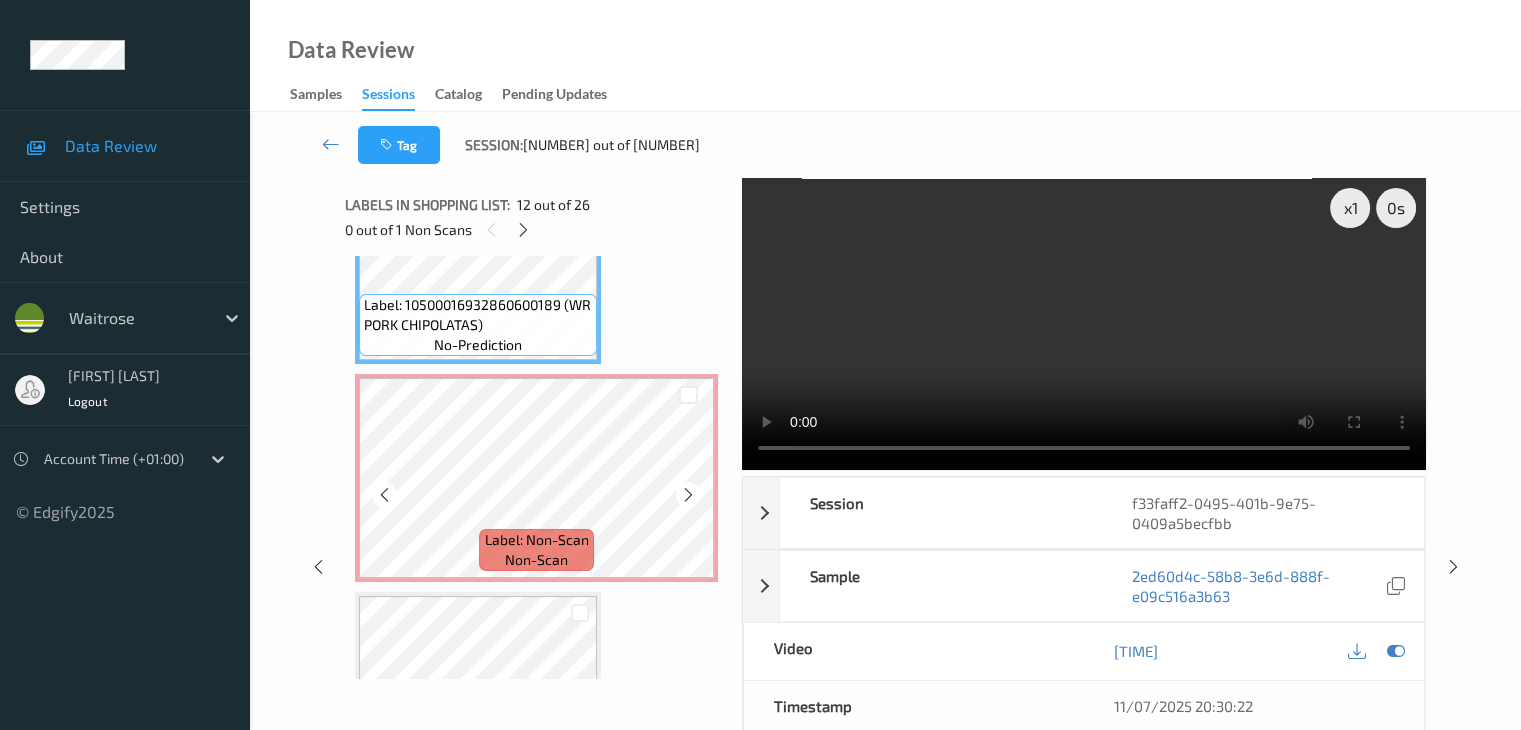 scroll, scrollTop: 2508, scrollLeft: 0, axis: vertical 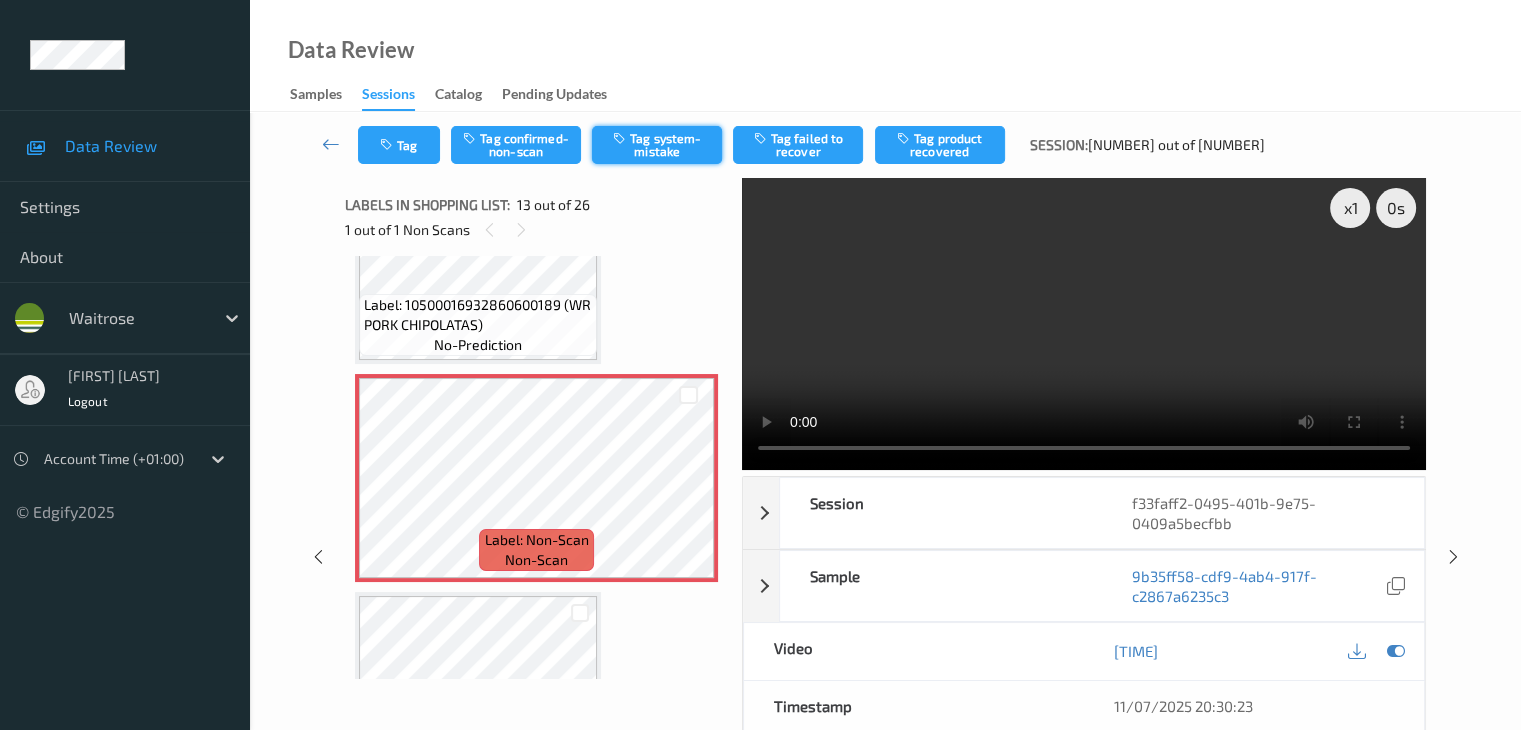 click on "Tag   system-mistake" at bounding box center (657, 145) 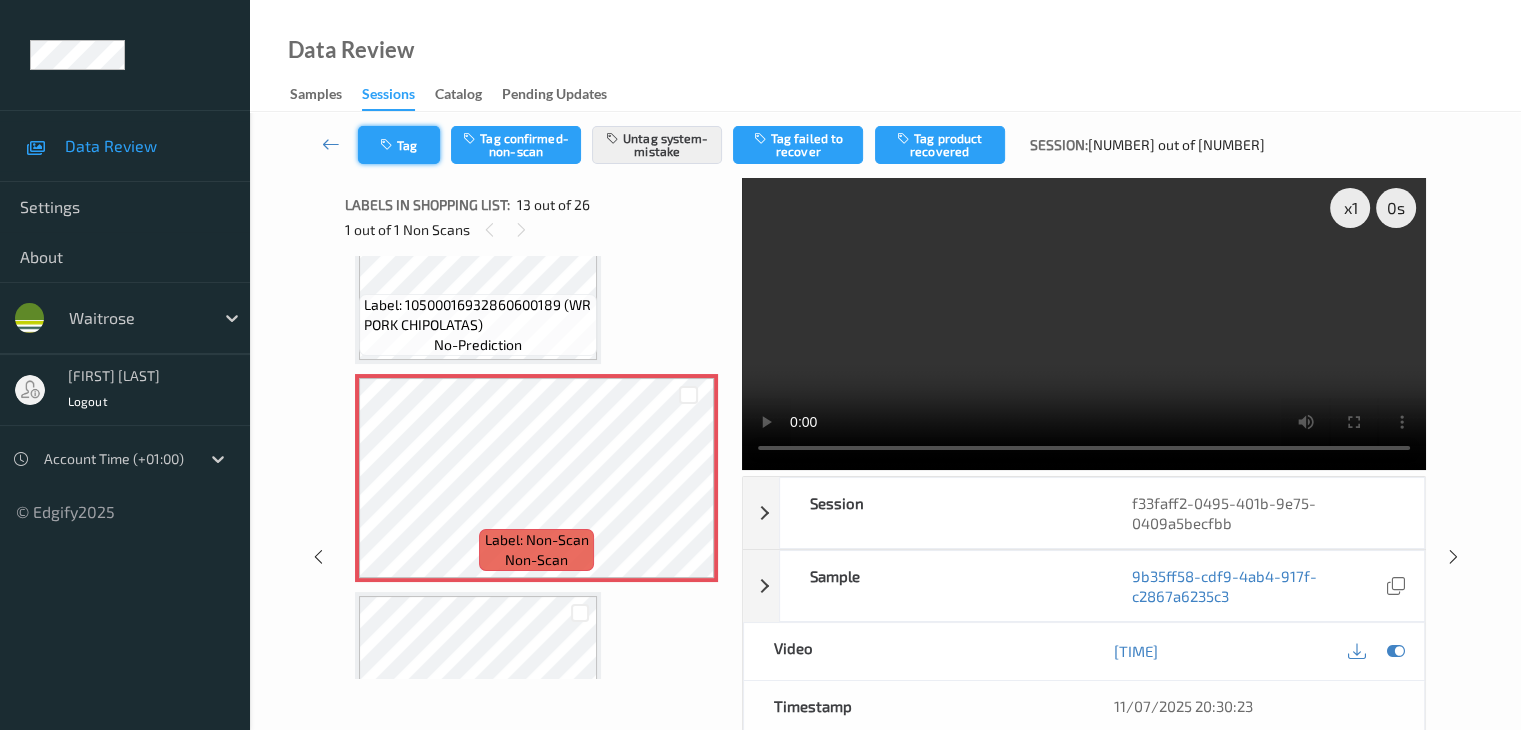 click at bounding box center [388, 145] 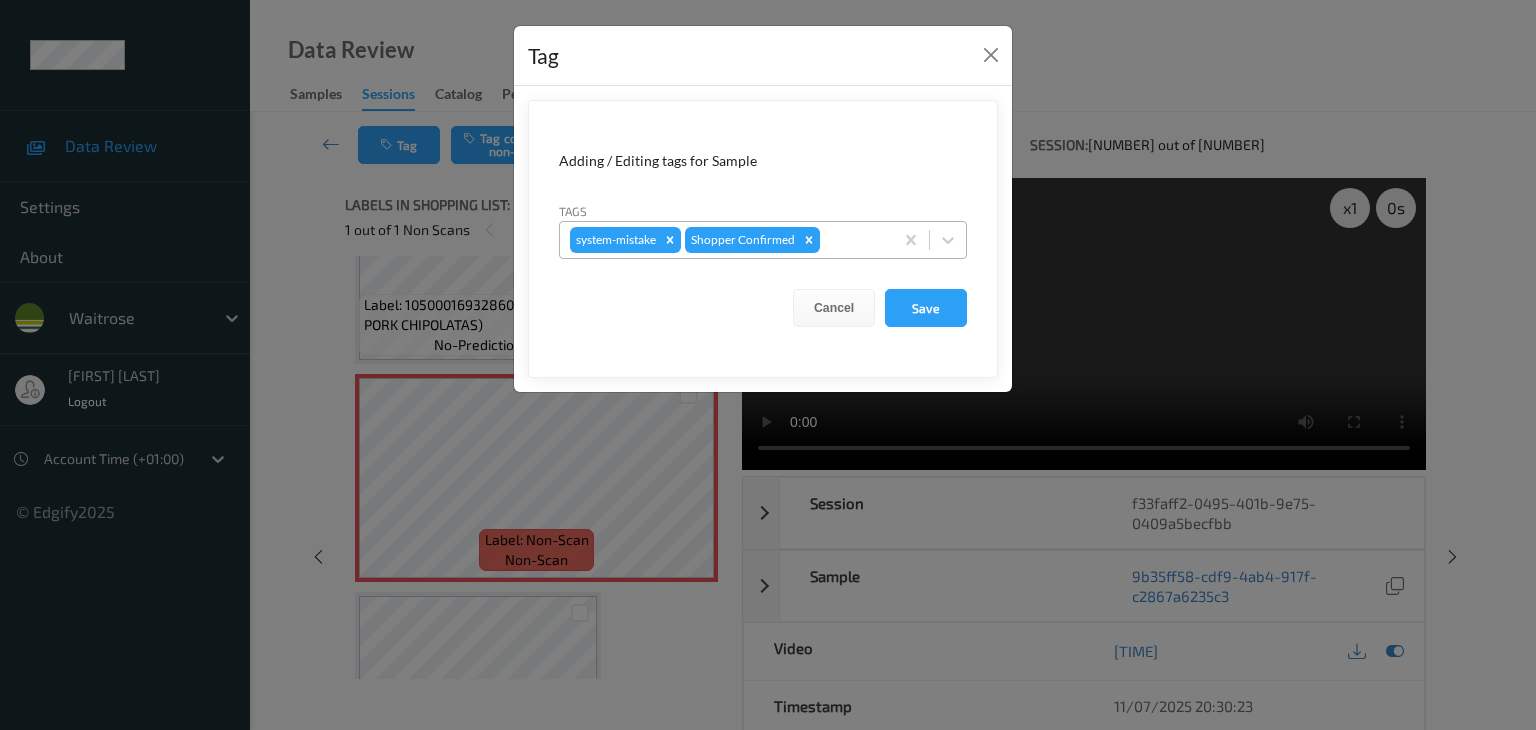 click at bounding box center [853, 240] 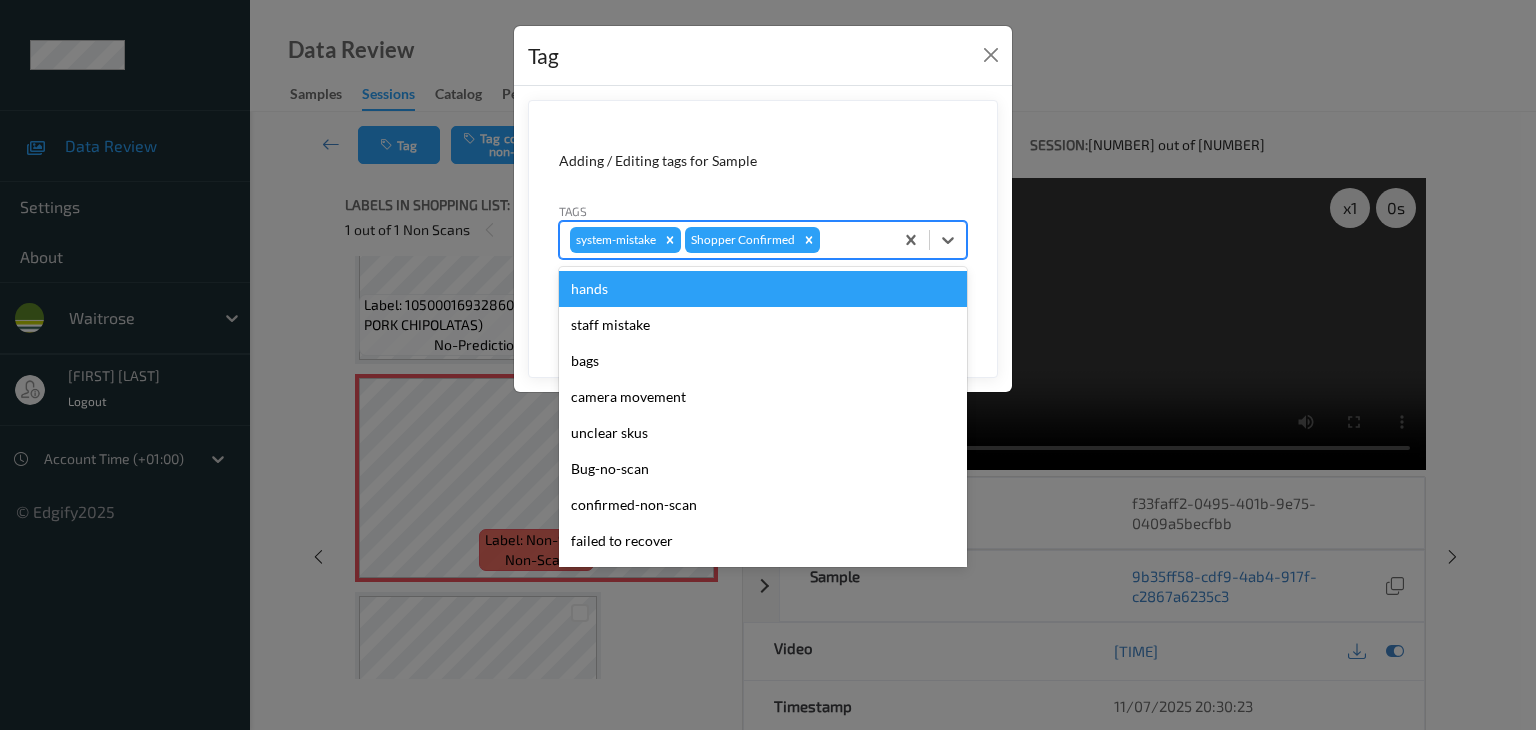 type on "u" 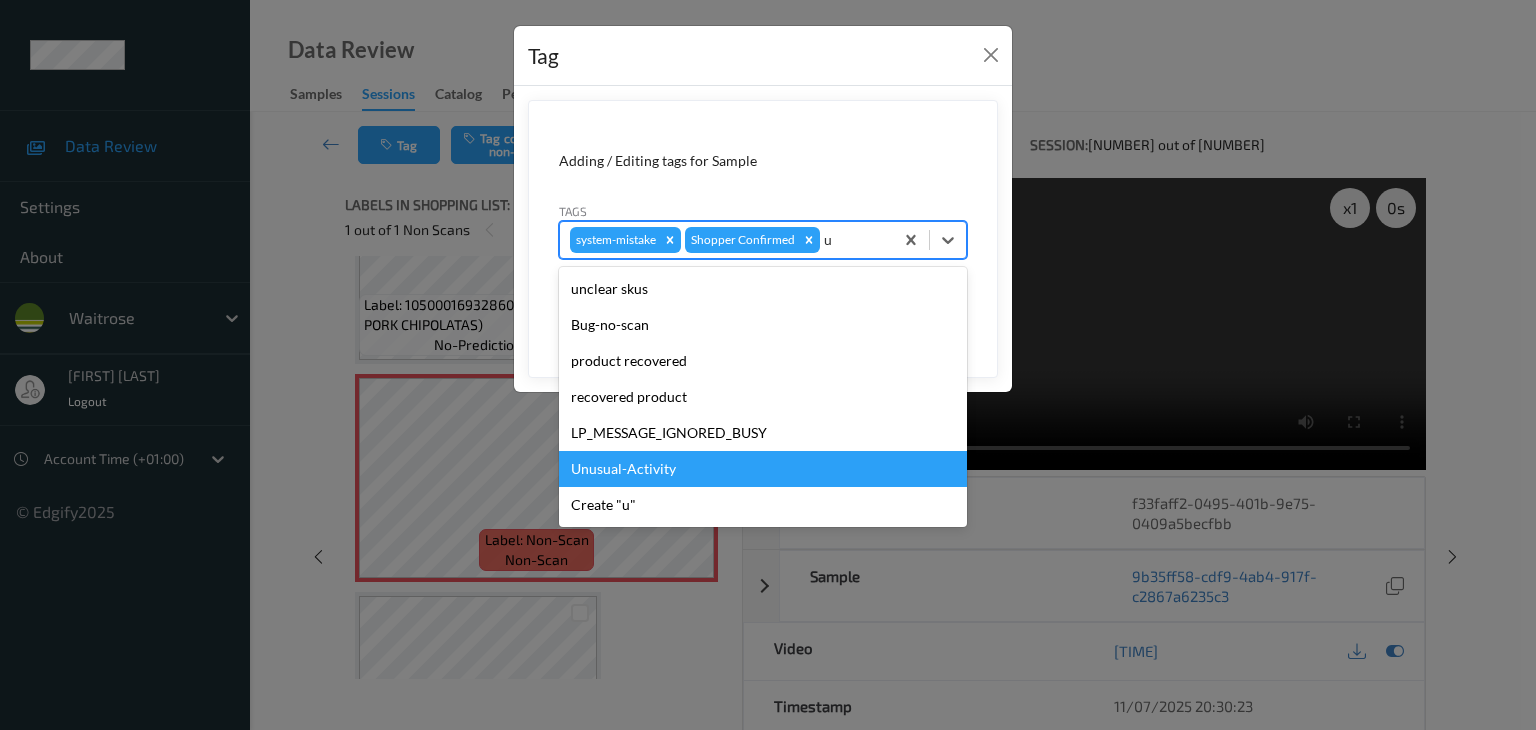 click on "Unusual-Activity" at bounding box center (763, 469) 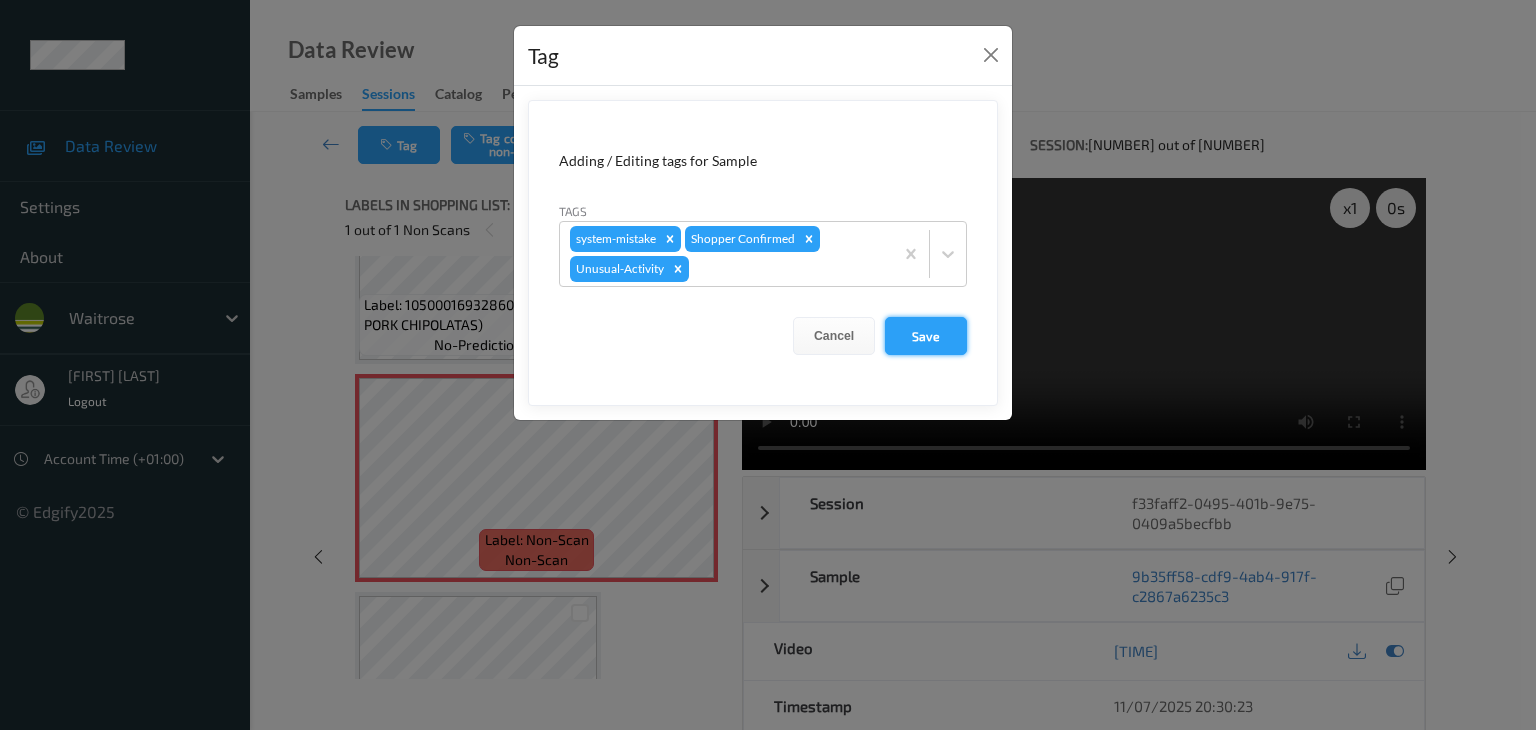 click on "Save" at bounding box center [926, 336] 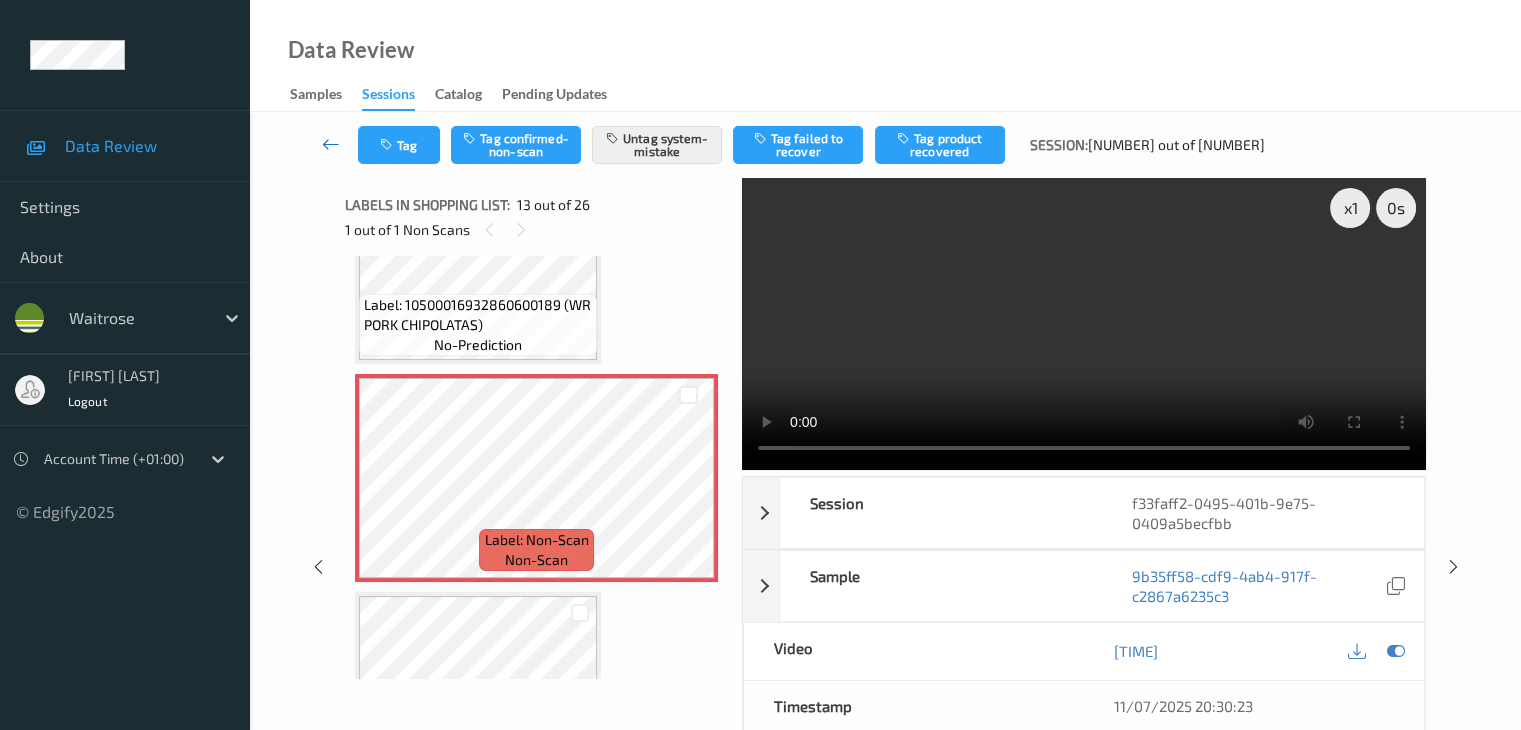 click at bounding box center (331, 144) 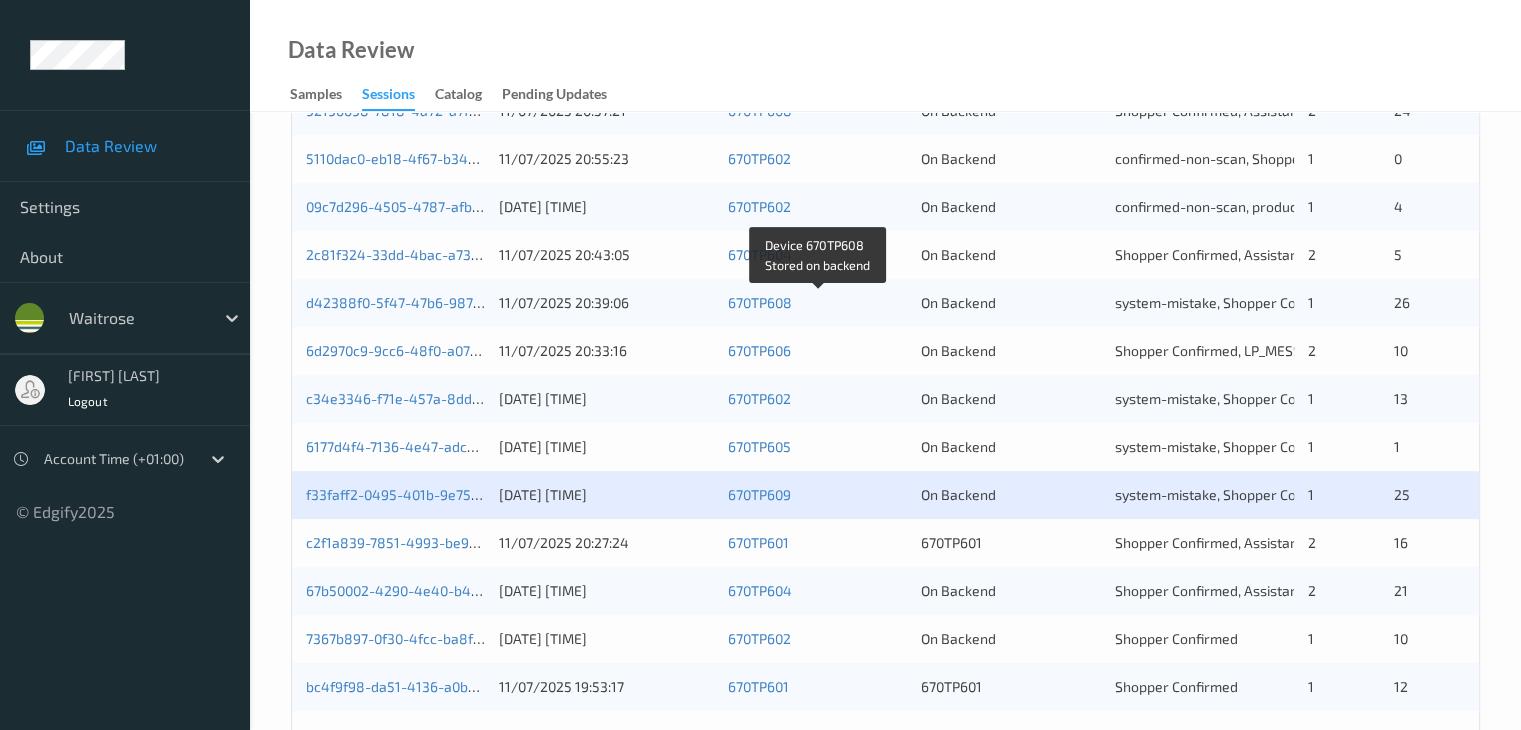 scroll, scrollTop: 700, scrollLeft: 0, axis: vertical 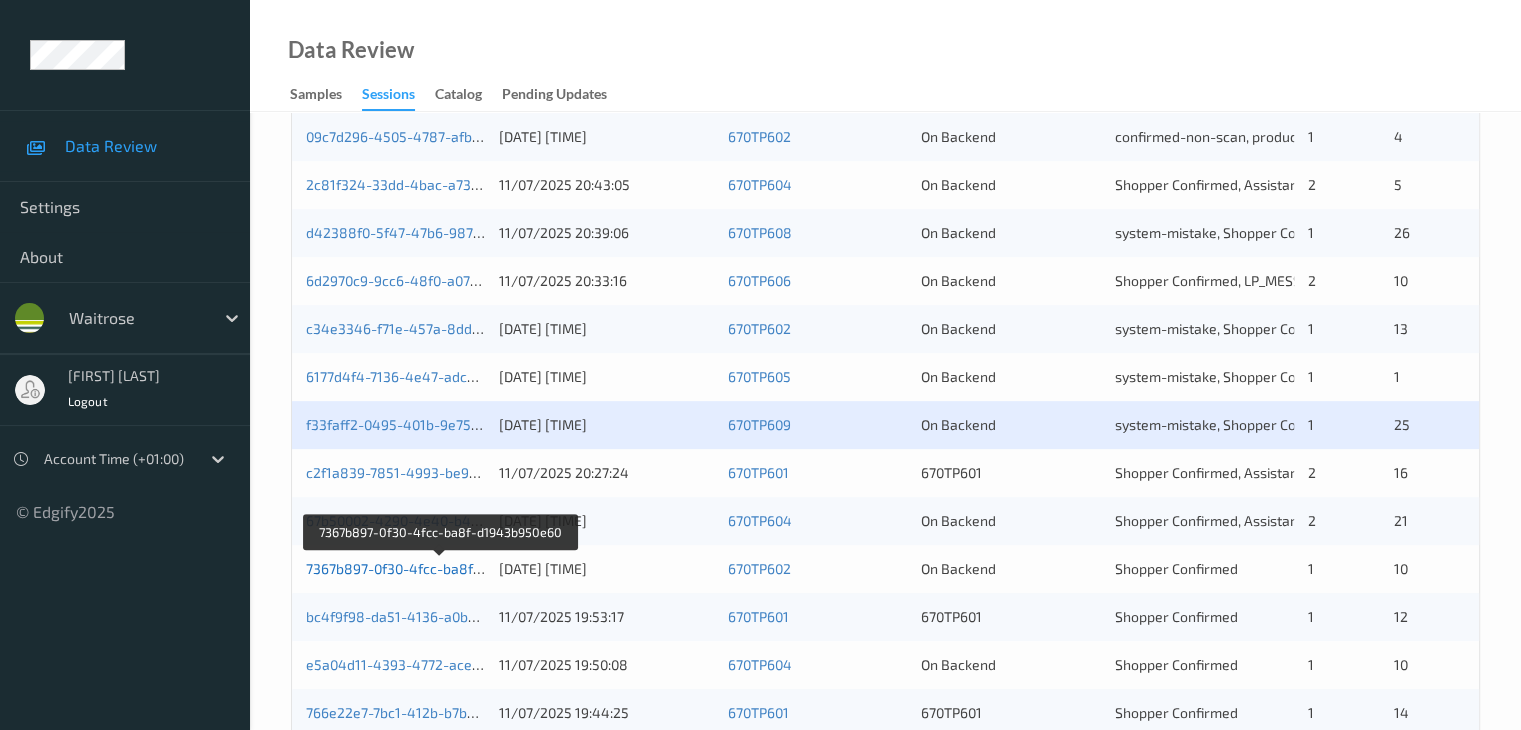 click on "7367b897-0f30-4fcc-ba8f-d1943b950e60" at bounding box center [440, 568] 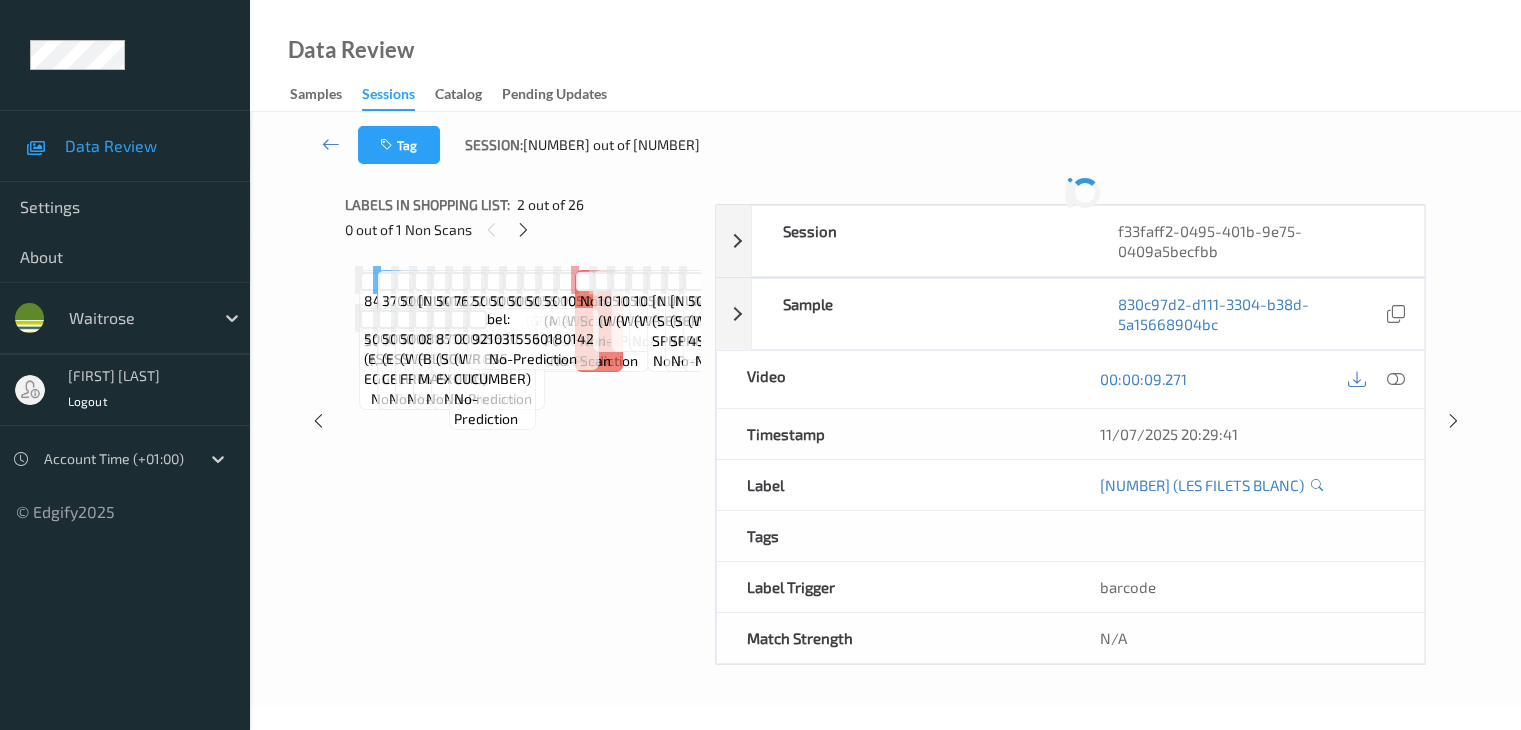 scroll, scrollTop: 0, scrollLeft: 0, axis: both 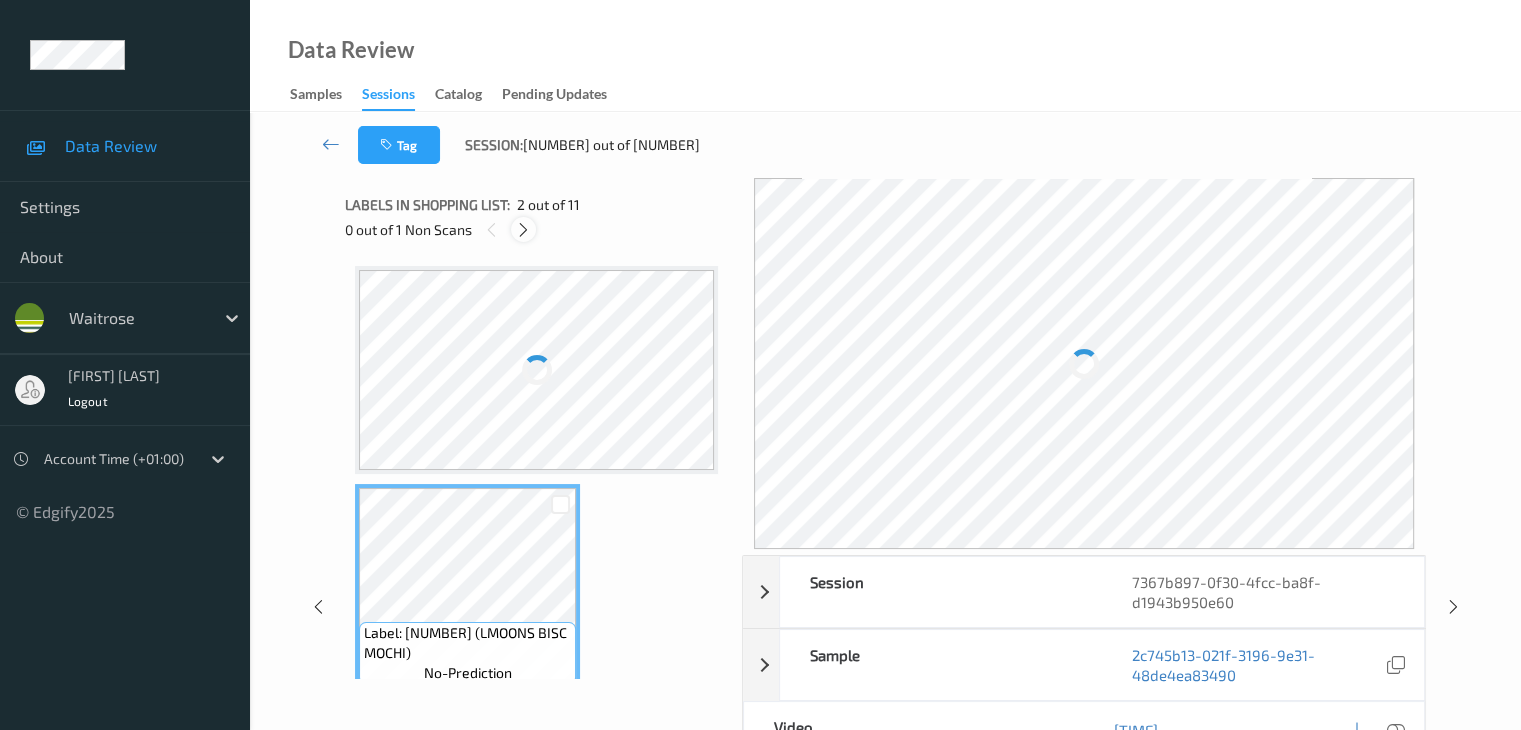 click at bounding box center [523, 230] 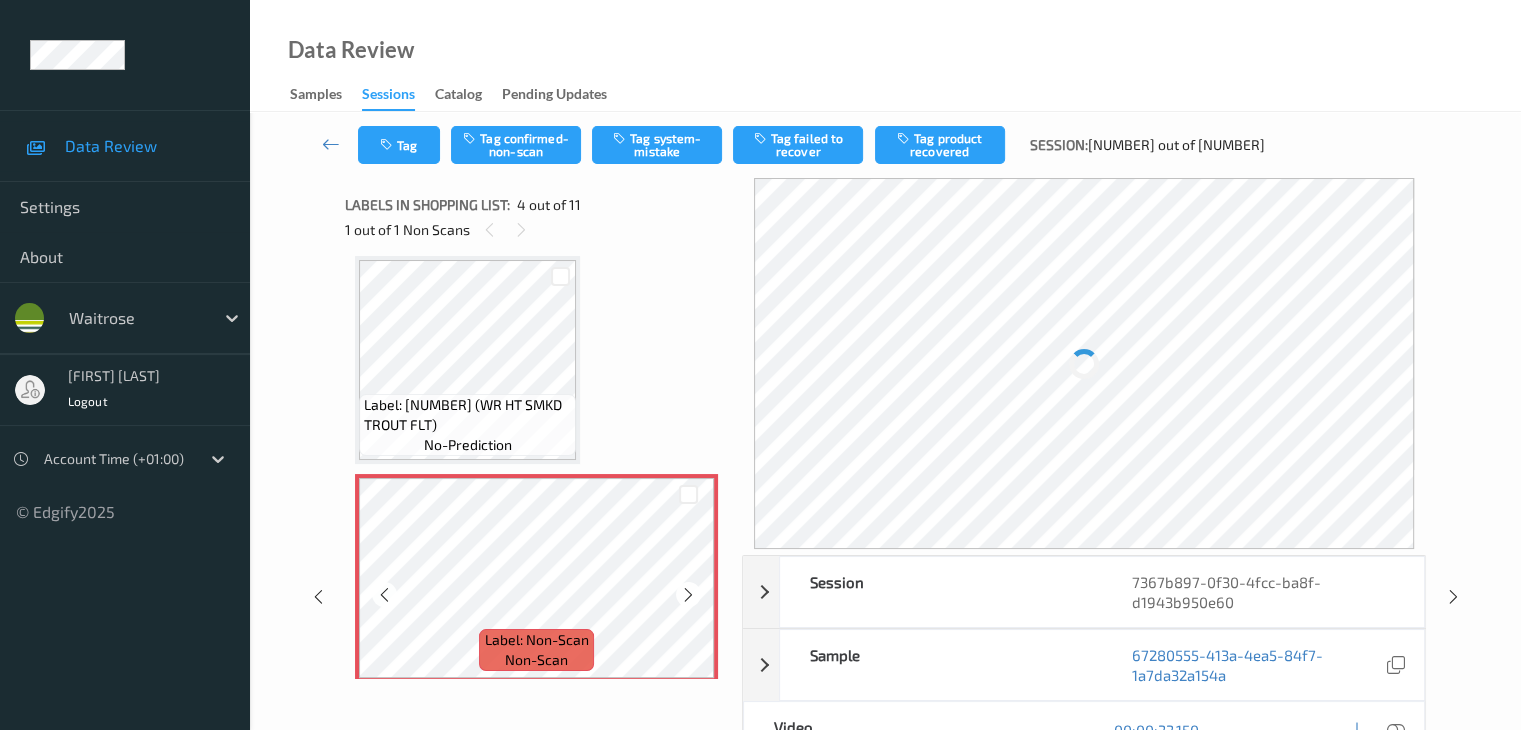 scroll, scrollTop: 546, scrollLeft: 0, axis: vertical 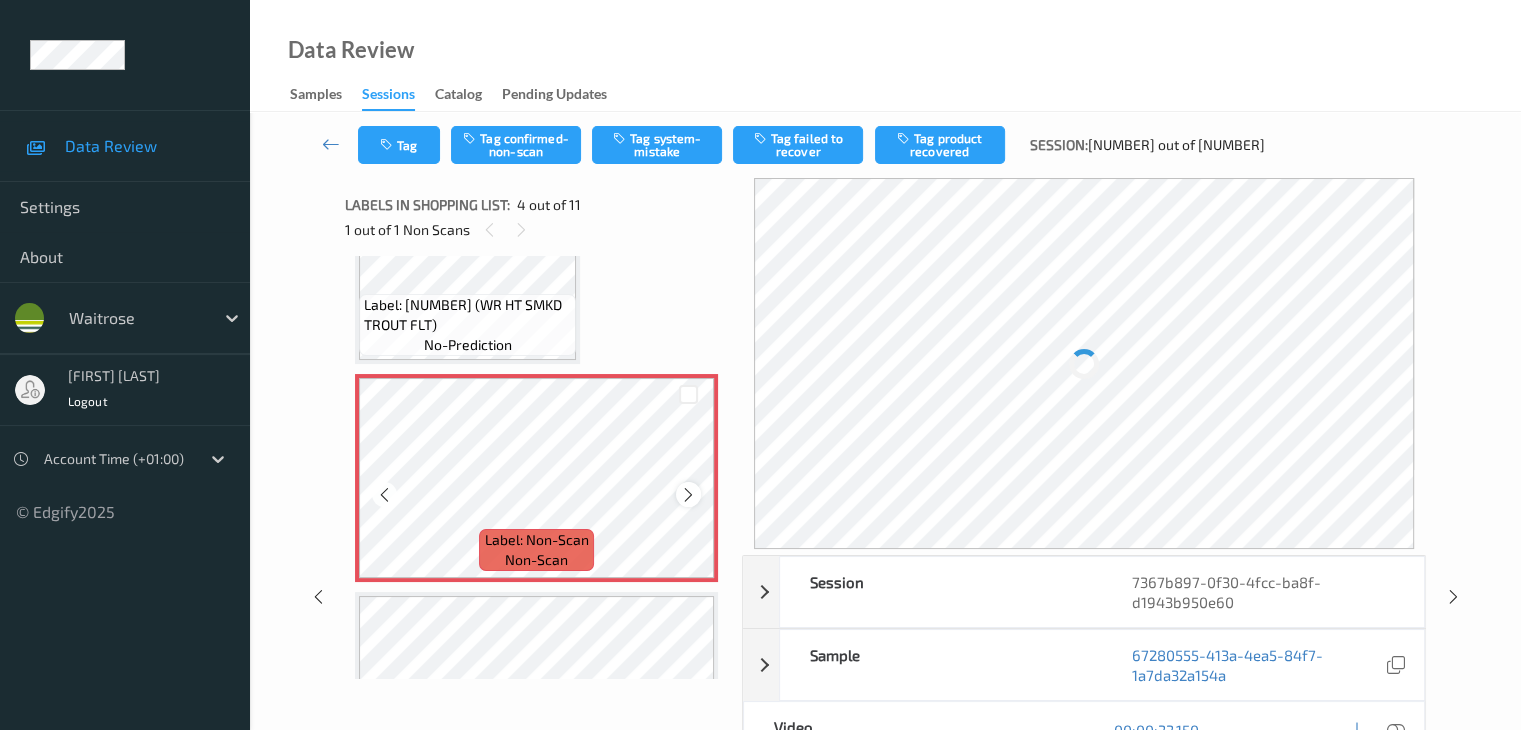 click at bounding box center (688, 495) 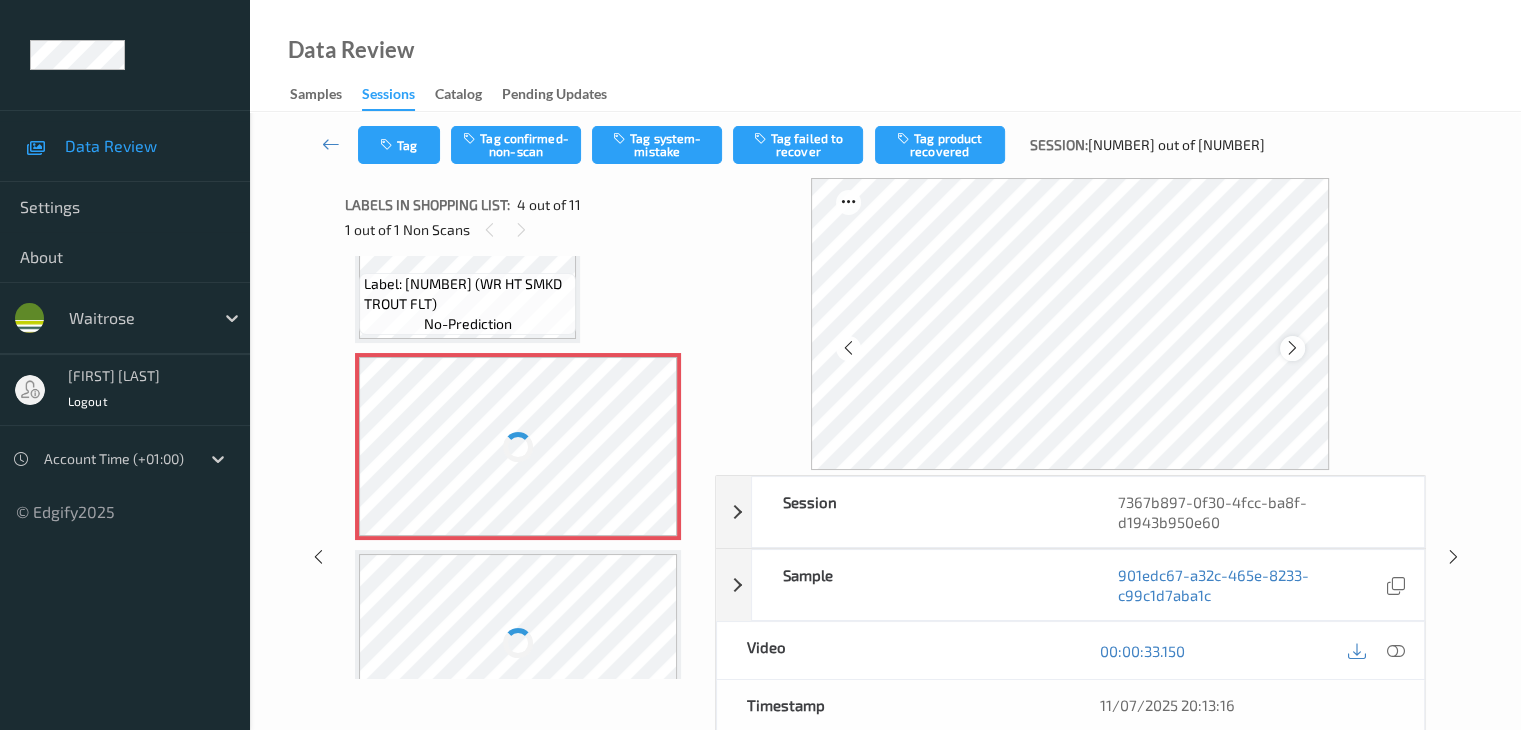 click at bounding box center (1292, 348) 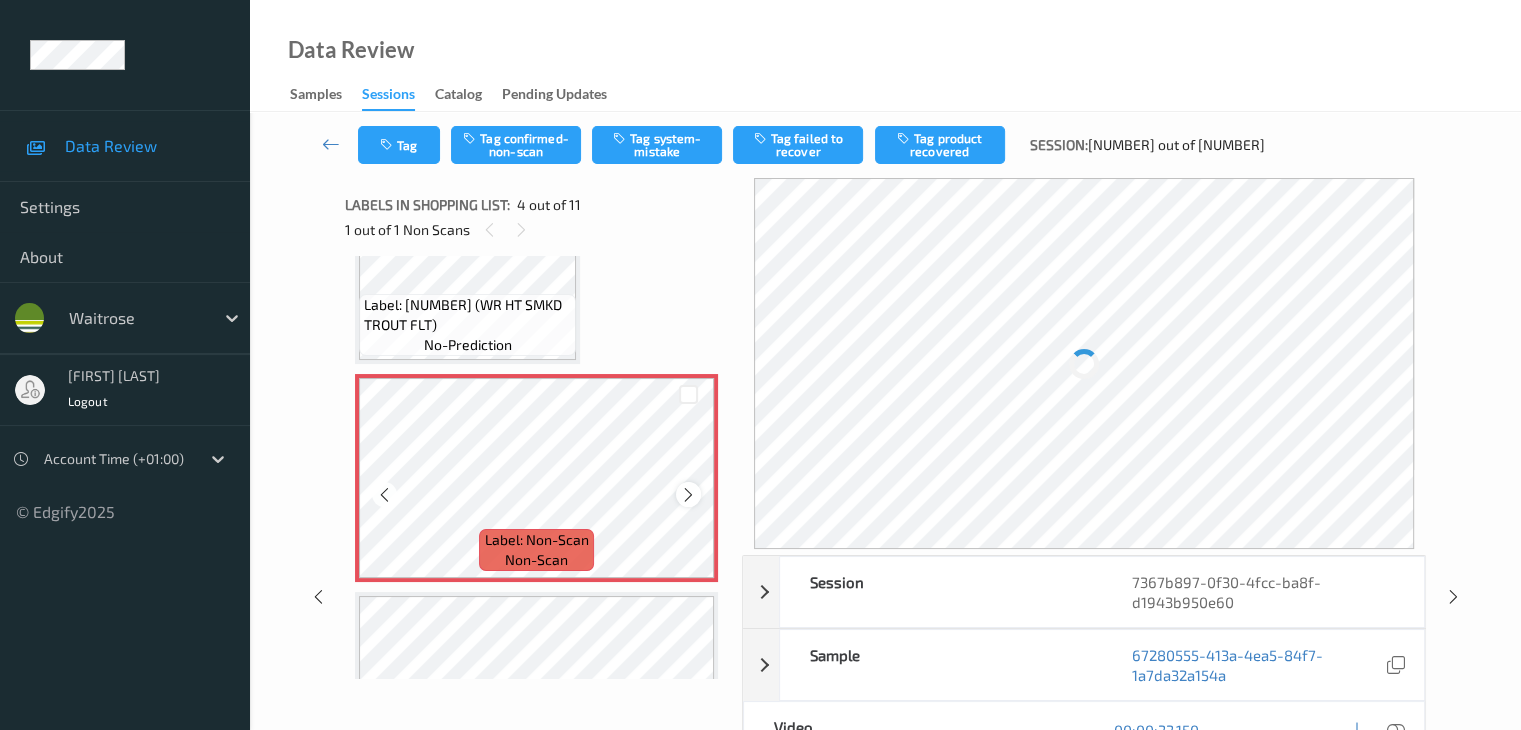 click at bounding box center [688, 495] 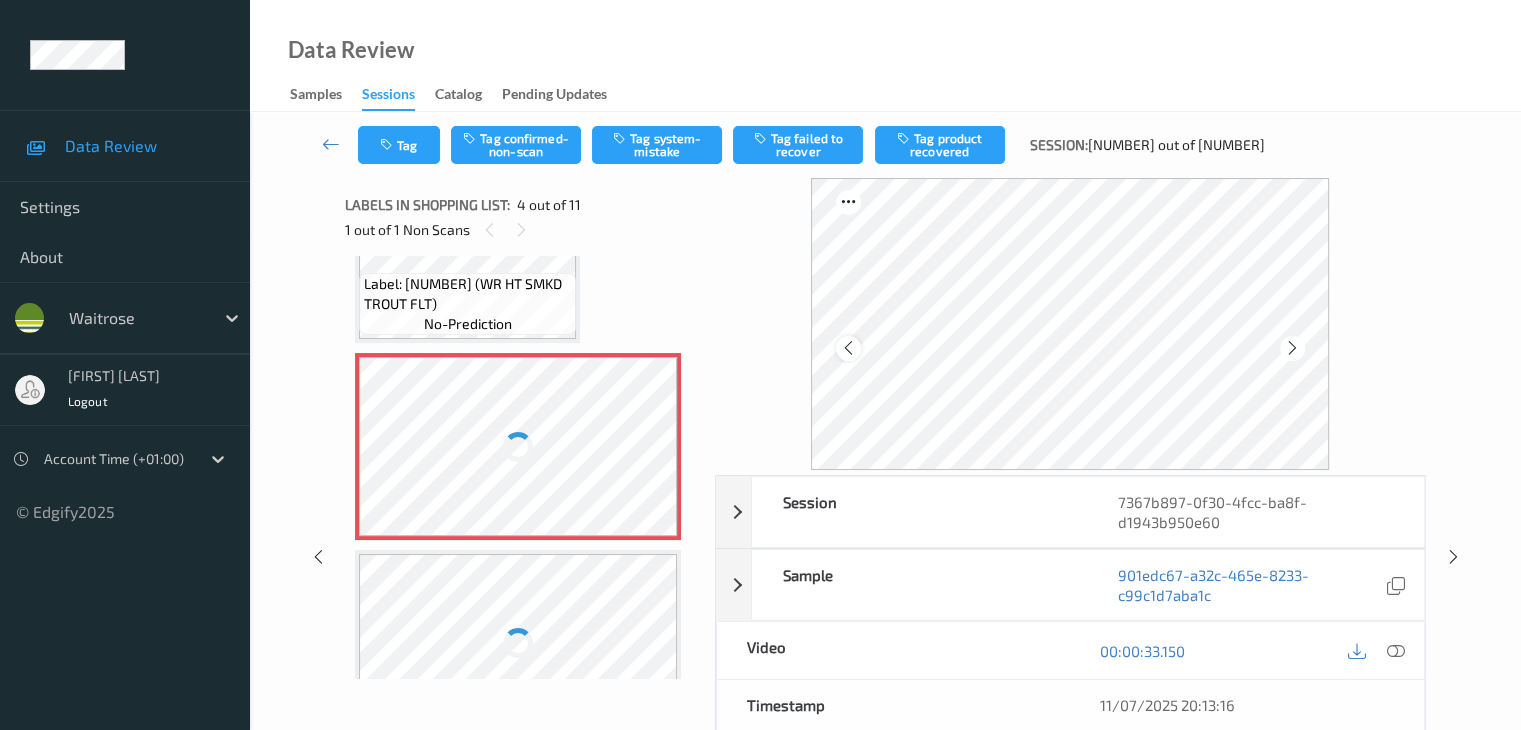 click at bounding box center (848, 348) 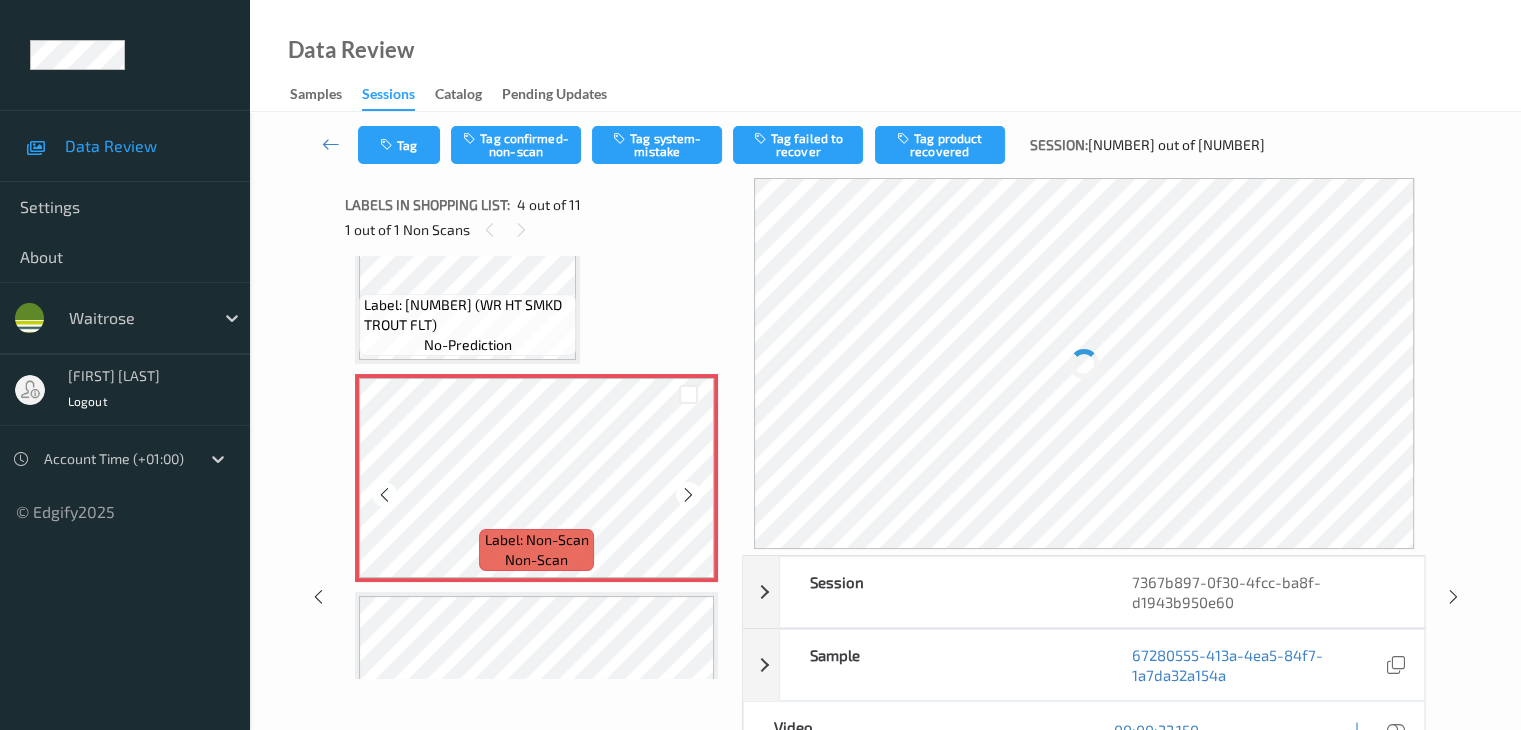 click at bounding box center (1084, 363) 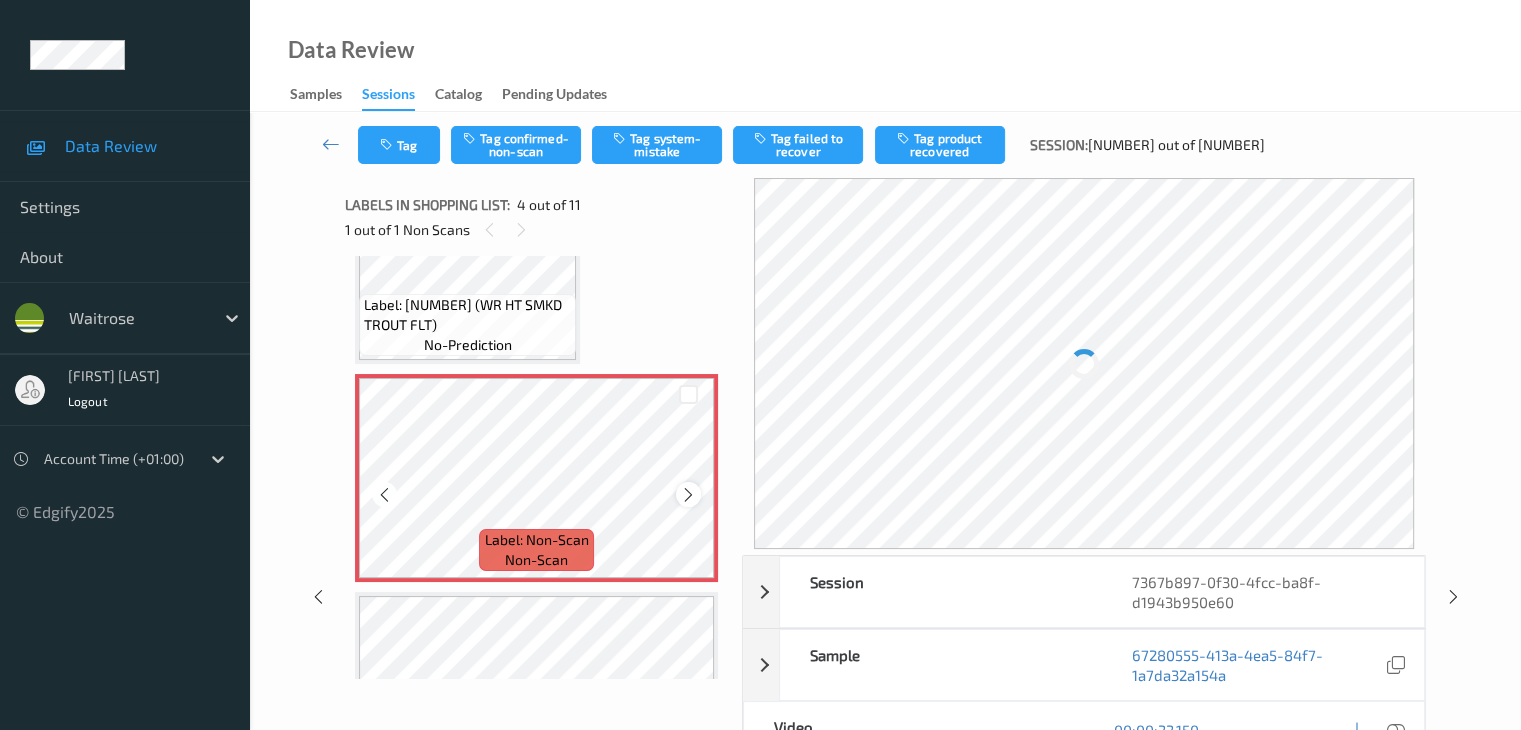 click at bounding box center [688, 495] 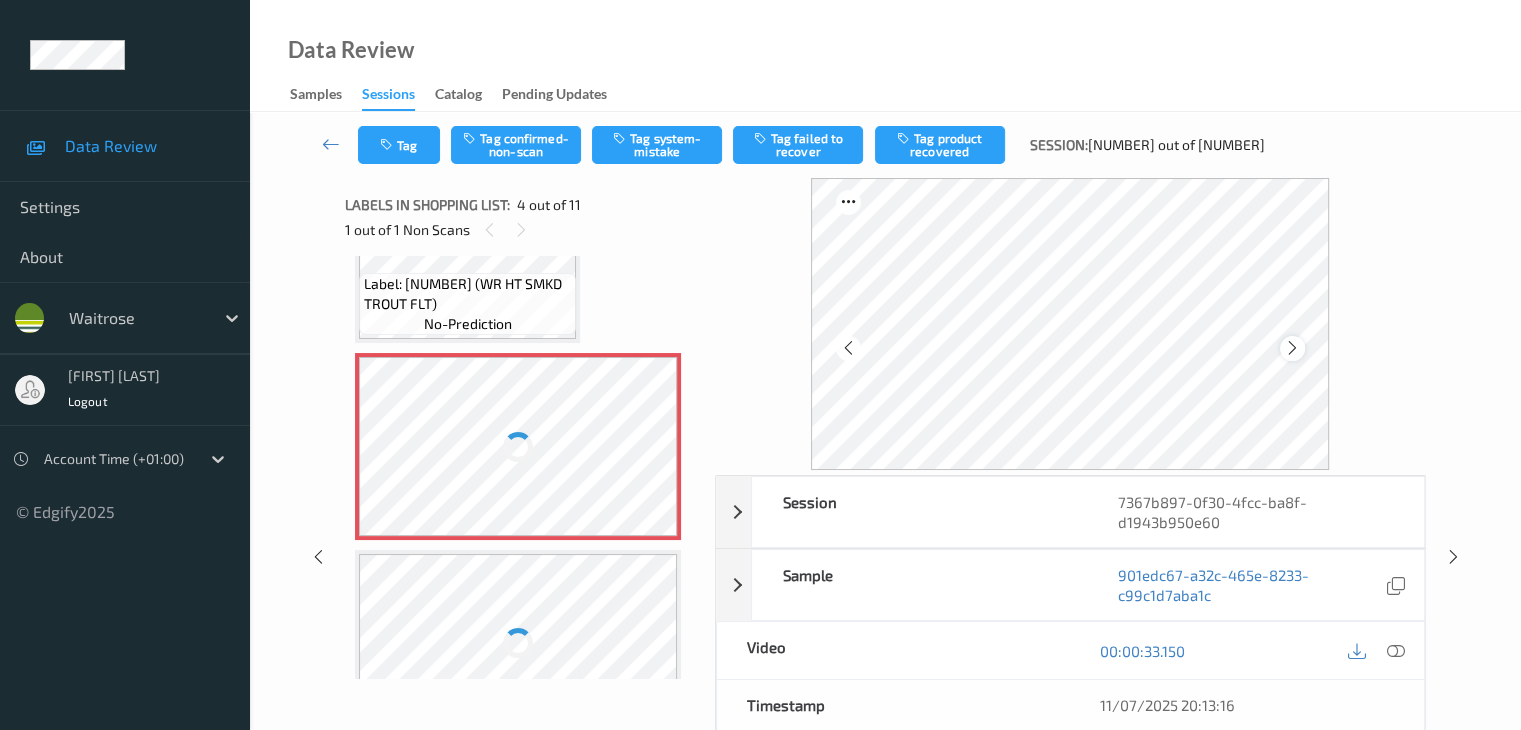 click at bounding box center (1292, 348) 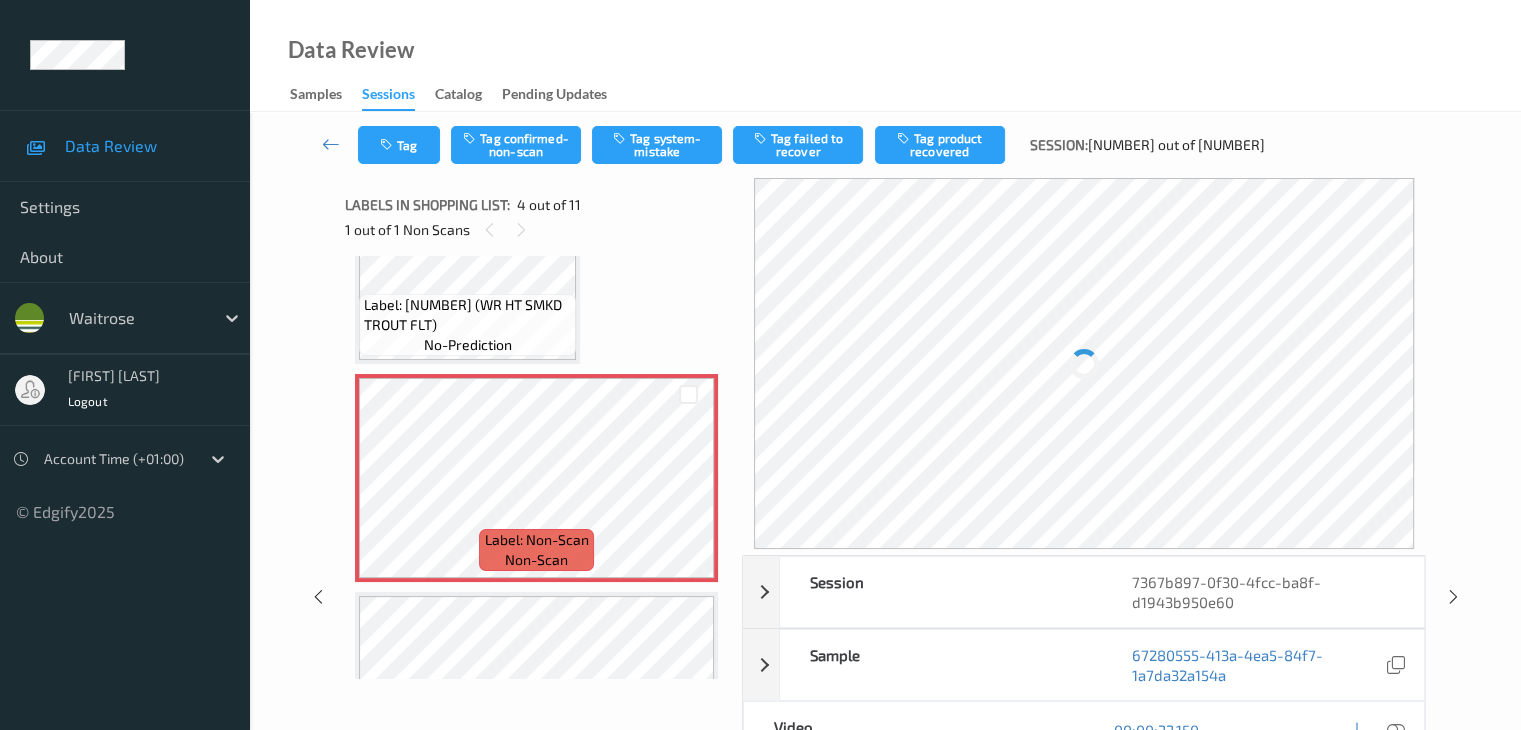 click at bounding box center [1084, 363] 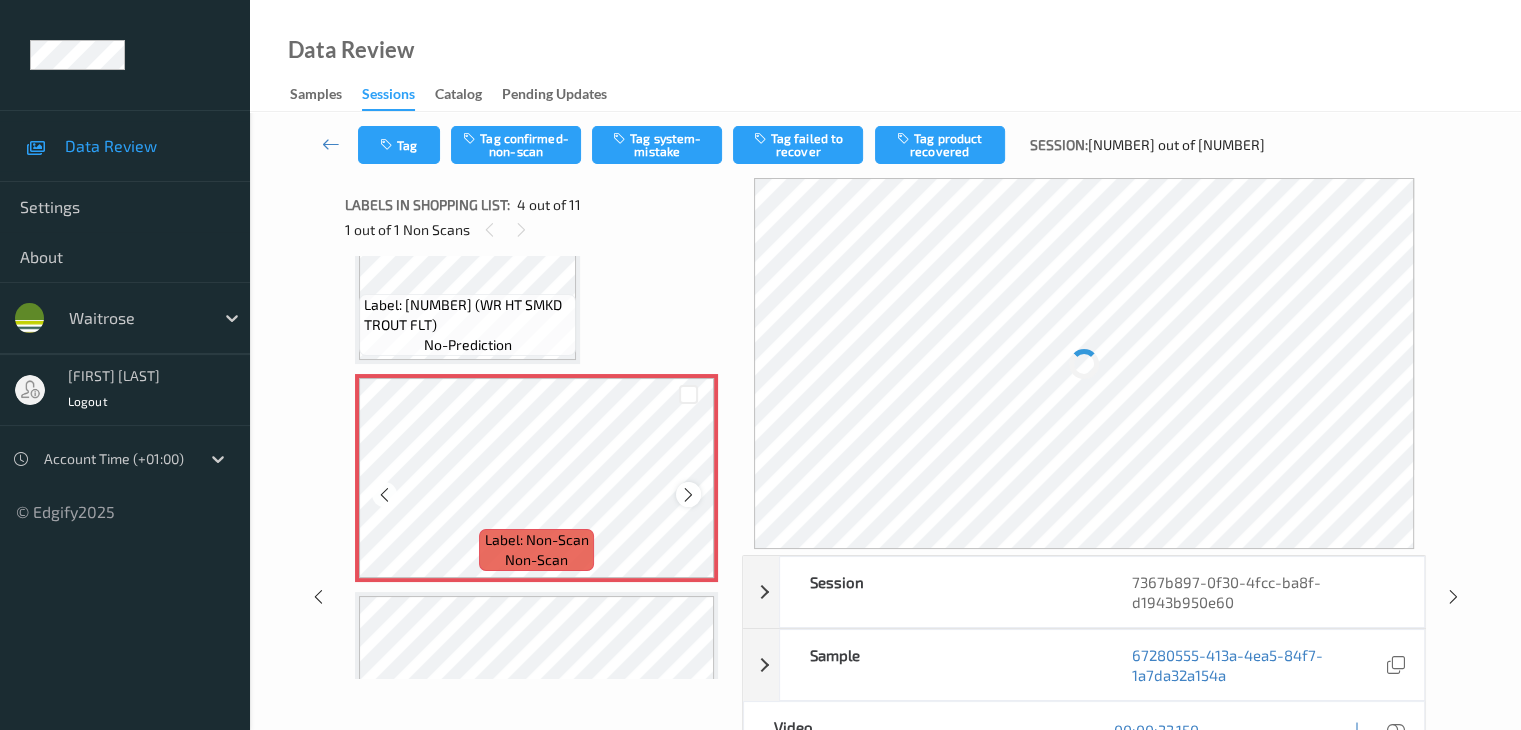 click at bounding box center (688, 495) 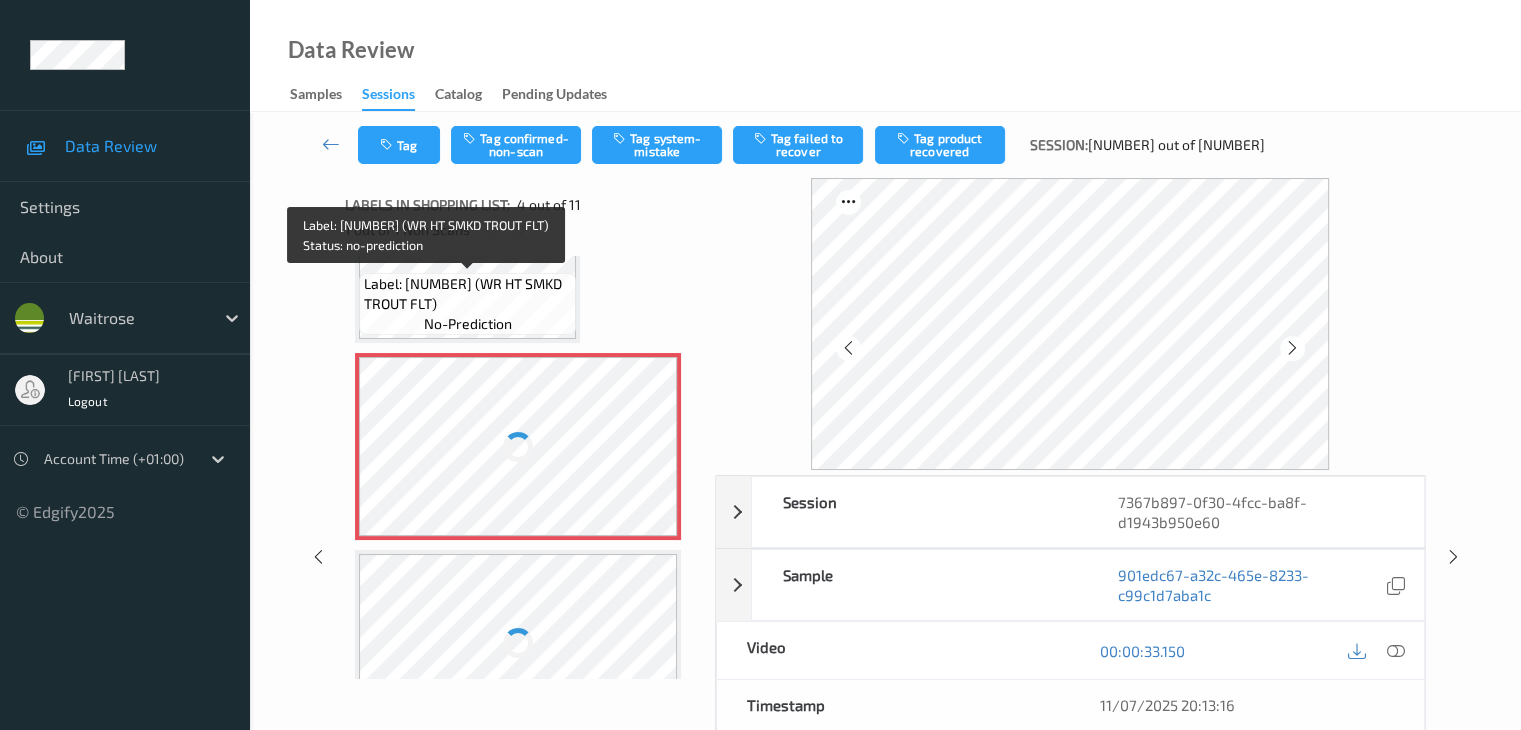 click on "Label: [NUMBER] (WR HT SMKD TROUT FLT)" at bounding box center [467, 294] 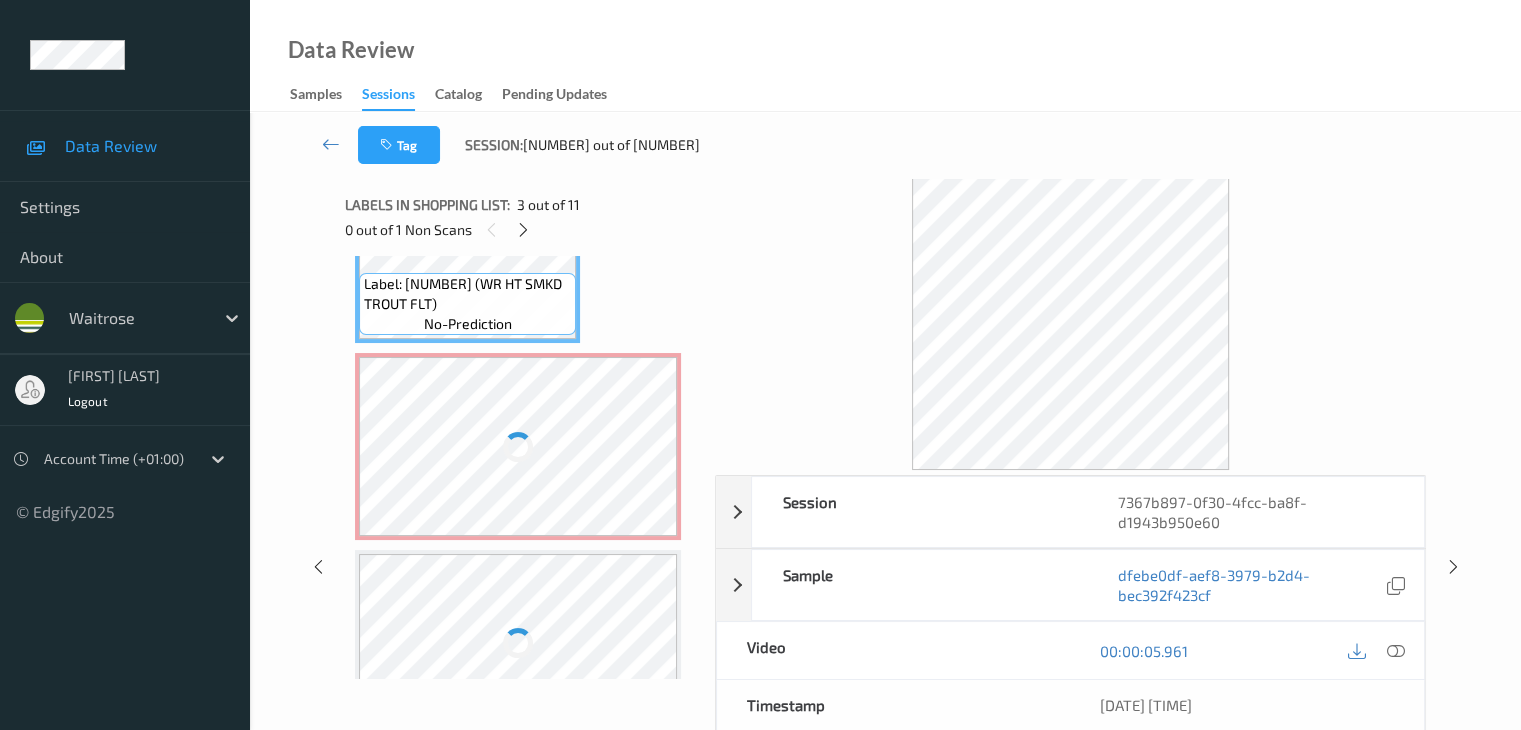 click at bounding box center [518, 446] 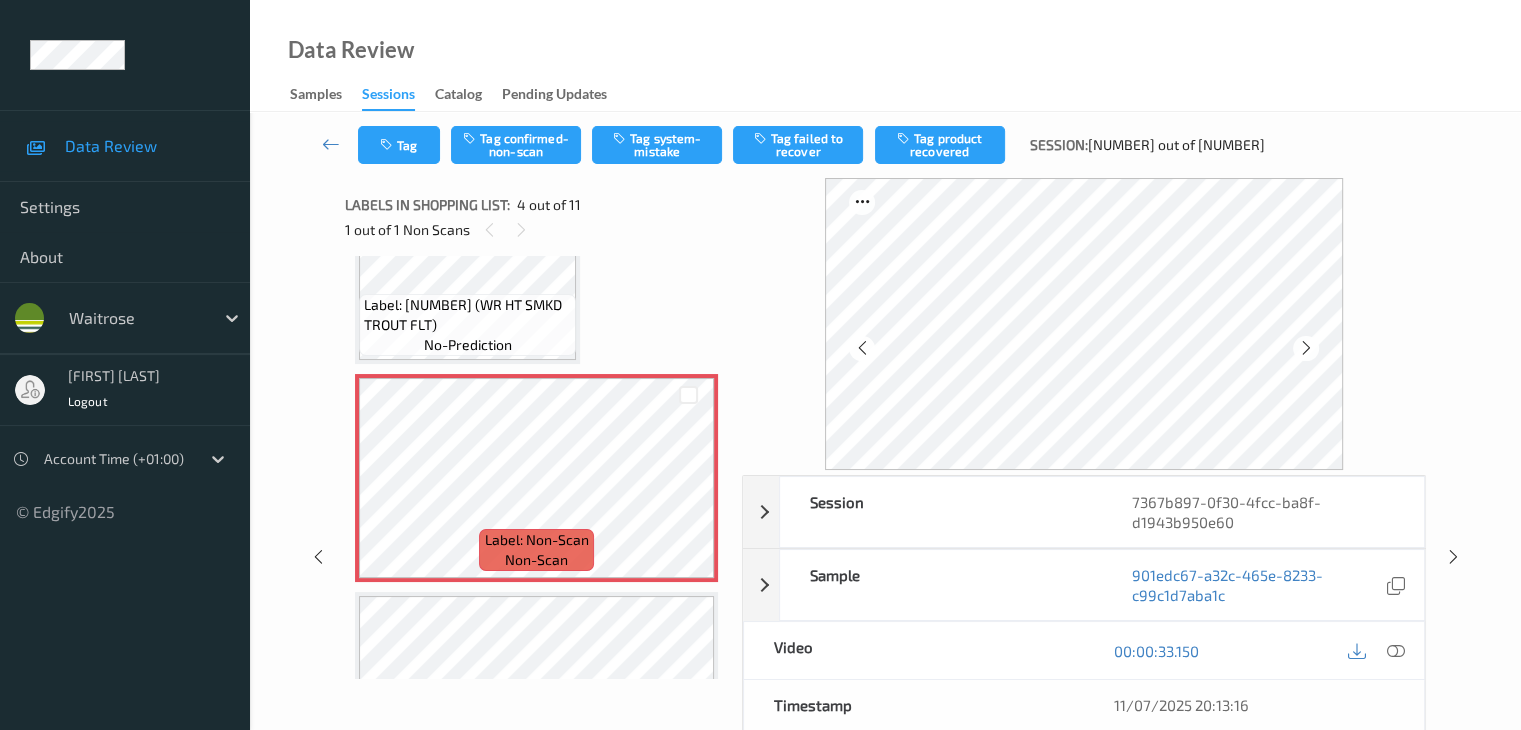 scroll, scrollTop: 567, scrollLeft: 0, axis: vertical 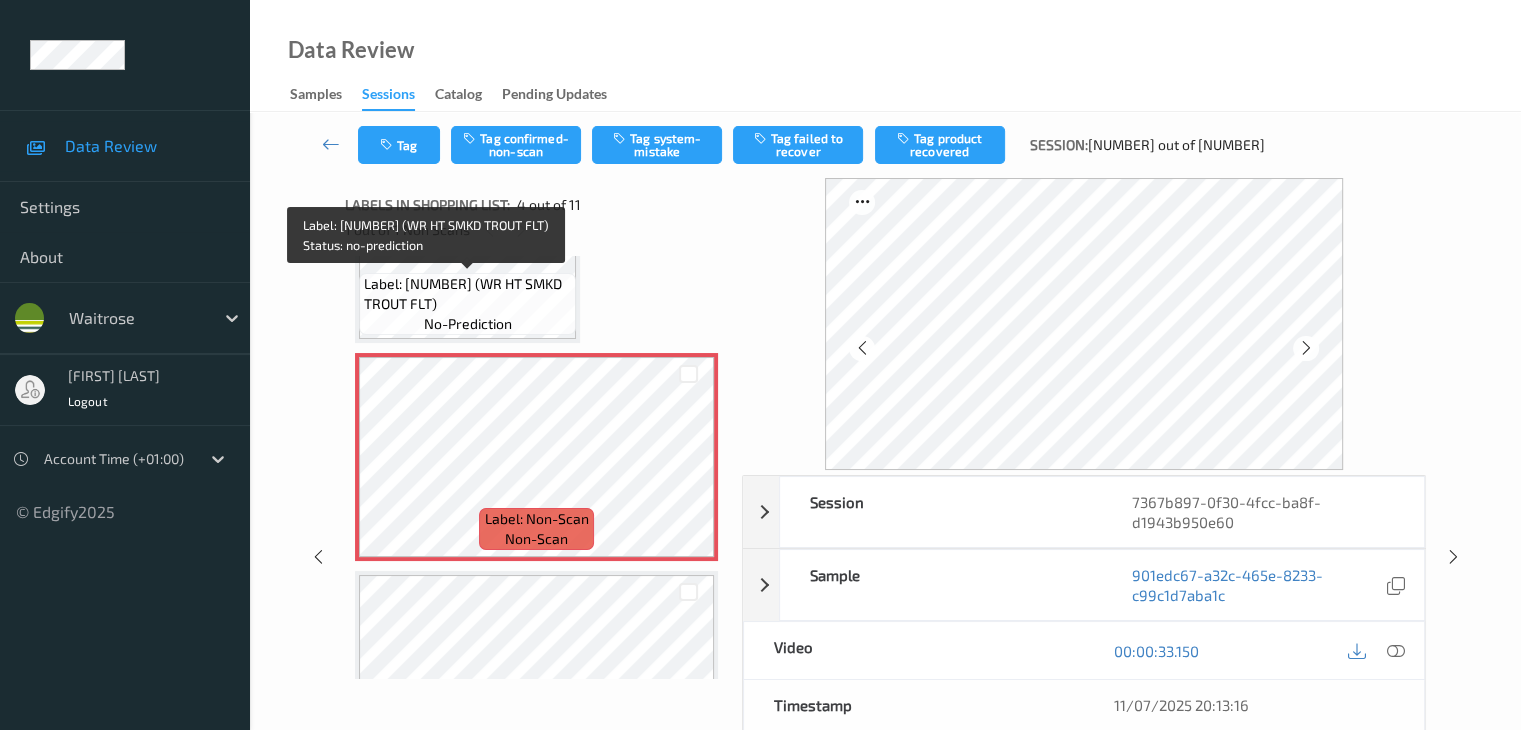 click on "Label: [NUMBER] (WR HT SMKD TROUT FLT) no-prediction" at bounding box center (467, 304) 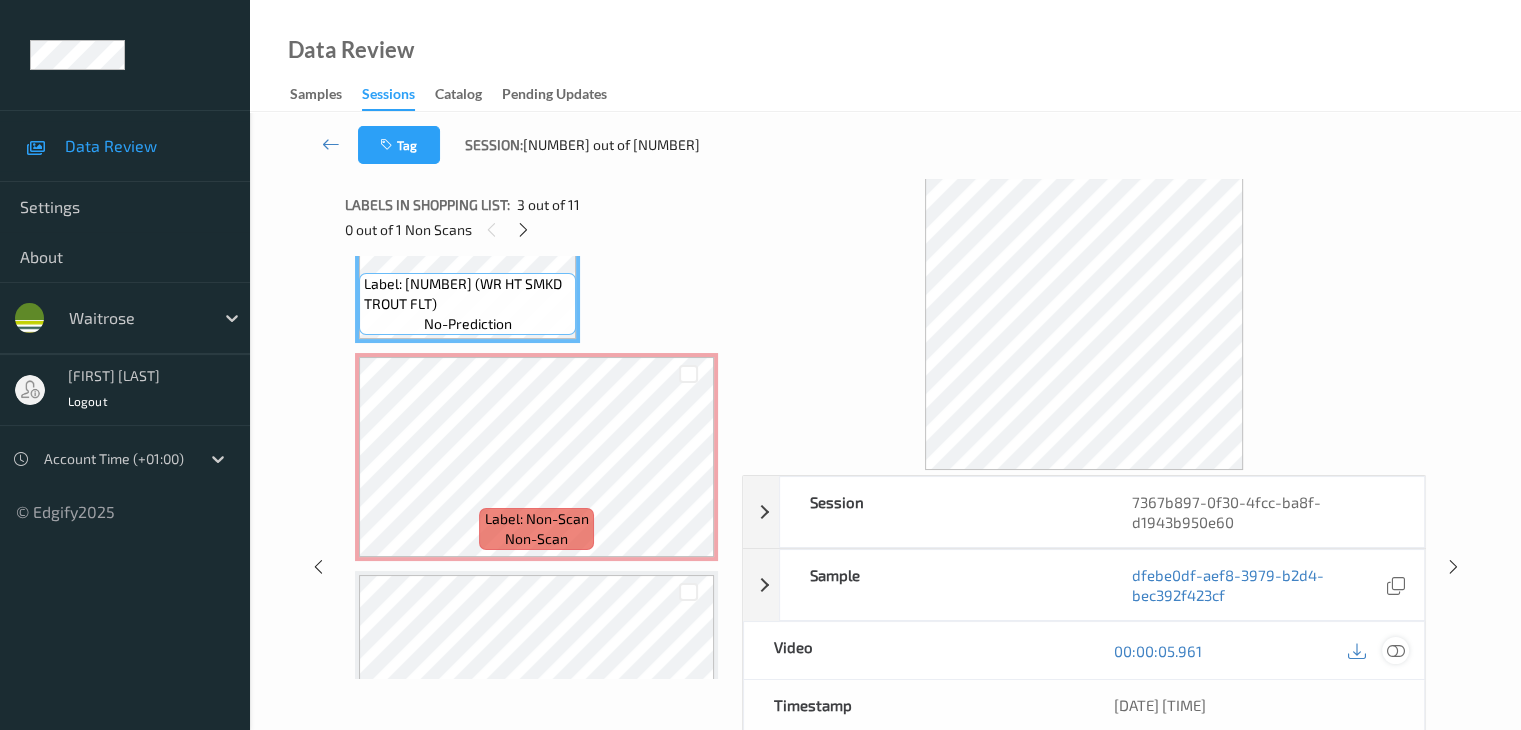 click at bounding box center (1395, 651) 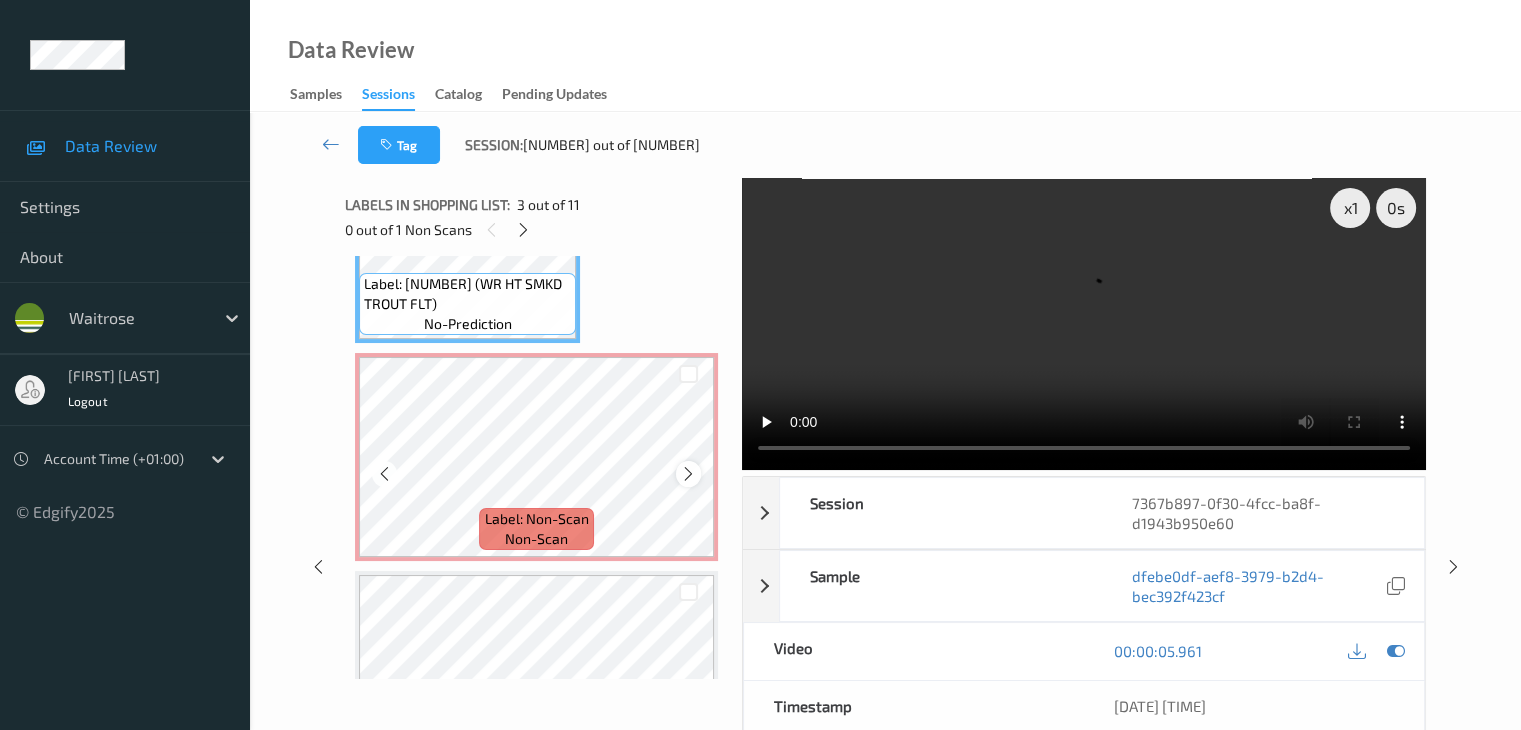 click at bounding box center (688, 473) 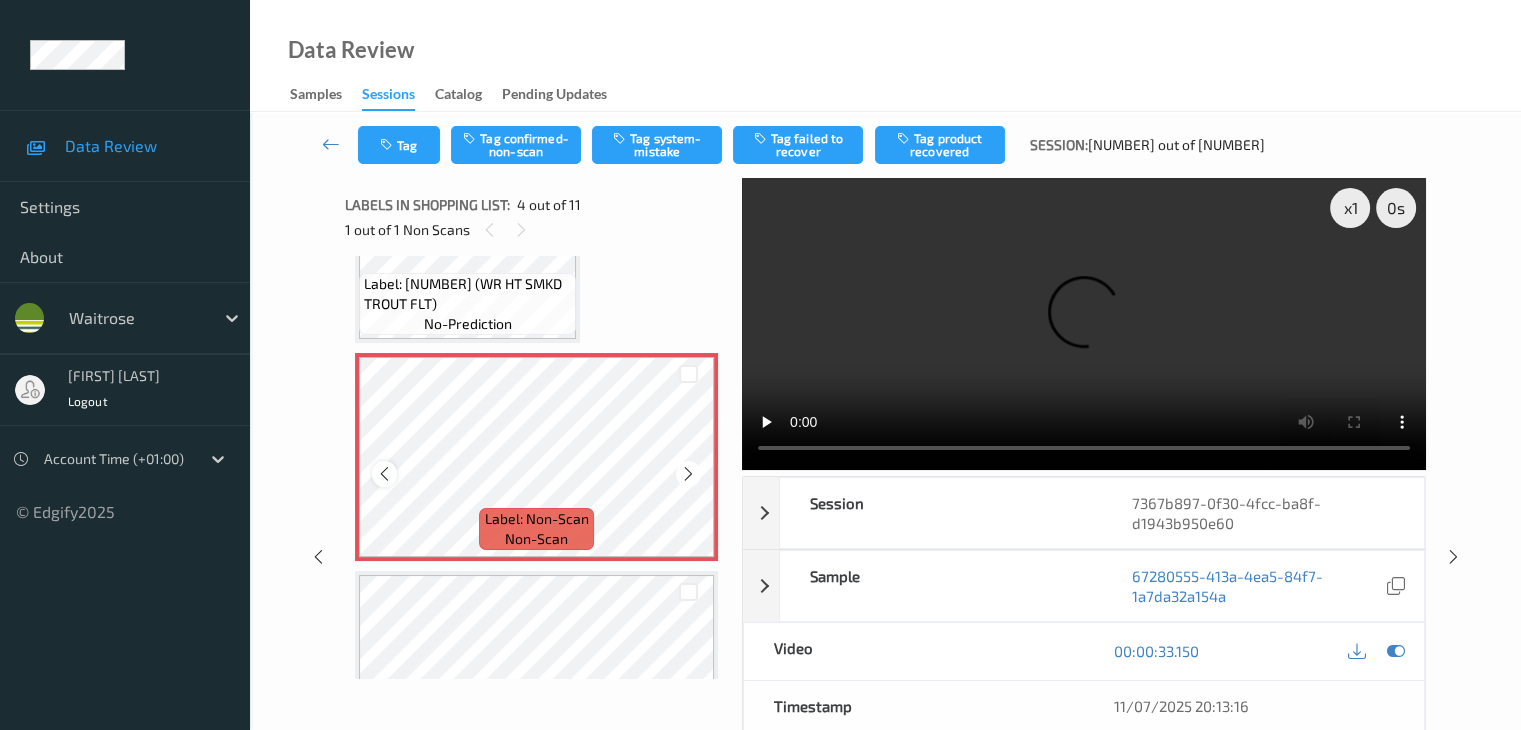 click at bounding box center (384, 474) 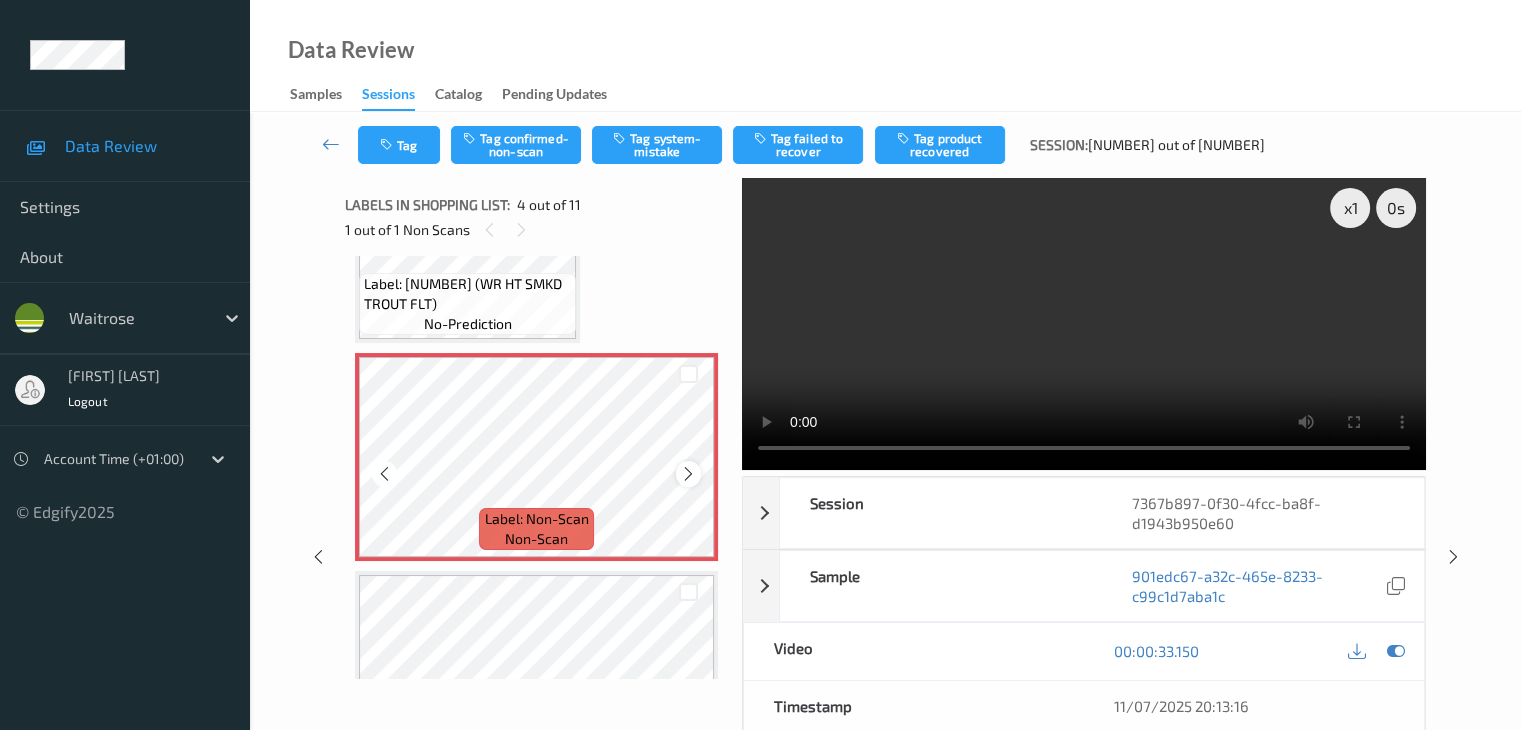 click at bounding box center [688, 473] 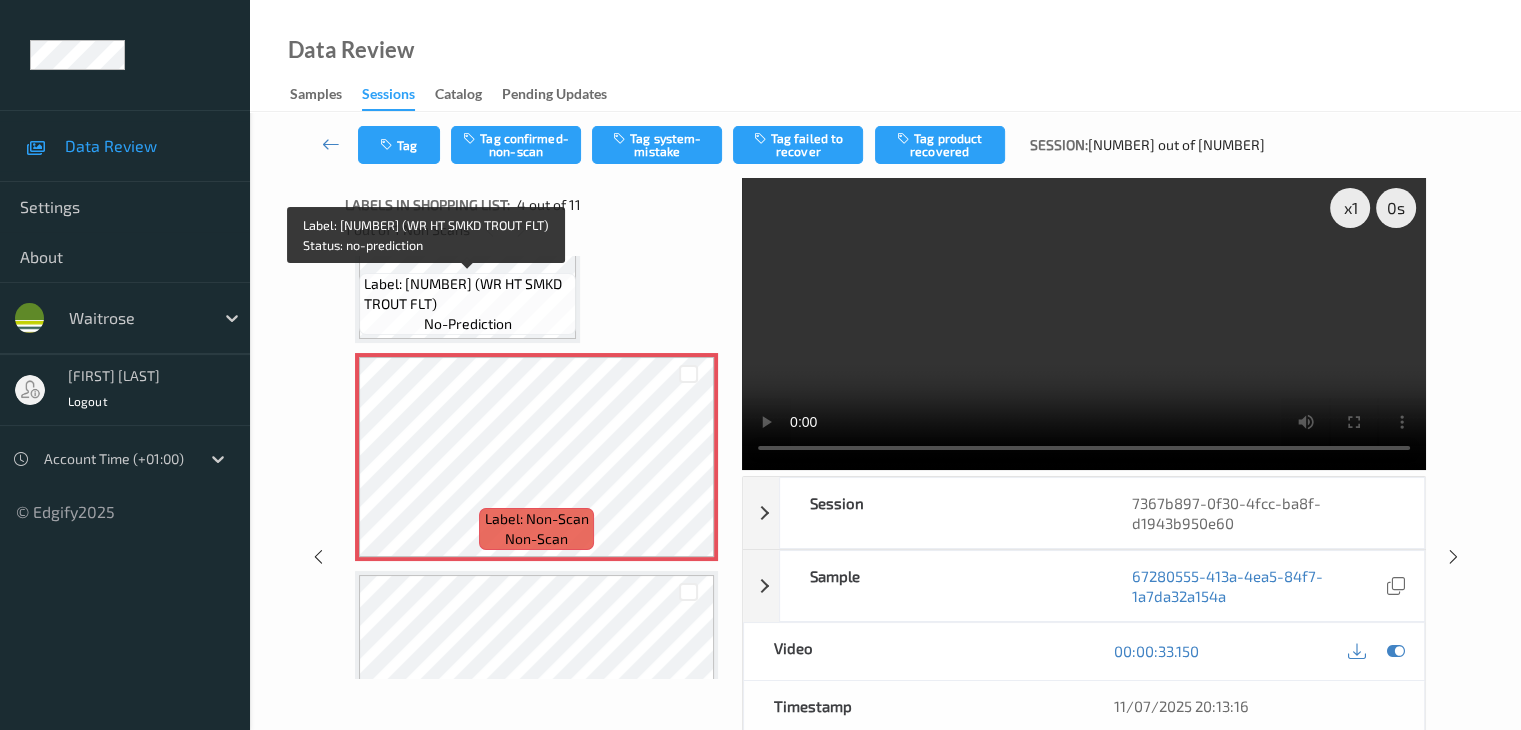 click on "Label: [NUMBER] (WR HT SMKD TROUT FLT) no-prediction" at bounding box center (467, 304) 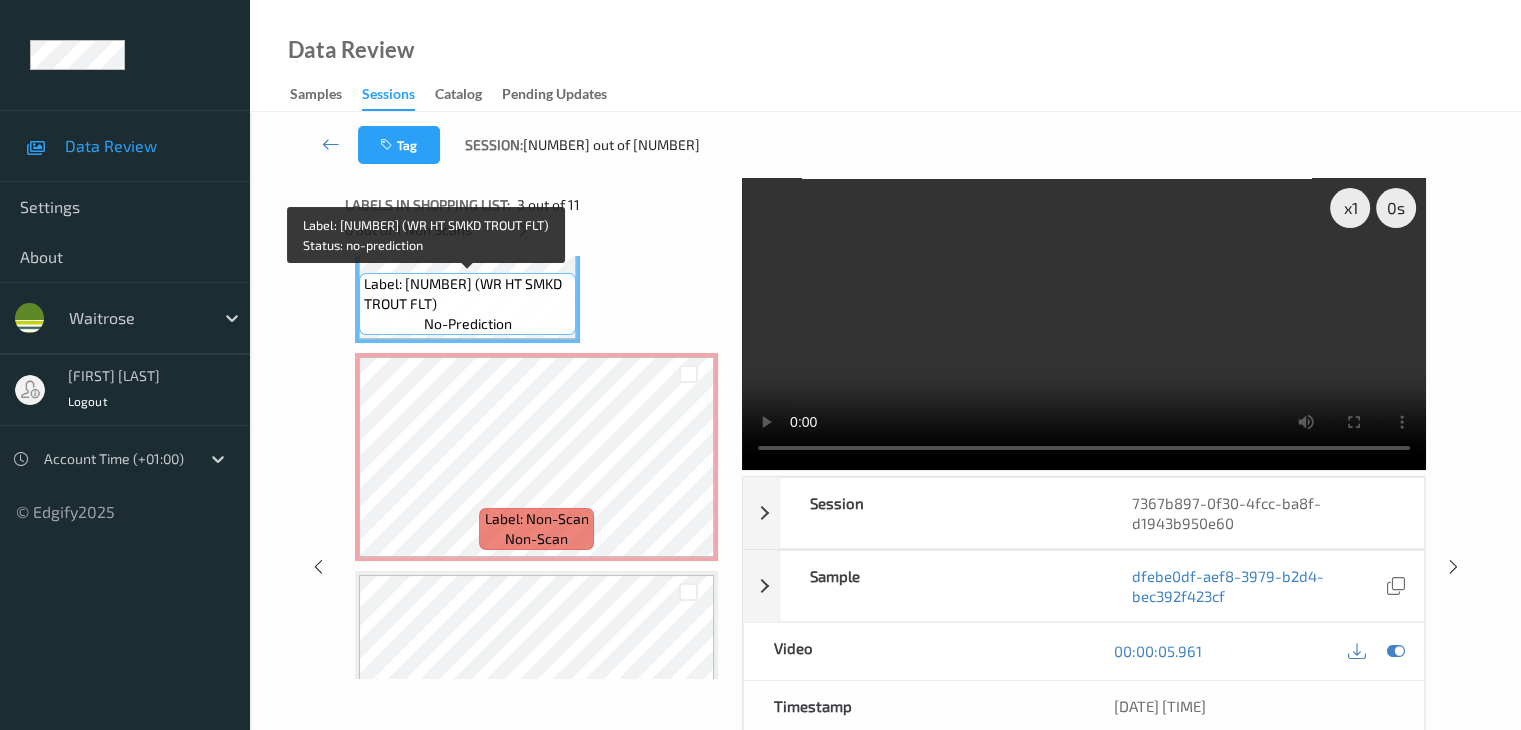 click on "Label: [NUMBER] (WR HT SMKD TROUT FLT)" at bounding box center (467, 294) 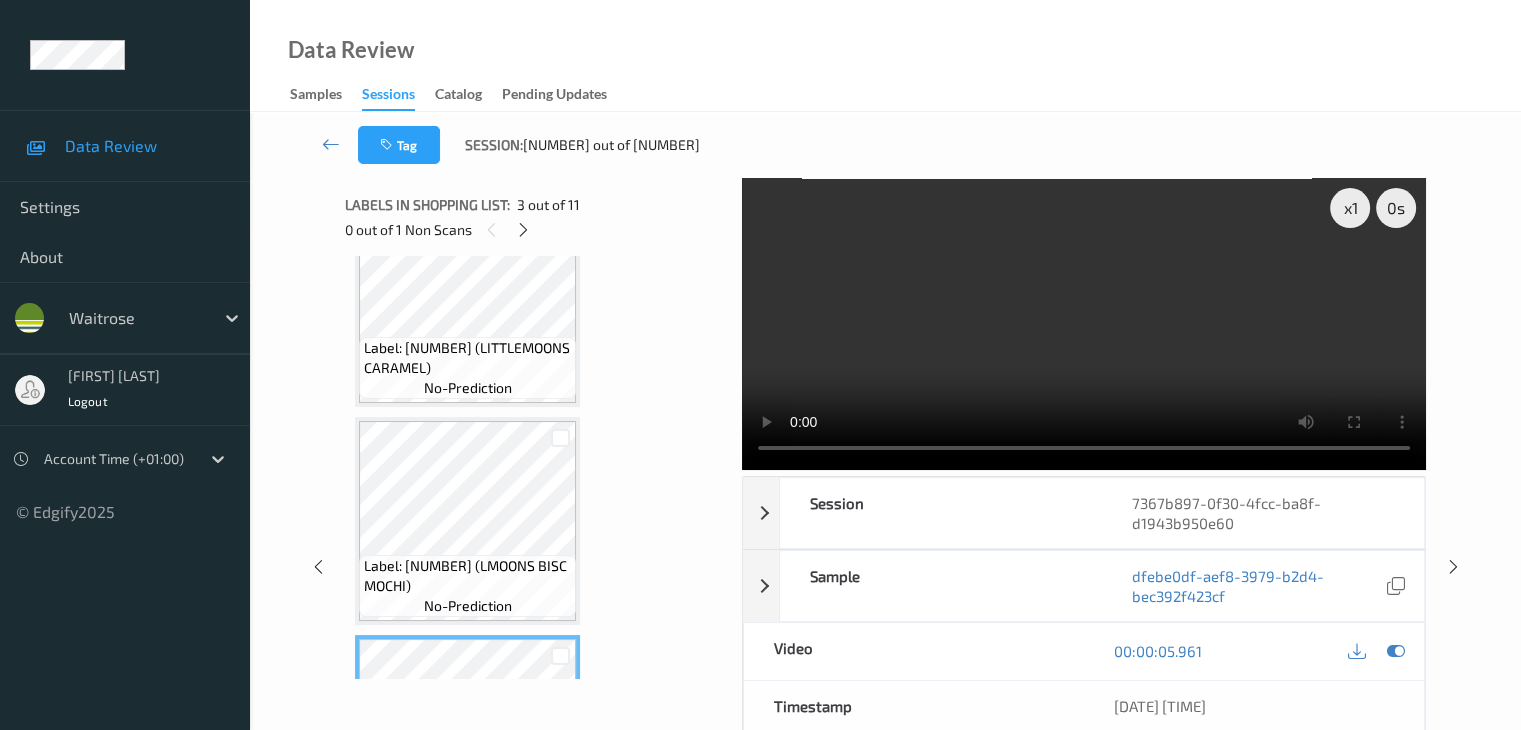 scroll, scrollTop: 267, scrollLeft: 0, axis: vertical 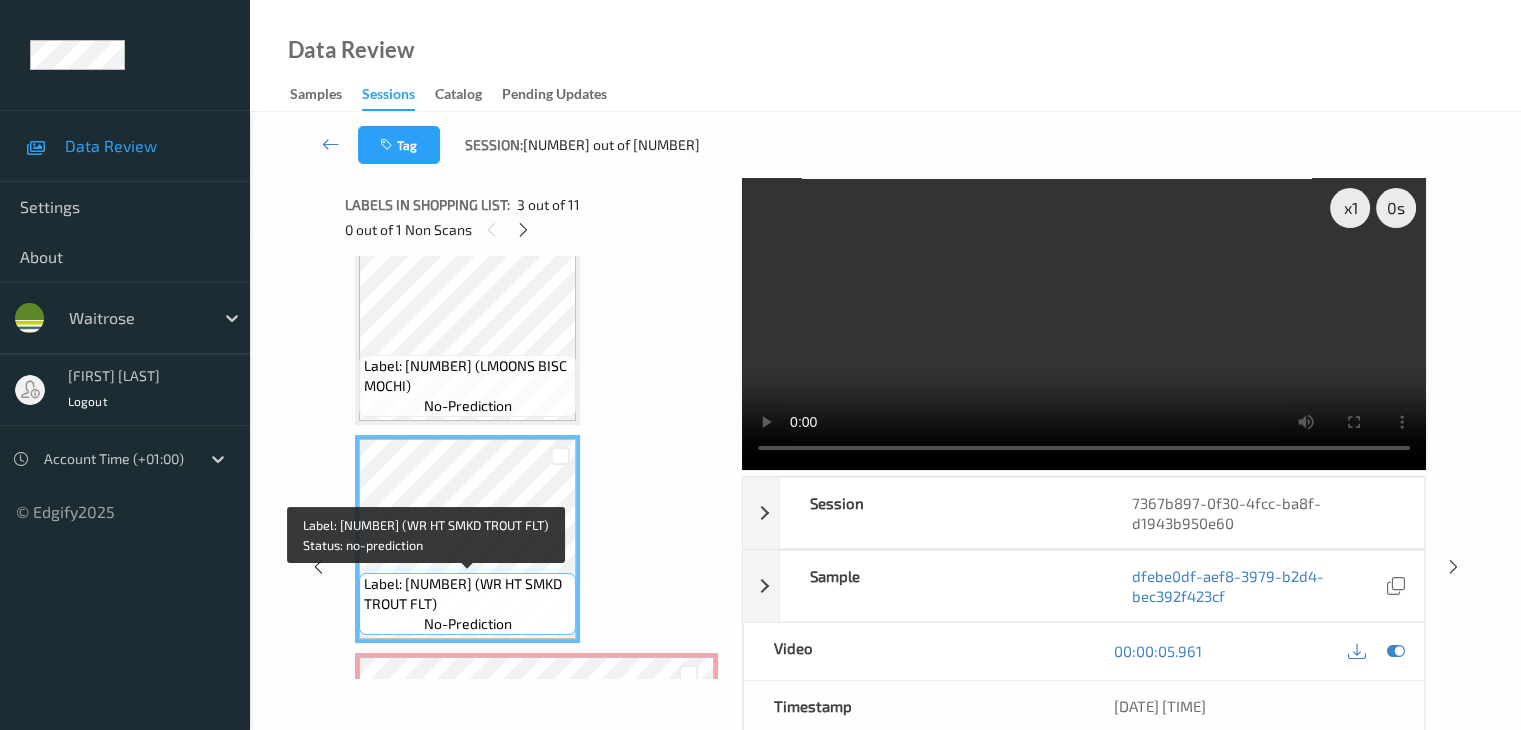 drag, startPoint x: 367, startPoint y: 605, endPoint x: 520, endPoint y: 601, distance: 153.05228 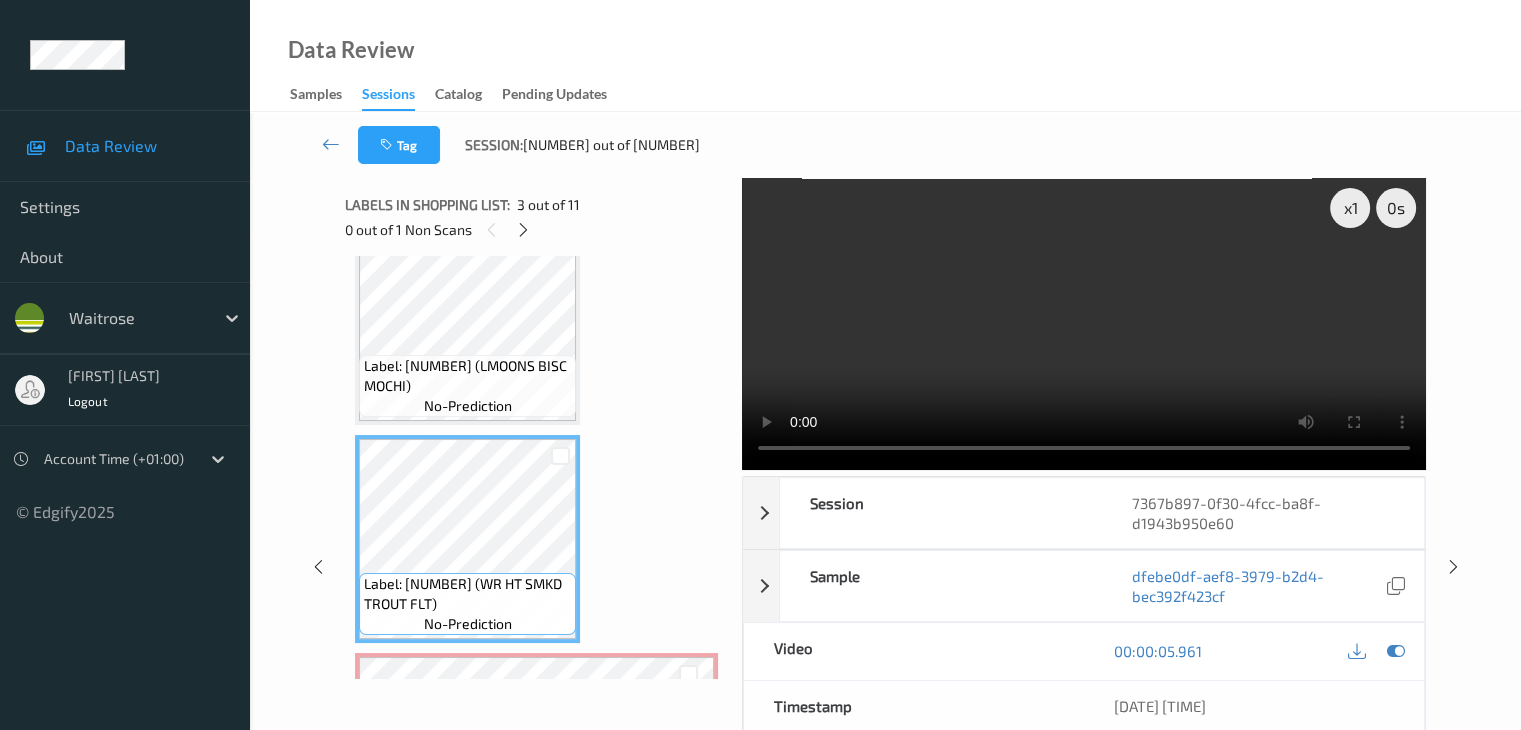 scroll, scrollTop: 467, scrollLeft: 0, axis: vertical 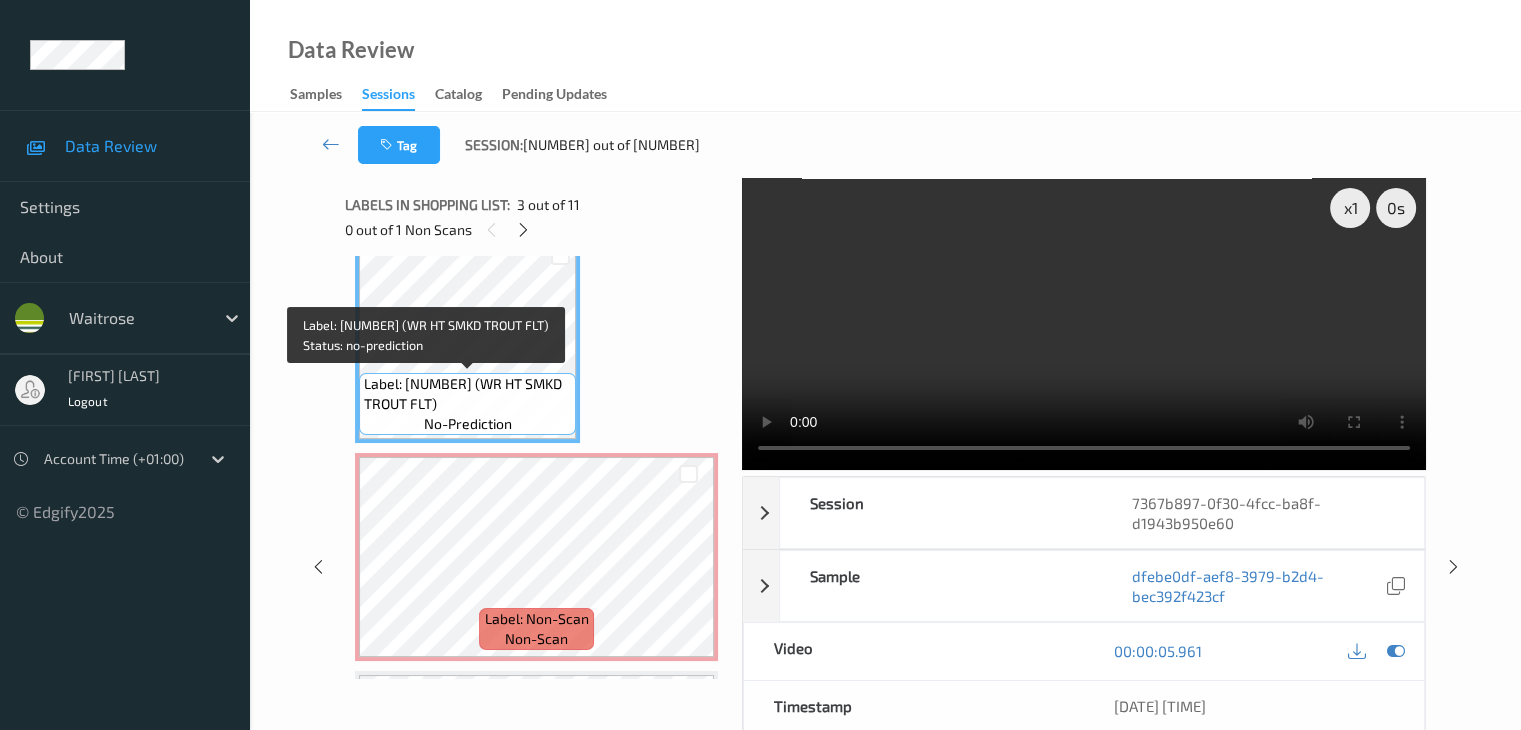 click on "Label: [NUMBER] (WR HT SMKD TROUT FLT)" at bounding box center (467, 394) 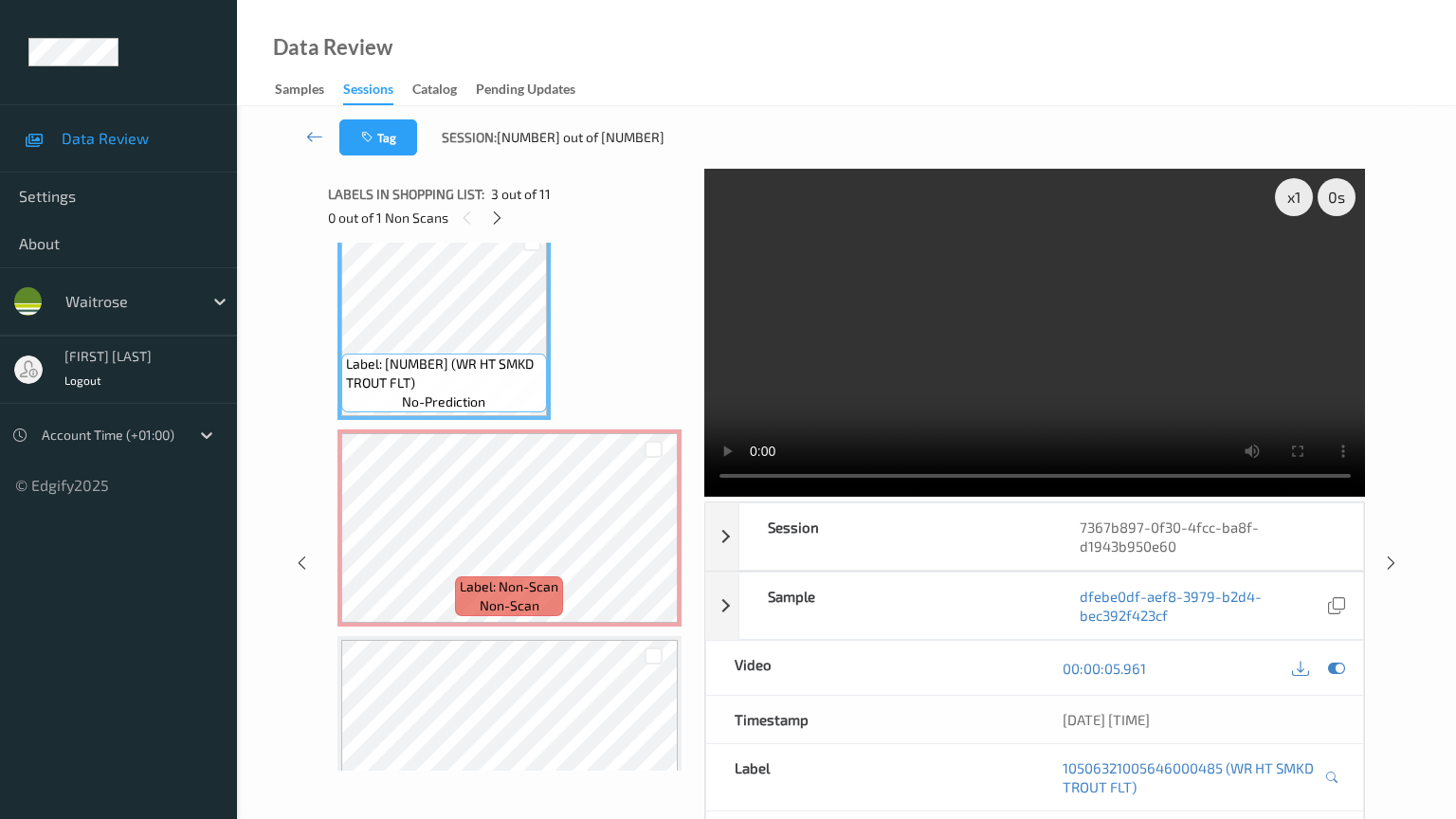 type 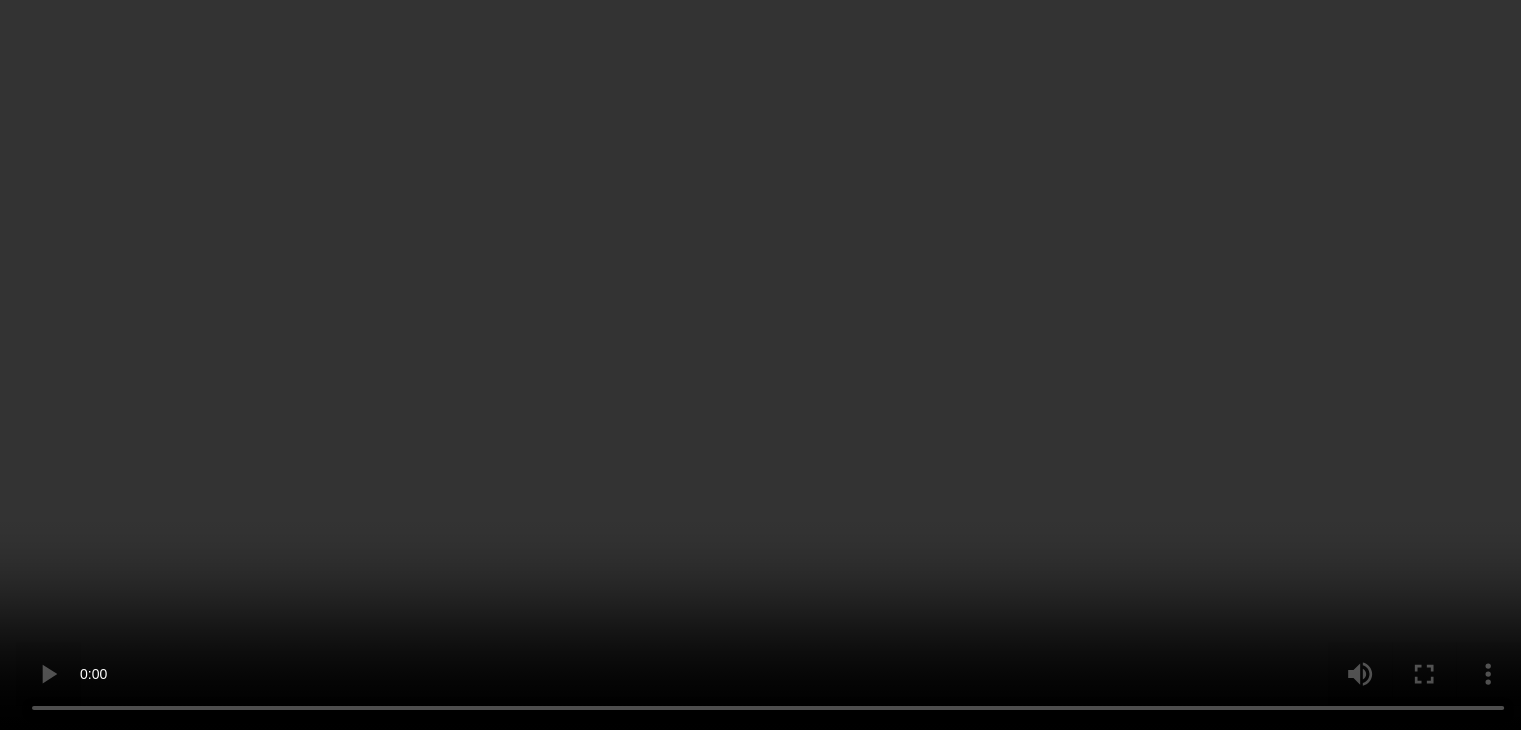 scroll, scrollTop: 667, scrollLeft: 0, axis: vertical 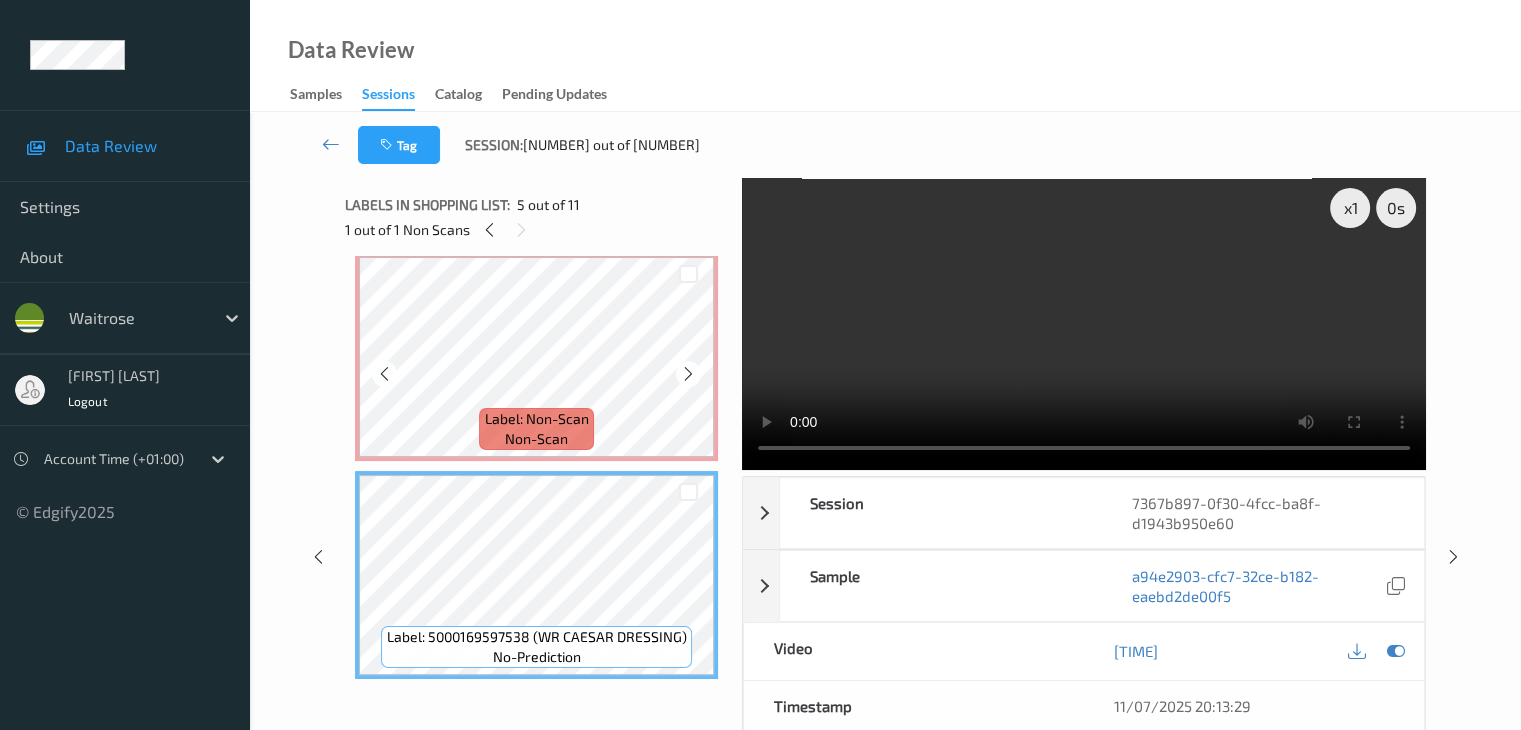 click on "Label: Non-Scan" at bounding box center (537, 419) 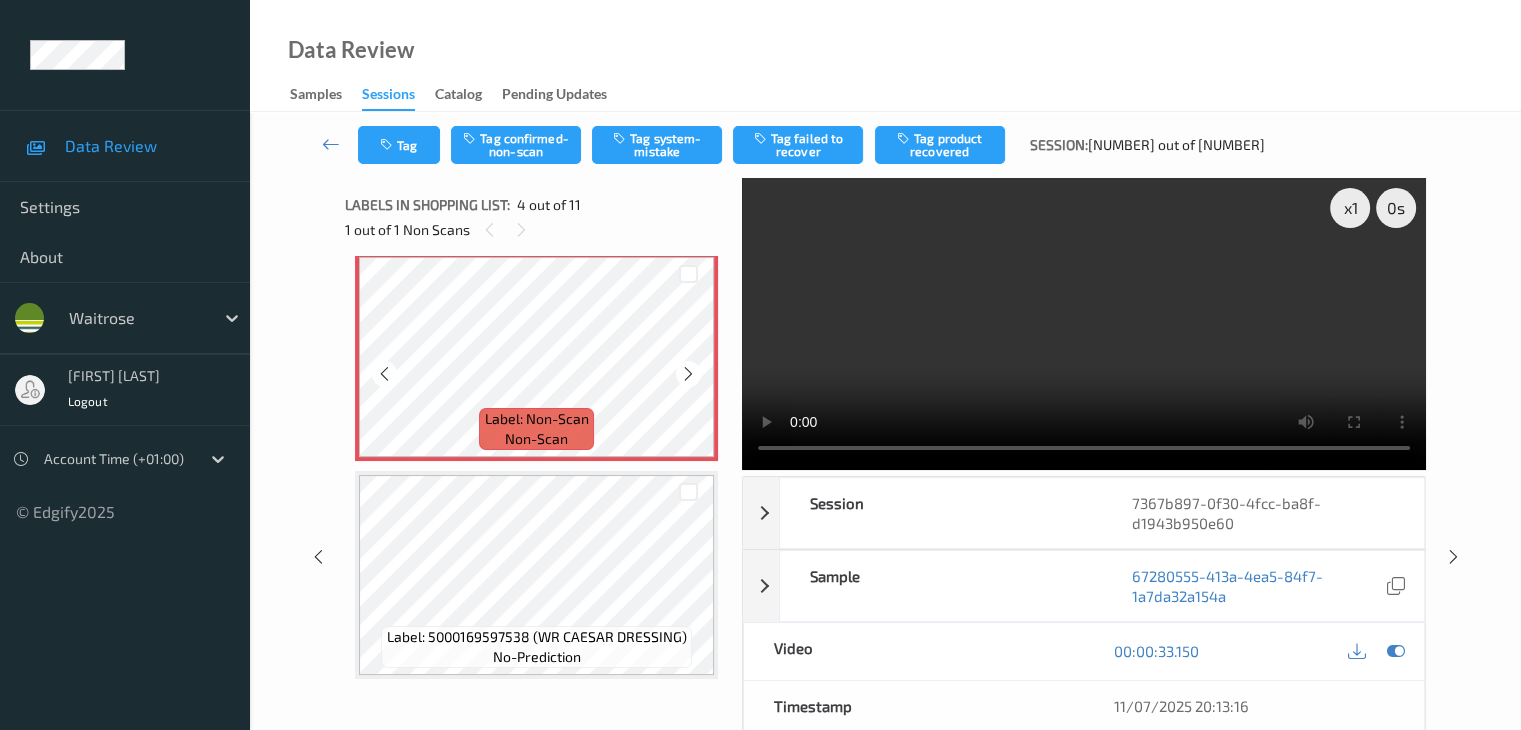 scroll, scrollTop: 567, scrollLeft: 0, axis: vertical 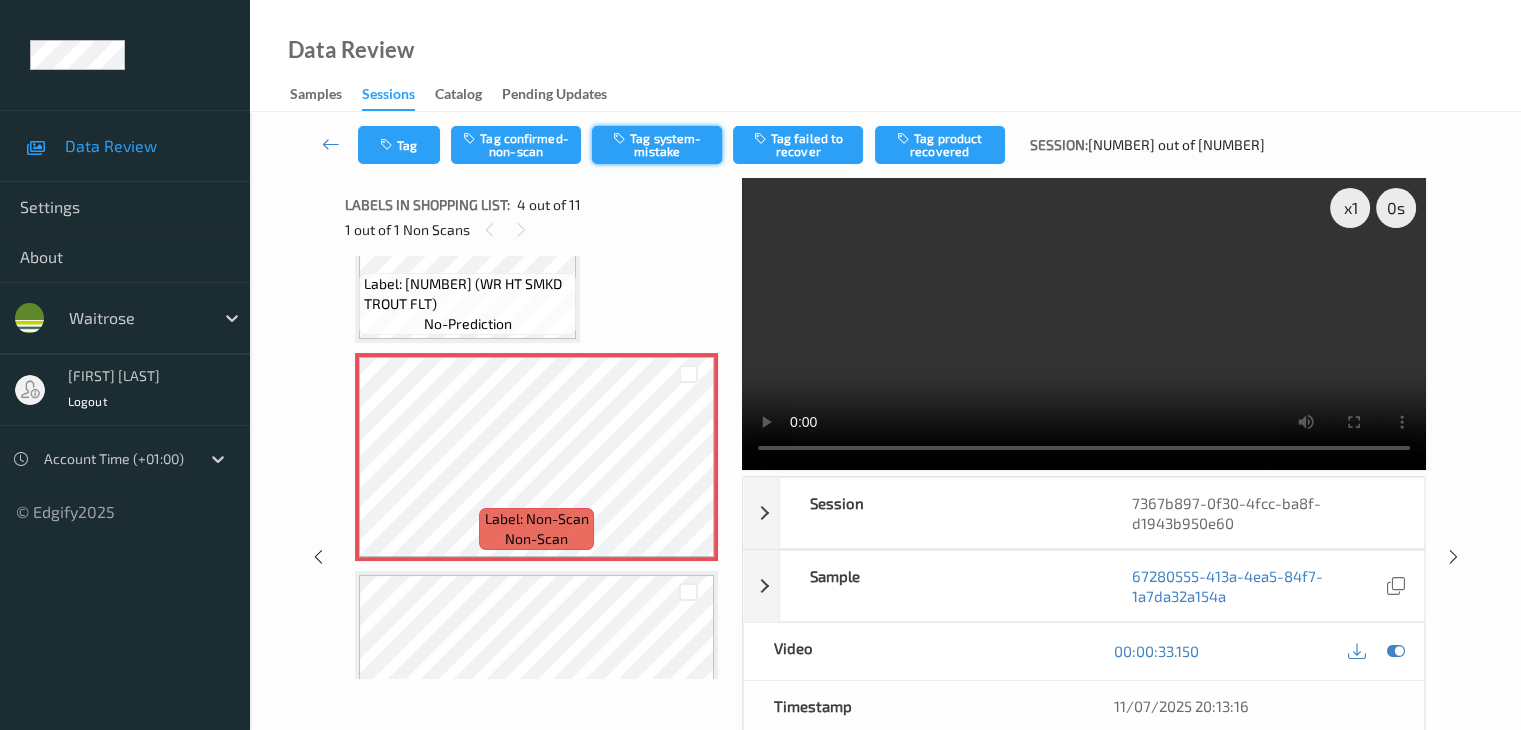 click on "Tag   system-mistake" at bounding box center (657, 145) 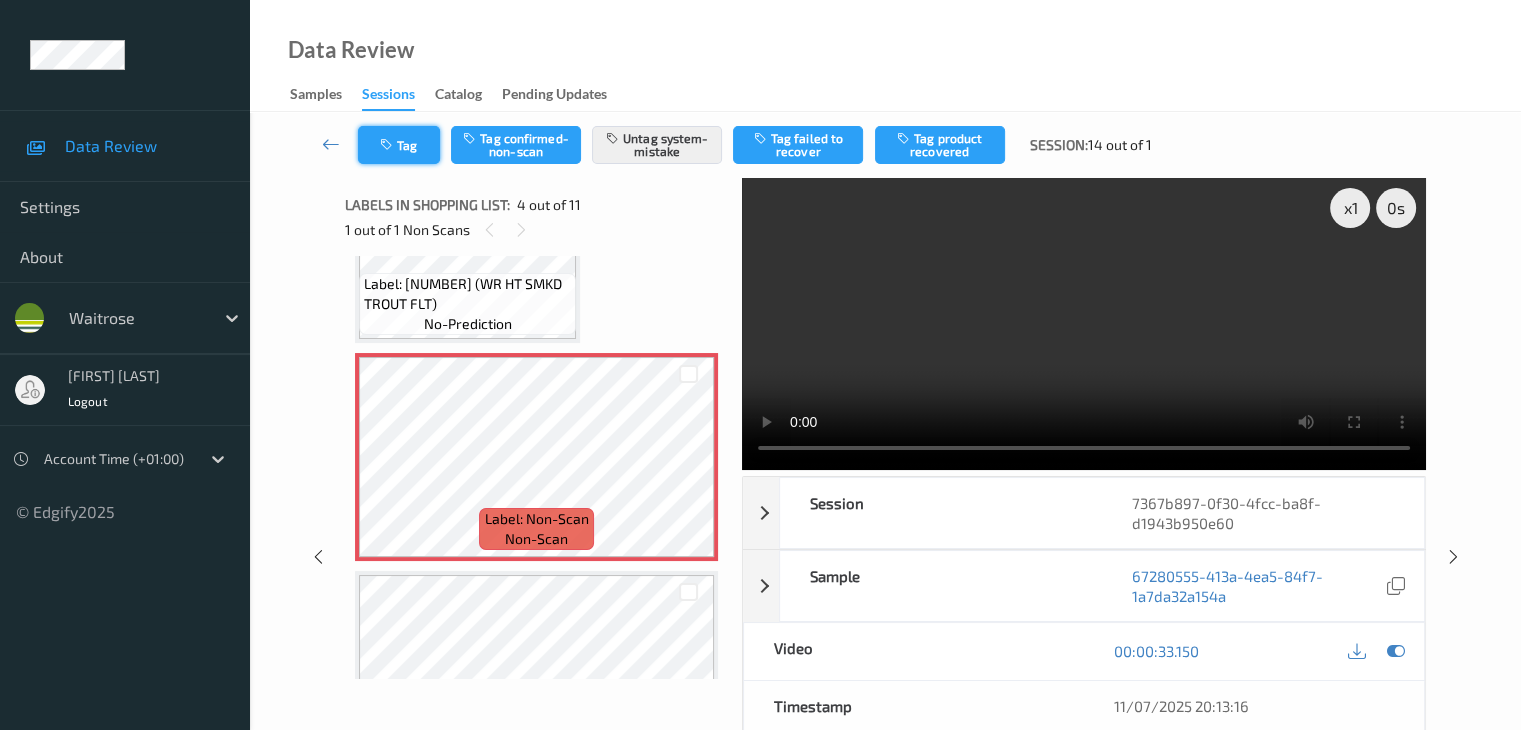click on "Tag" at bounding box center (399, 145) 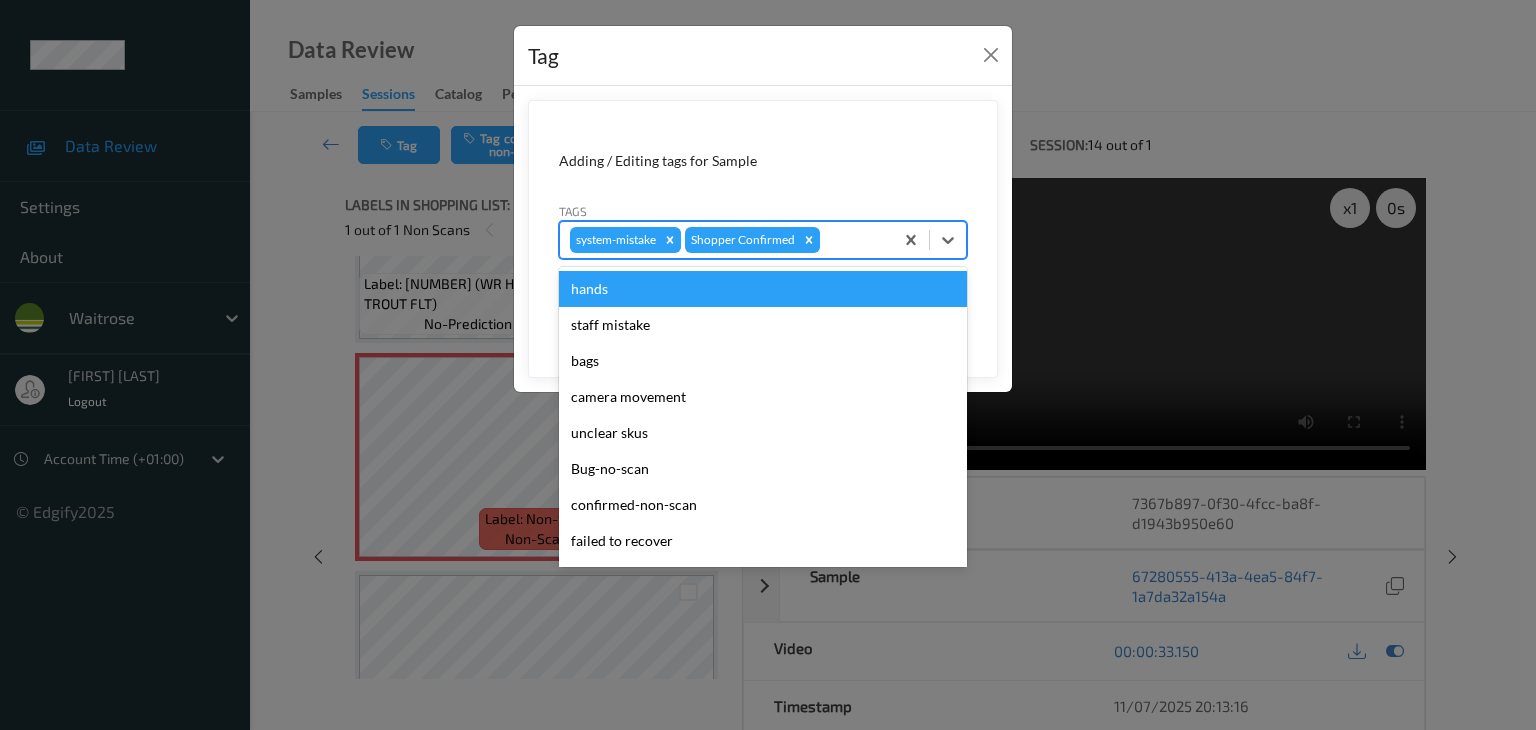 click at bounding box center (853, 240) 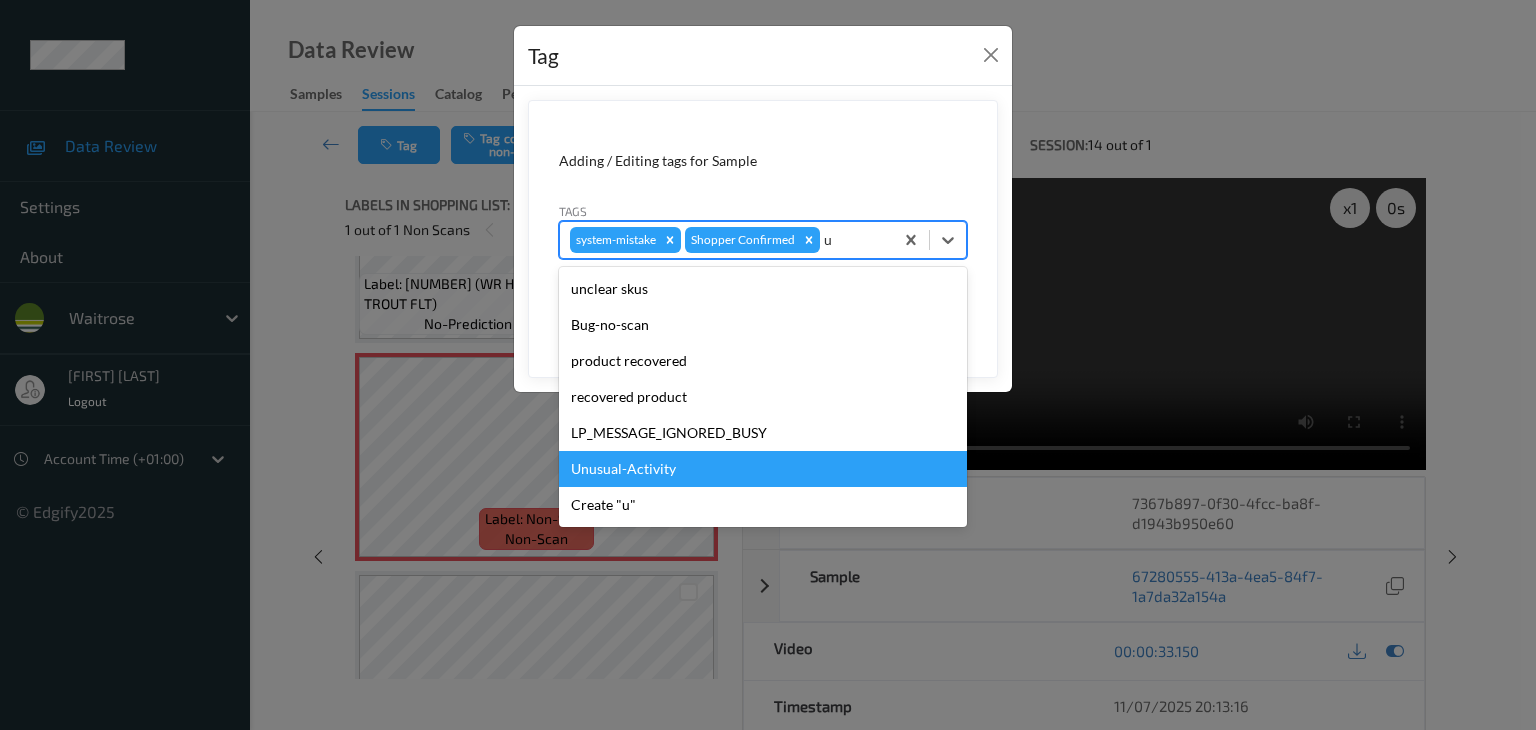 click on "Unusual-Activity" at bounding box center [763, 469] 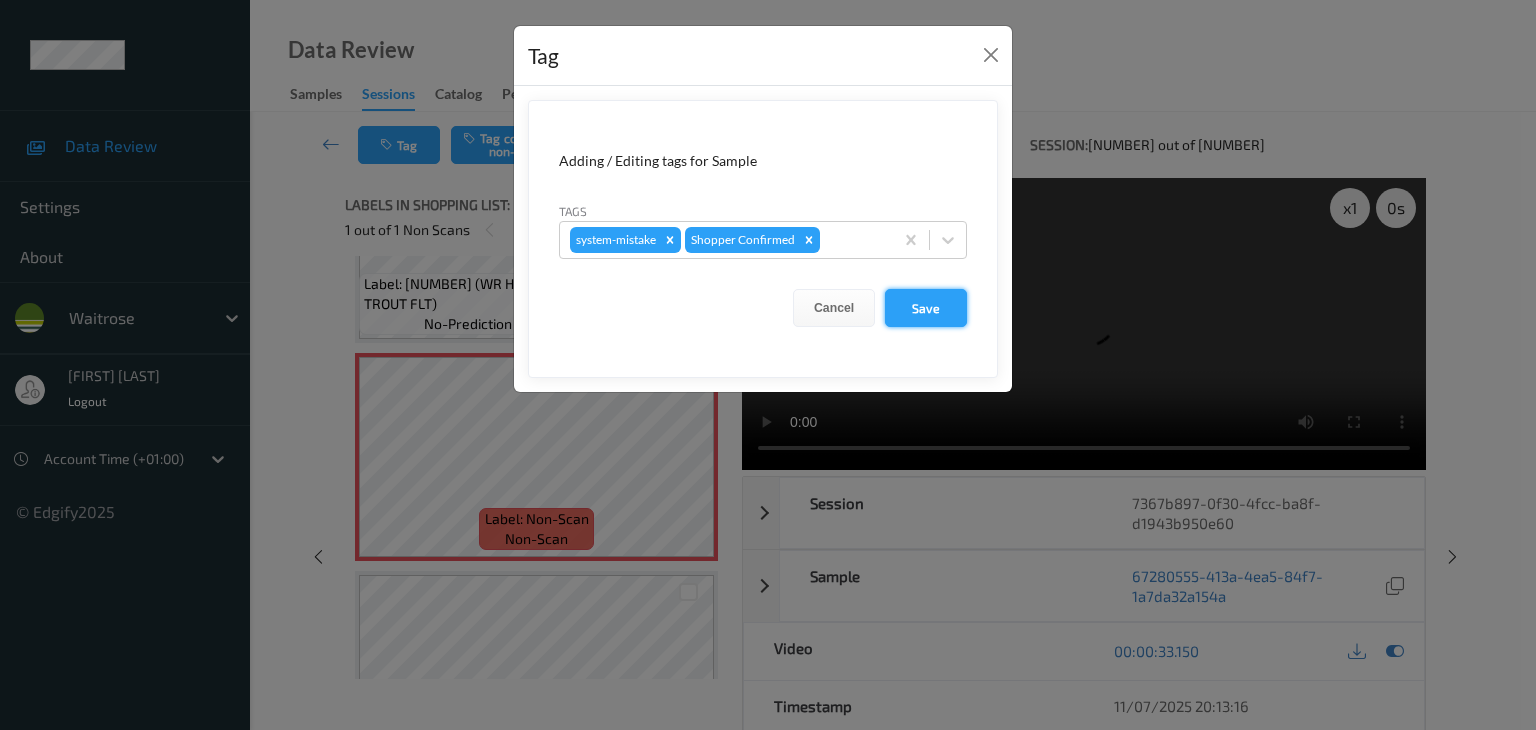 click on "Adding / Editing tags for Sample Tags system-mistake Shopper Confirmed Cancel Save" at bounding box center [763, 239] 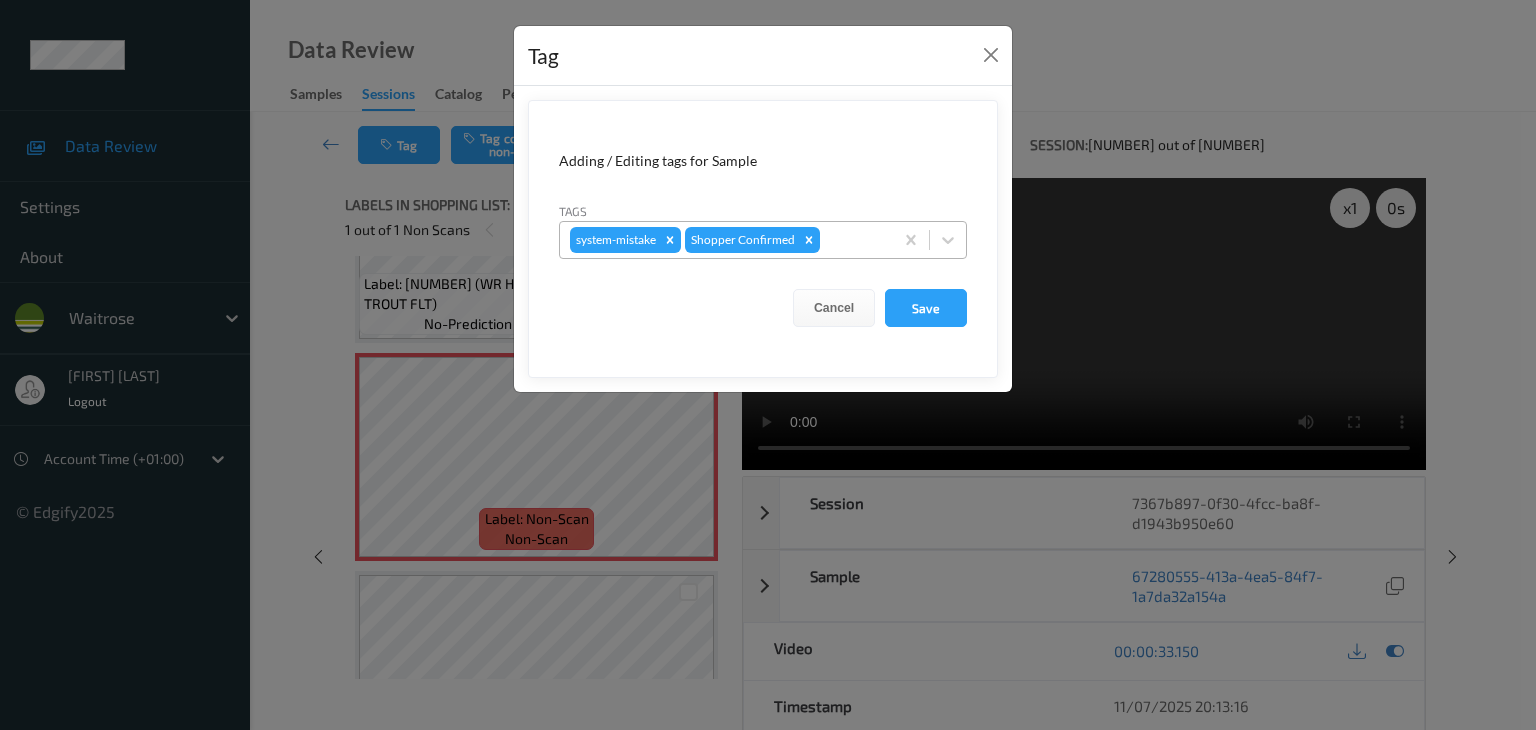 click at bounding box center [853, 240] 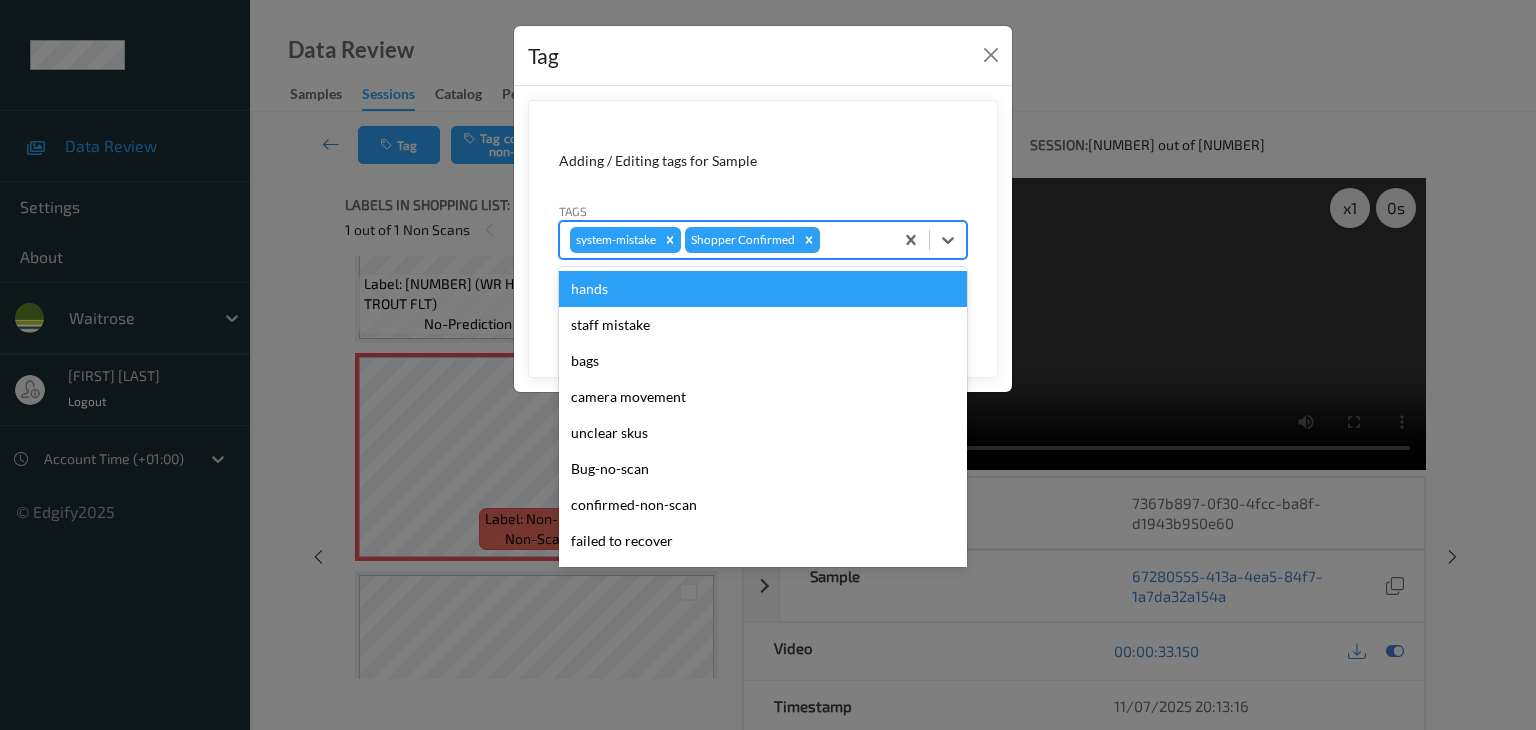 type on "u" 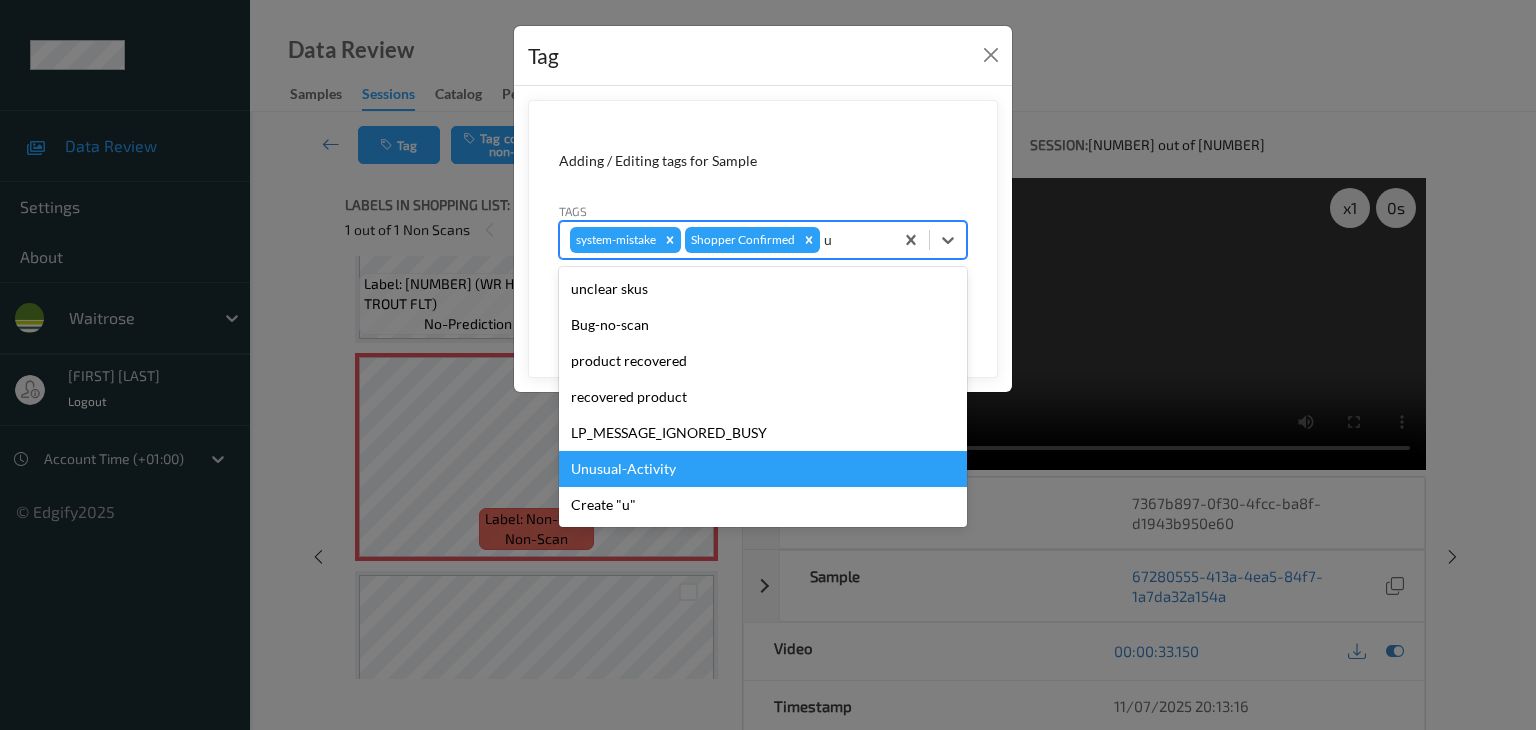 click on "Unusual-Activity" at bounding box center [763, 469] 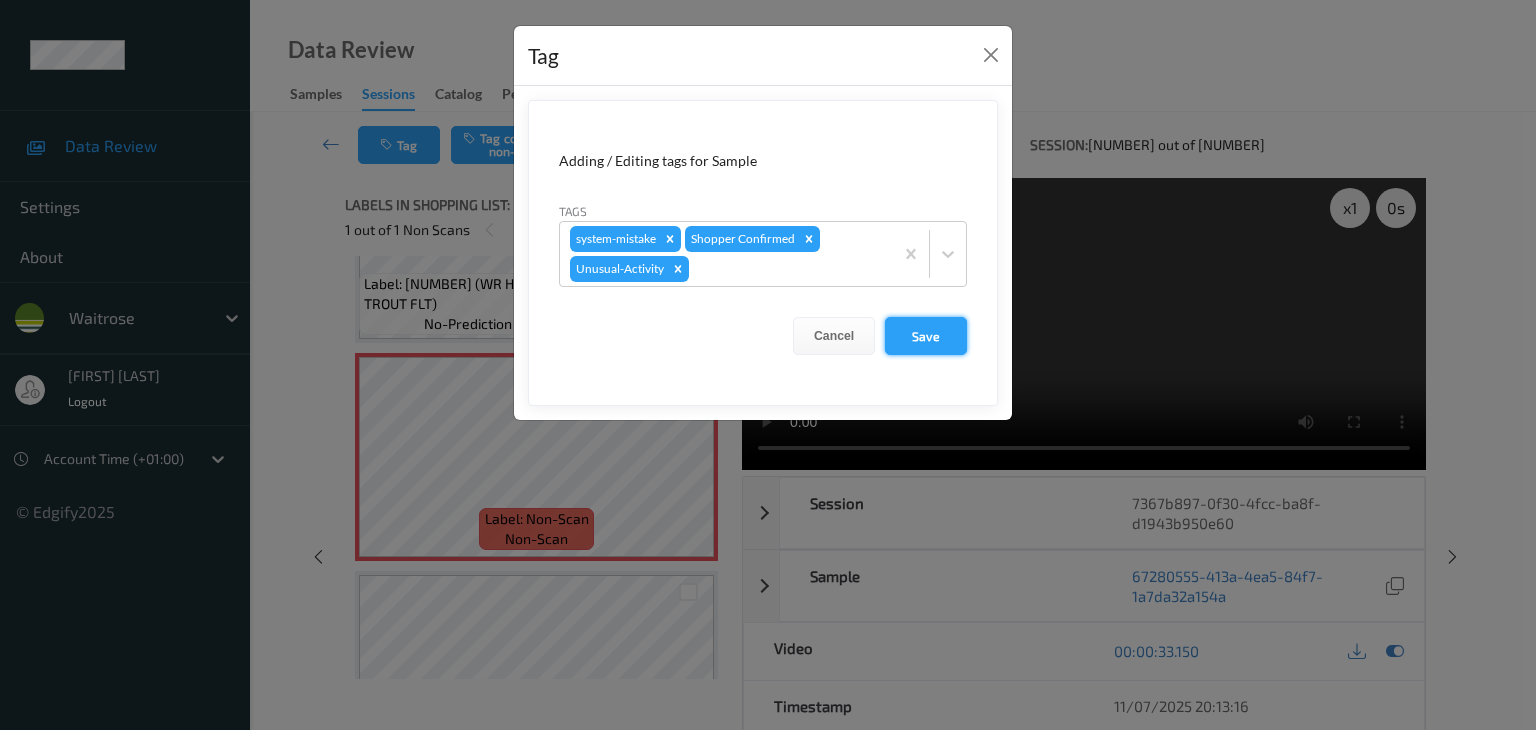 click on "Save" at bounding box center (926, 336) 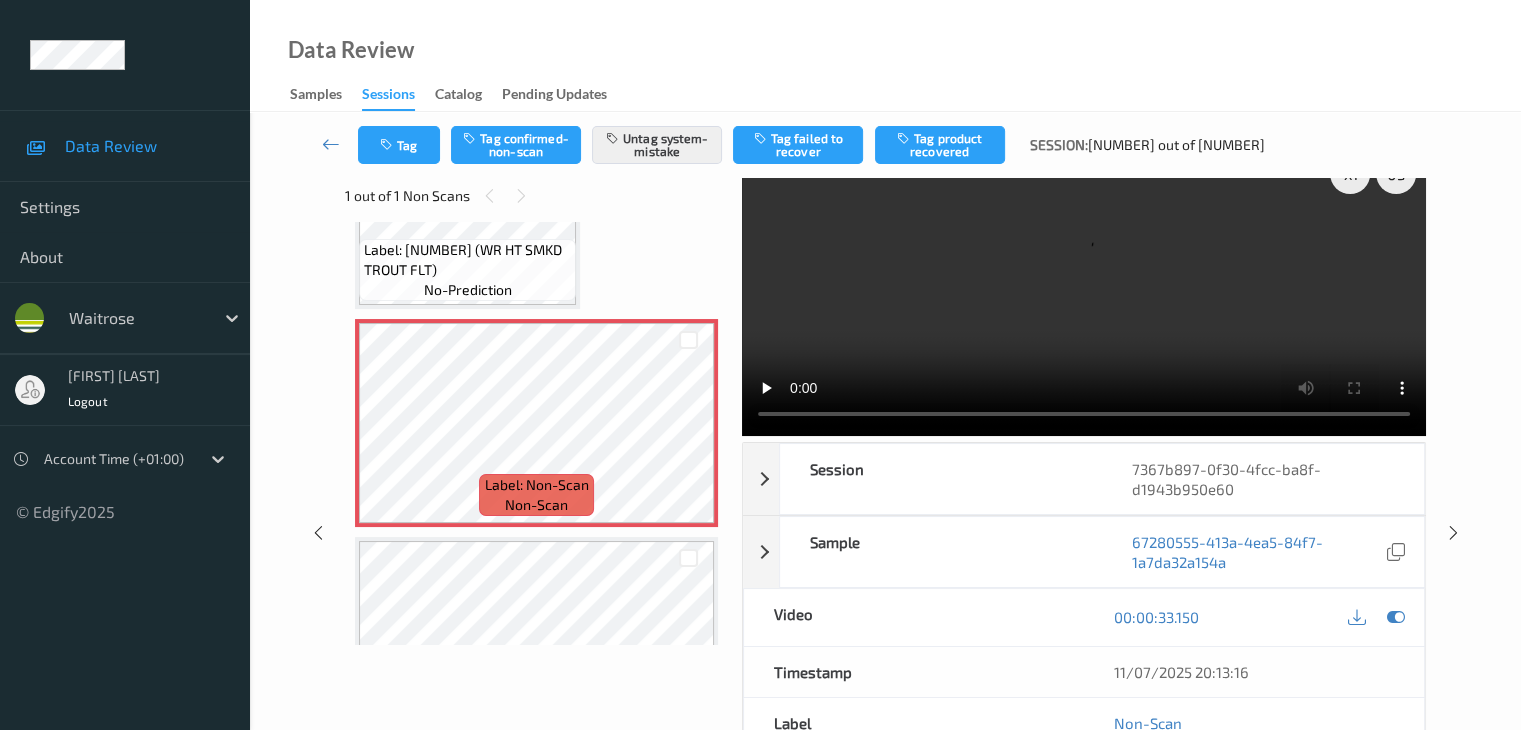 scroll, scrollTop: 0, scrollLeft: 0, axis: both 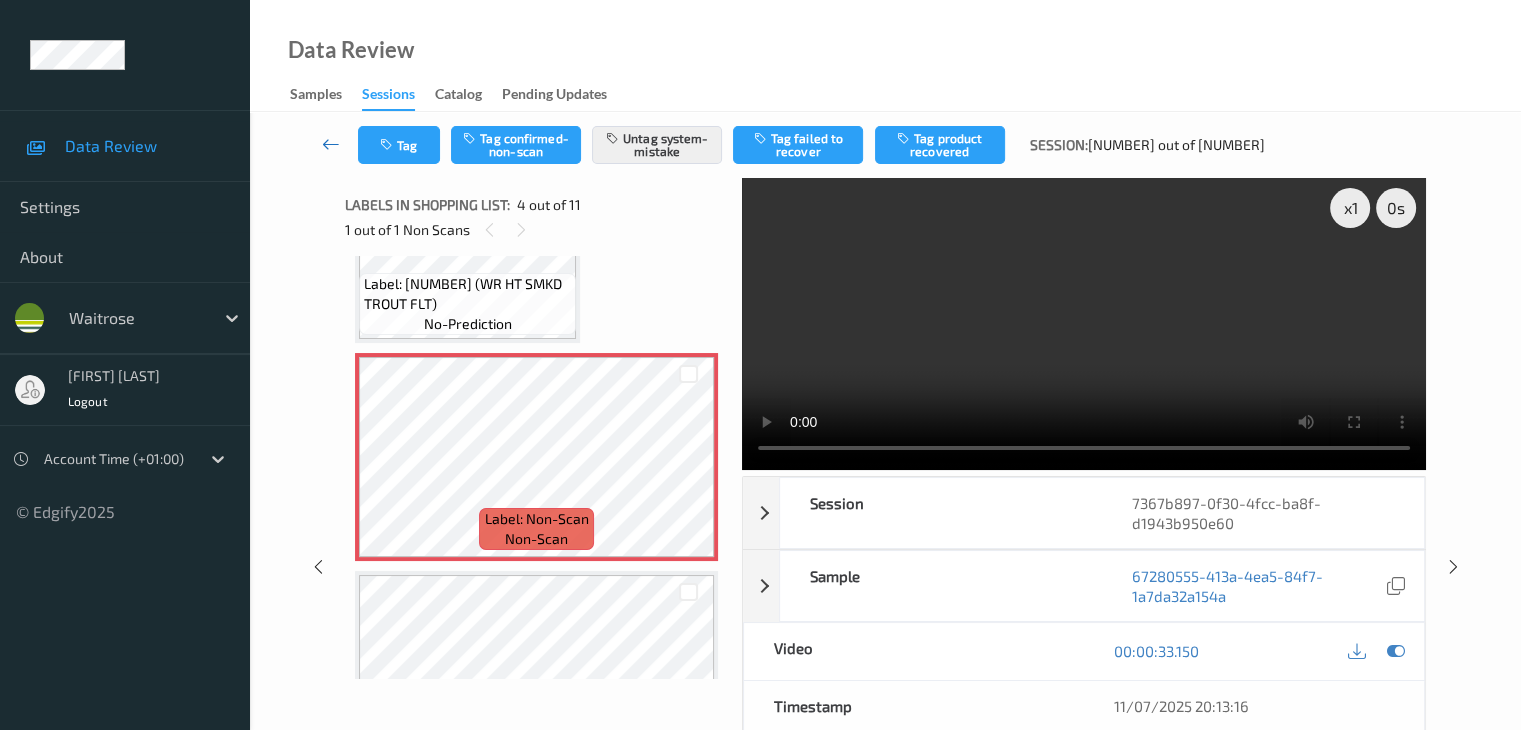 click at bounding box center (331, 144) 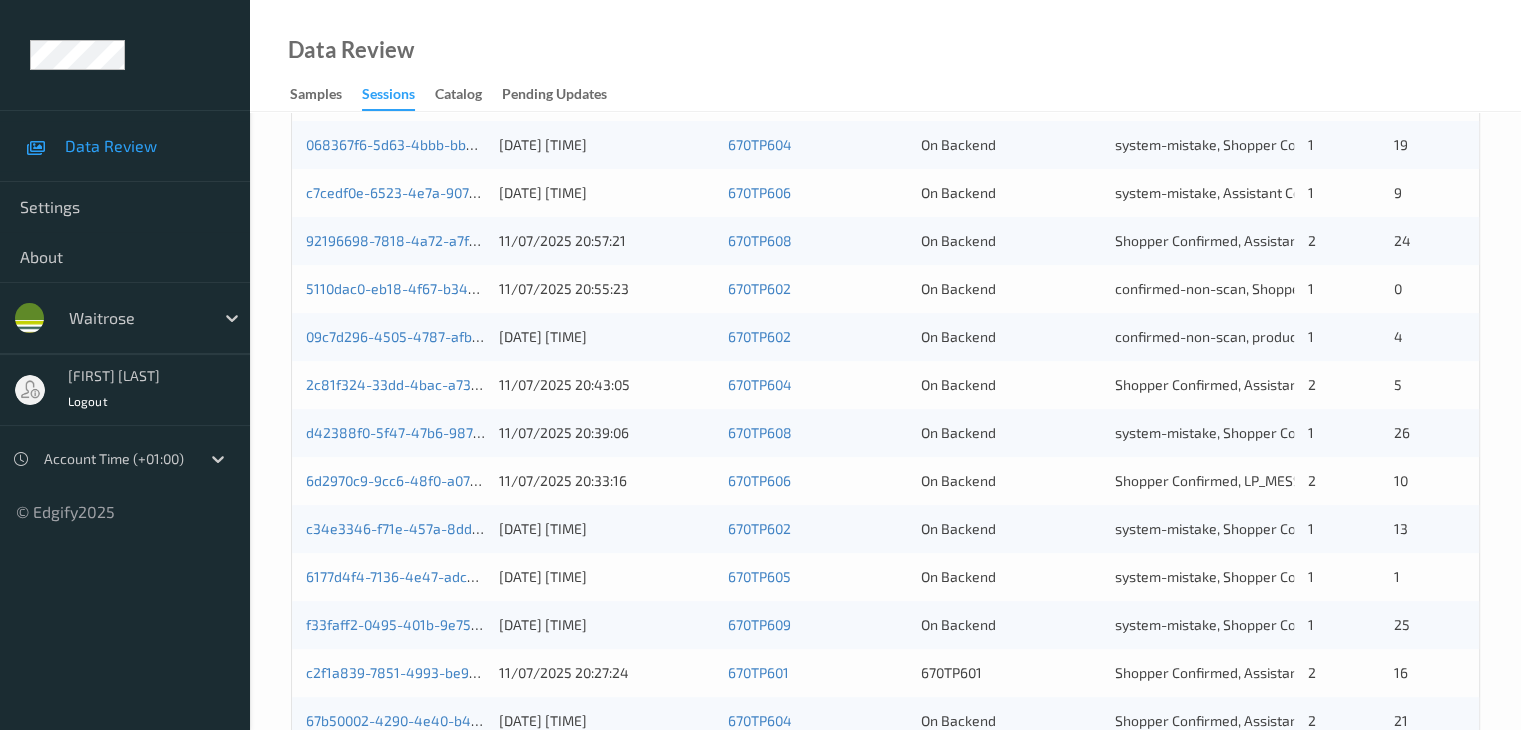 scroll, scrollTop: 900, scrollLeft: 0, axis: vertical 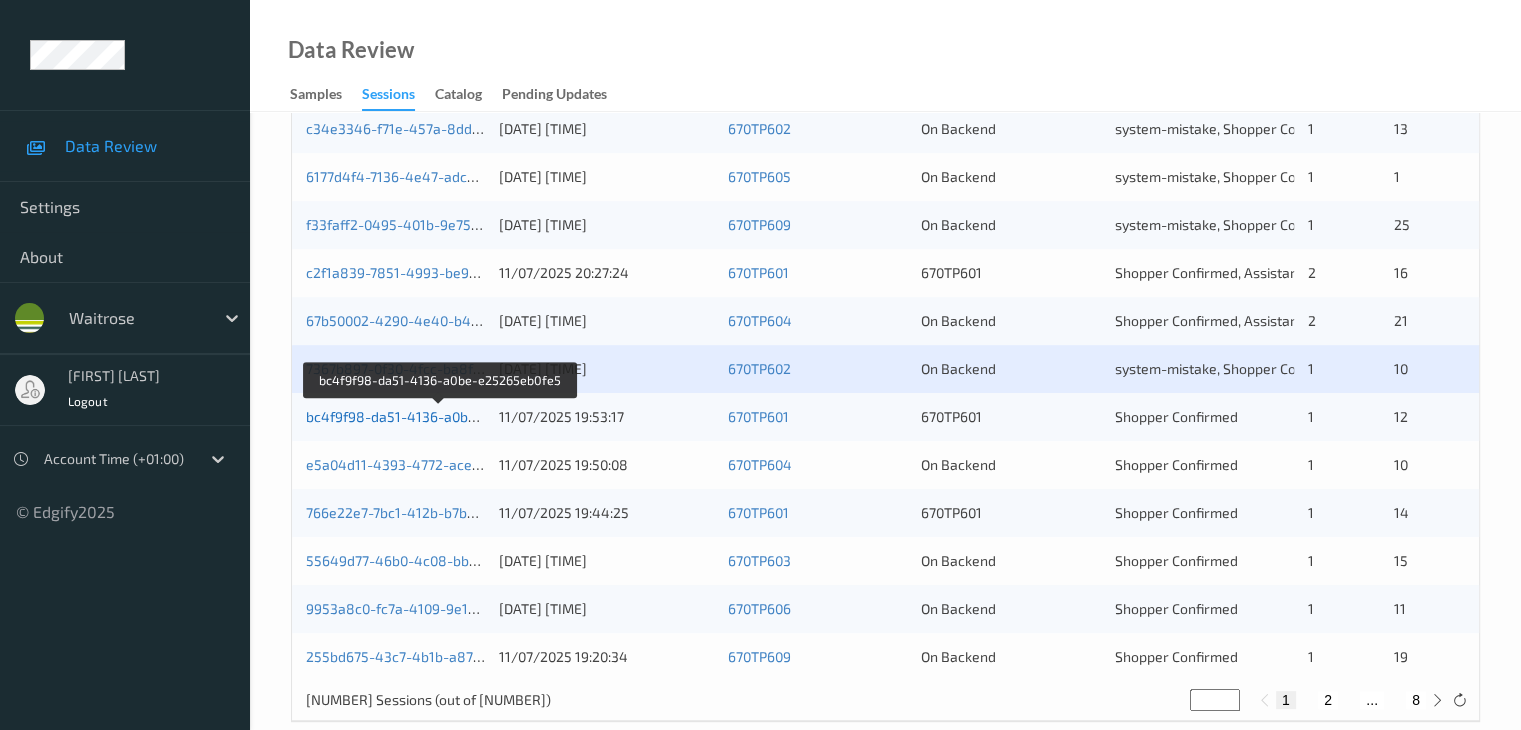 click on "bc4f9f98-da51-4136-a0be-e25265eb0fe5" at bounding box center [440, 416] 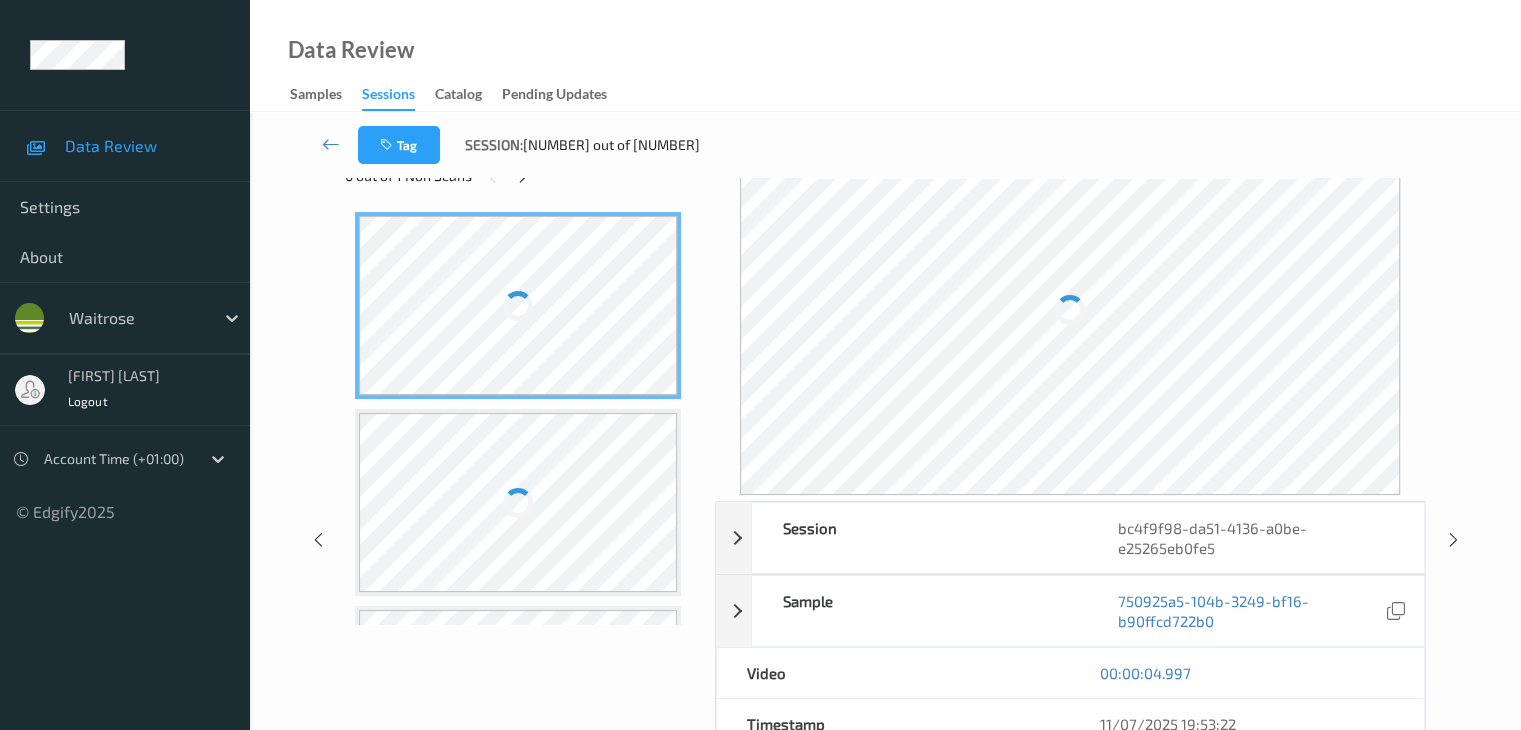 scroll, scrollTop: 0, scrollLeft: 0, axis: both 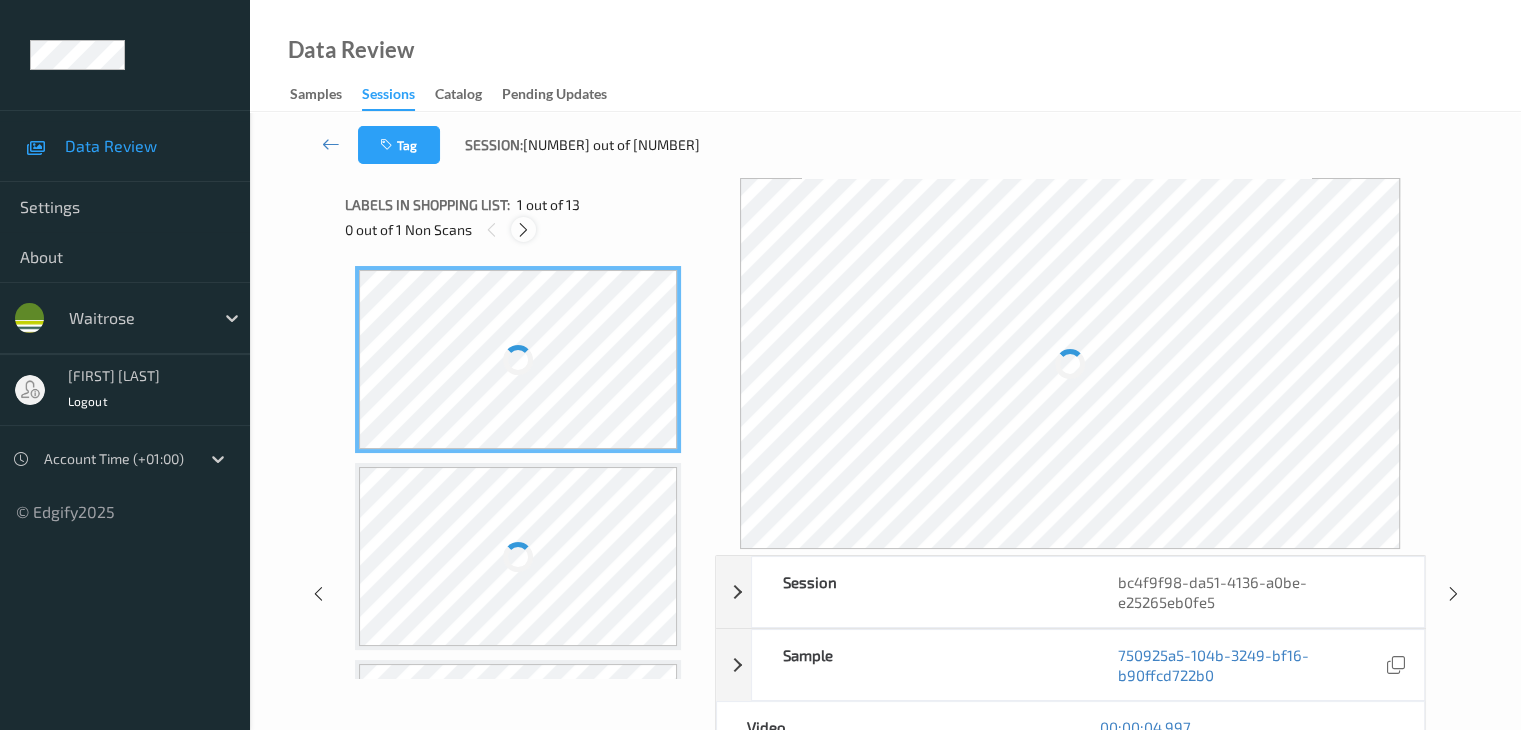 click at bounding box center [523, 230] 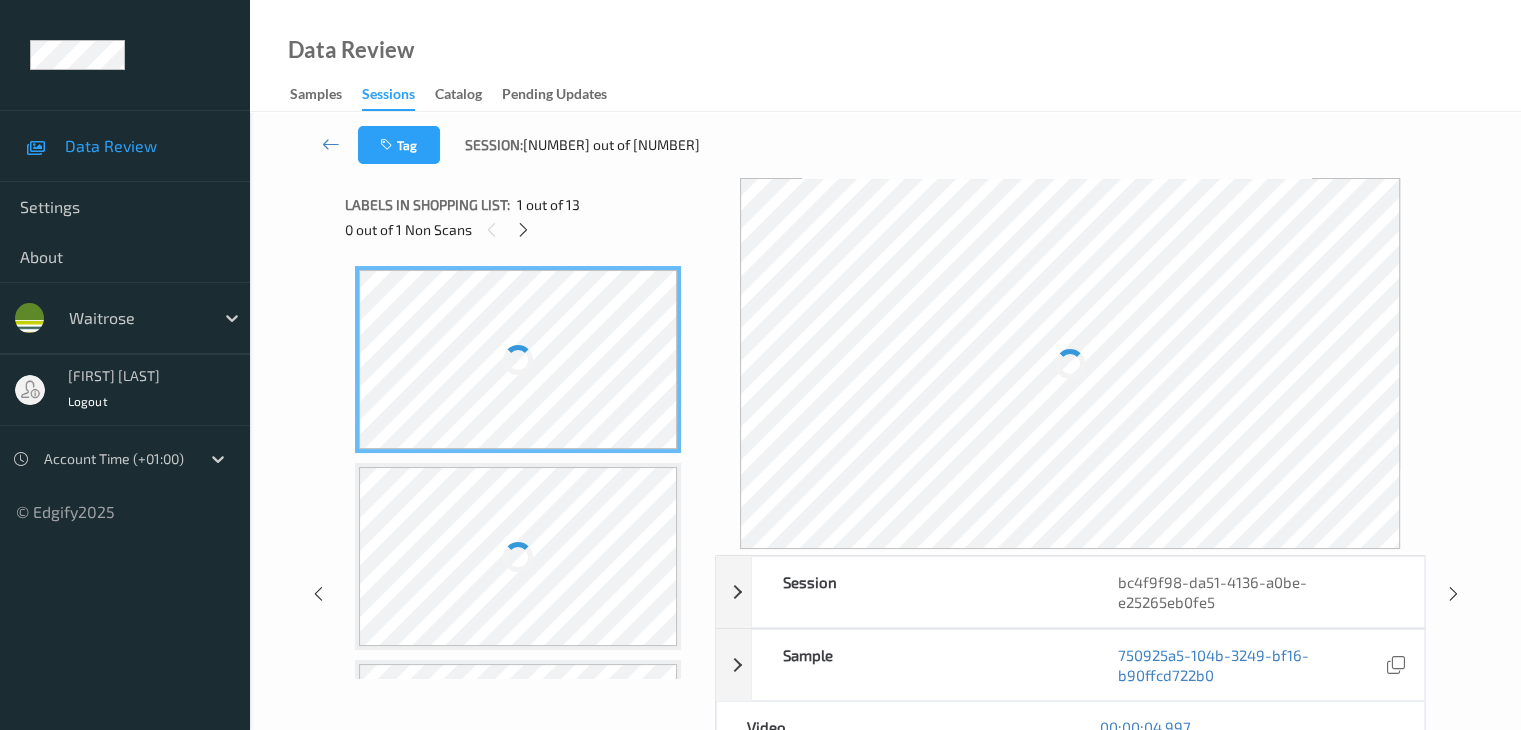 scroll, scrollTop: 600, scrollLeft: 0, axis: vertical 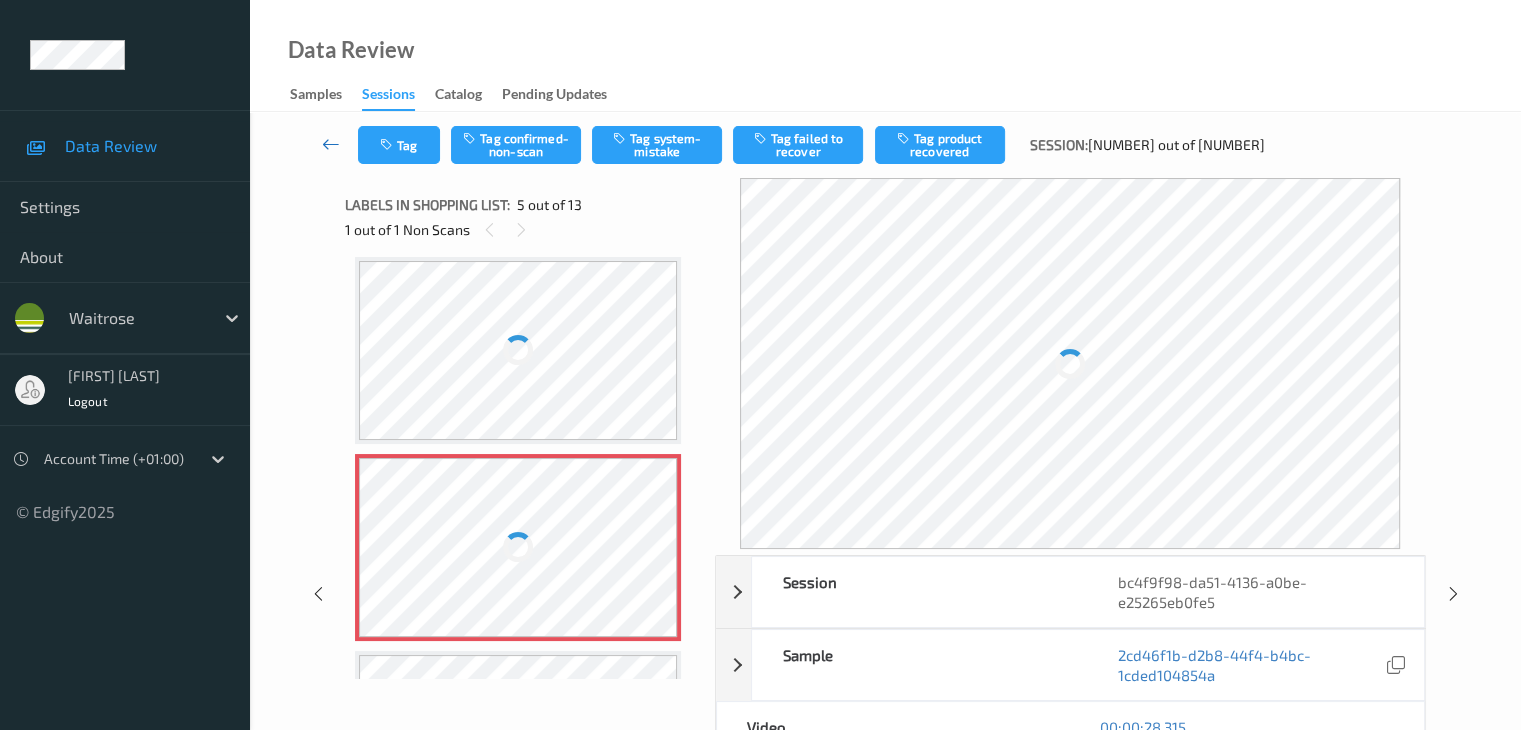 click at bounding box center (331, 144) 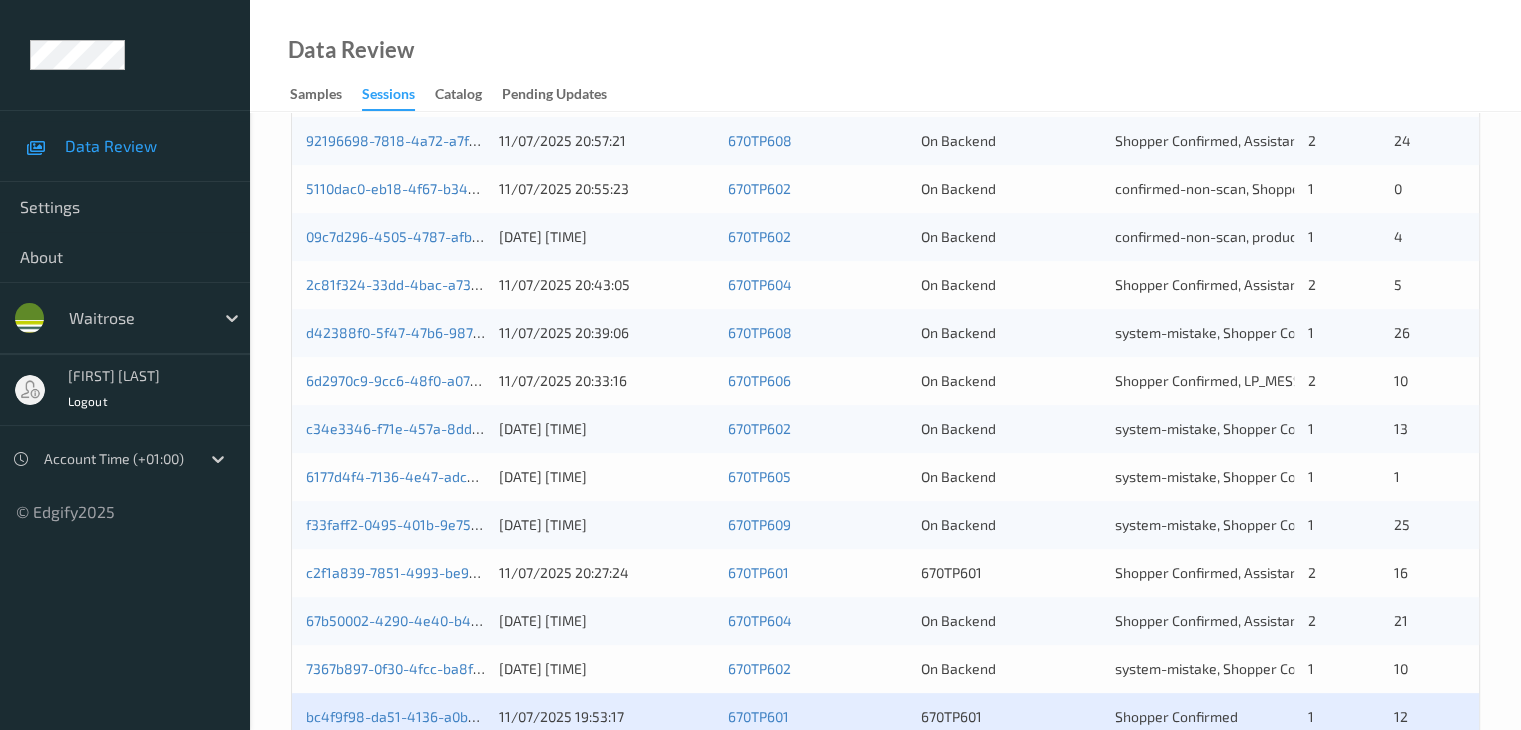 scroll, scrollTop: 900, scrollLeft: 0, axis: vertical 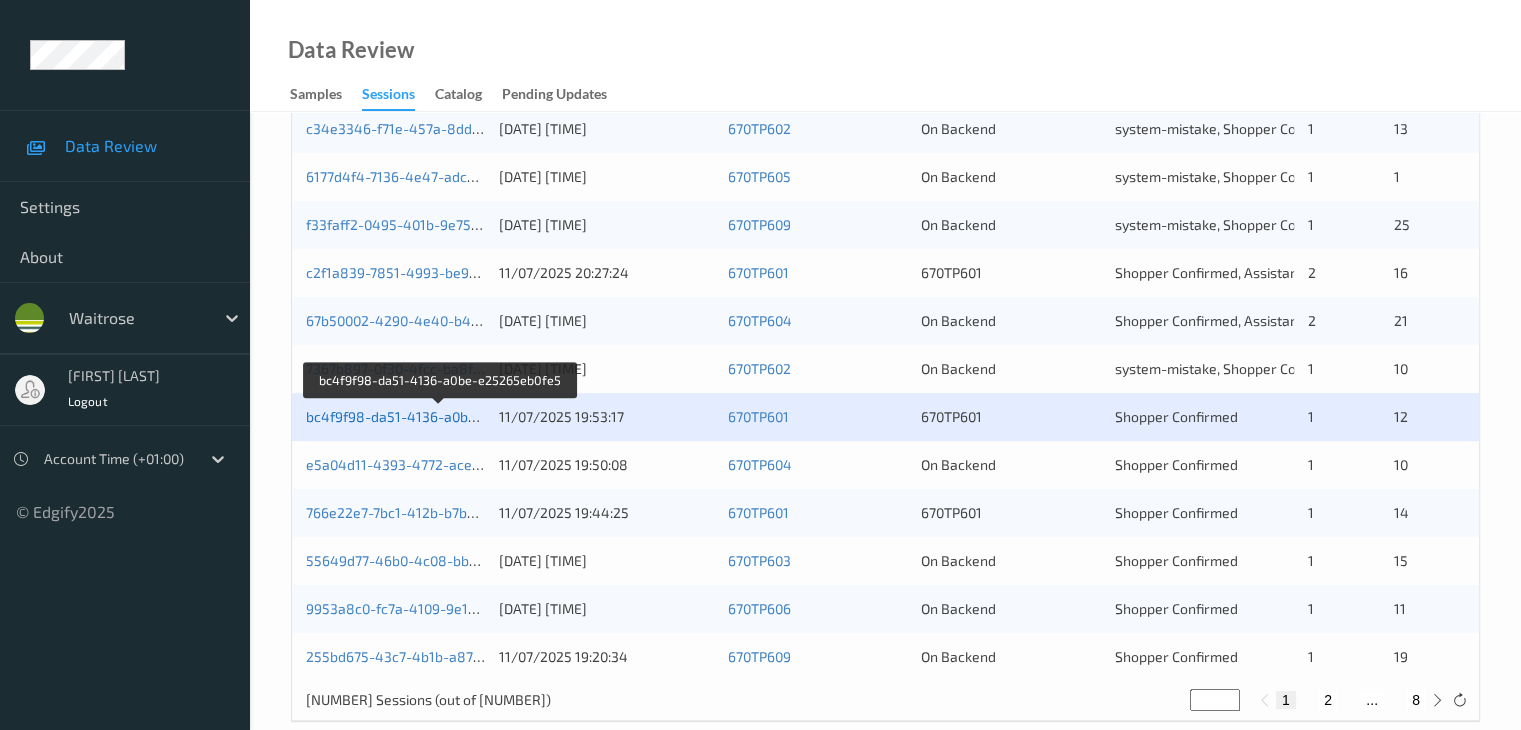 click on "bc4f9f98-da51-4136-a0be-e25265eb0fe5" at bounding box center [440, 416] 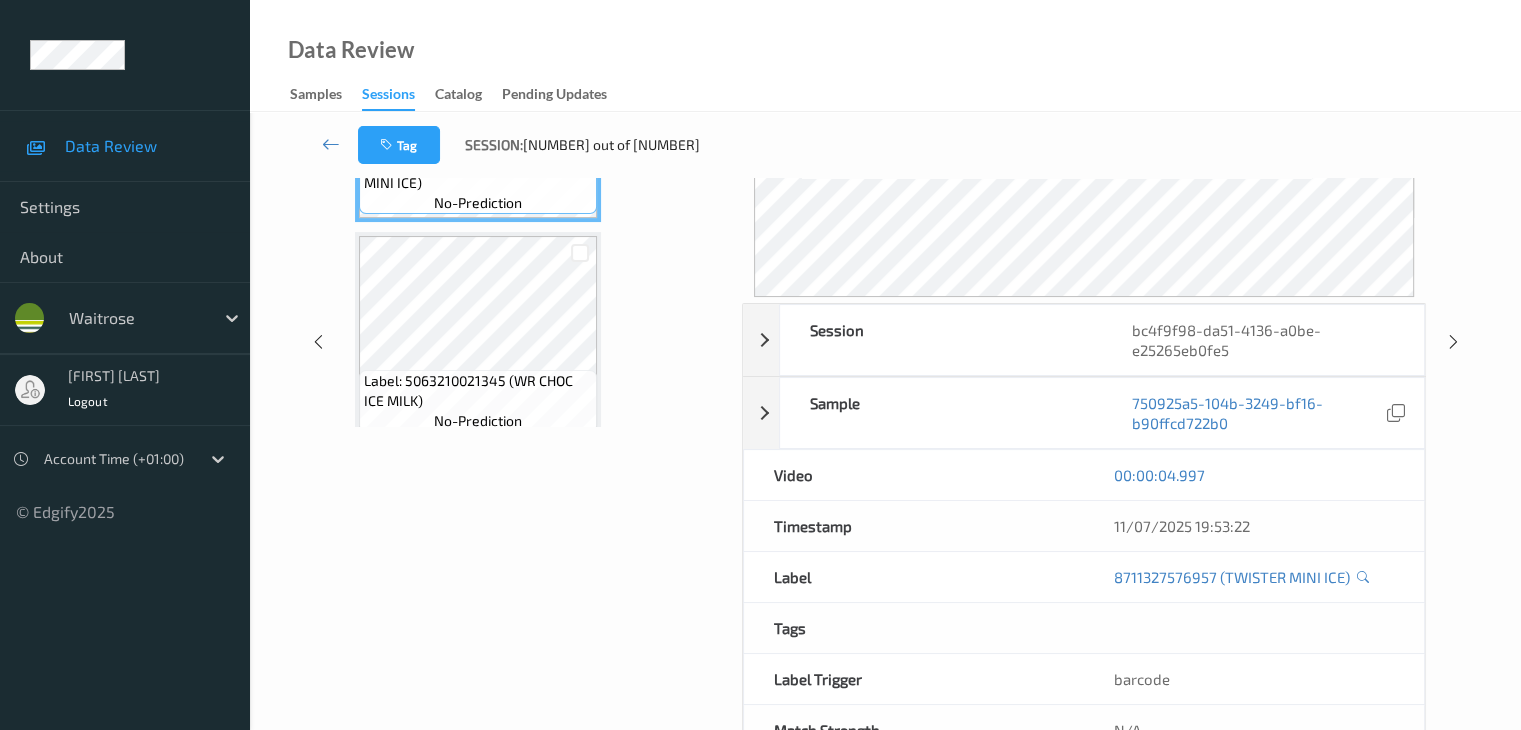 scroll, scrollTop: 217, scrollLeft: 0, axis: vertical 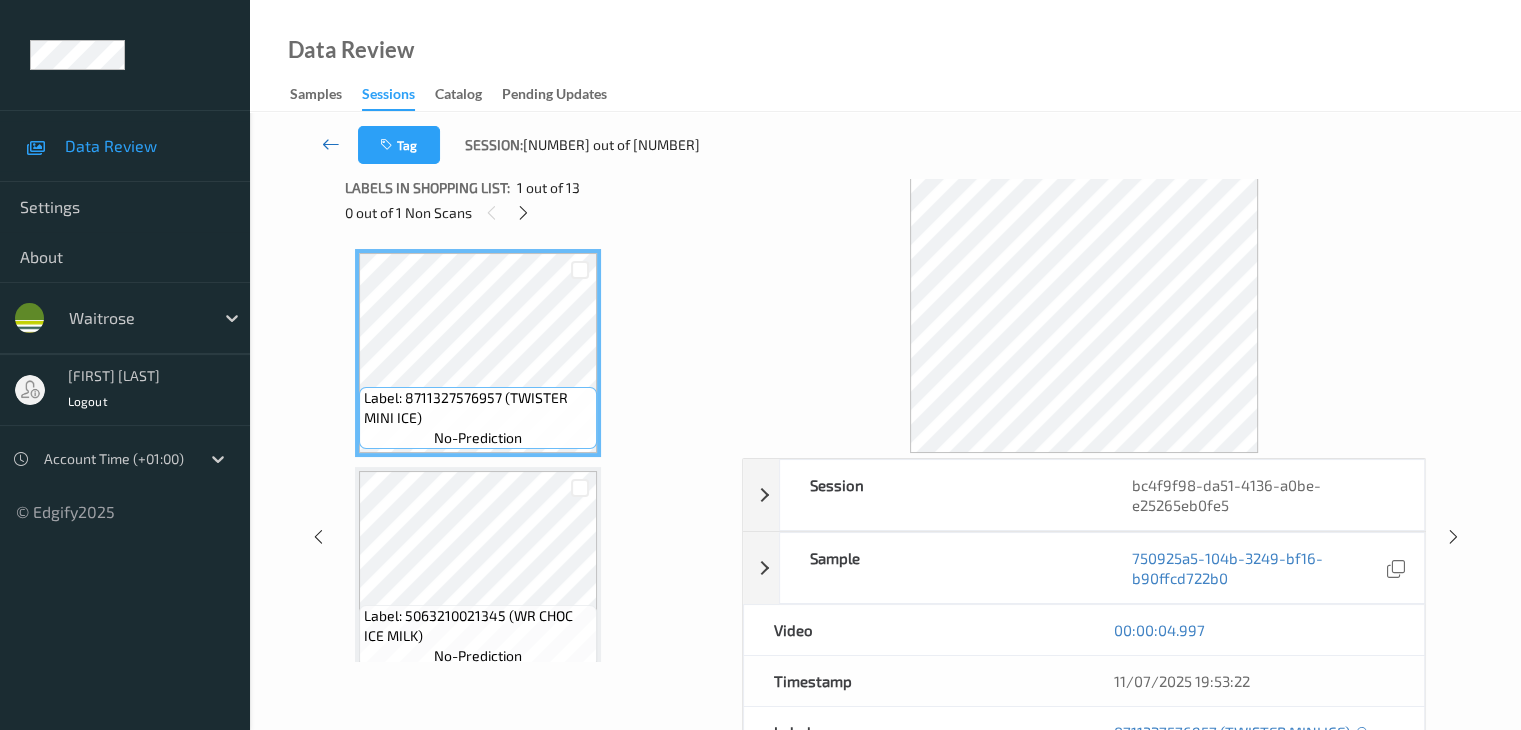 click at bounding box center (331, 144) 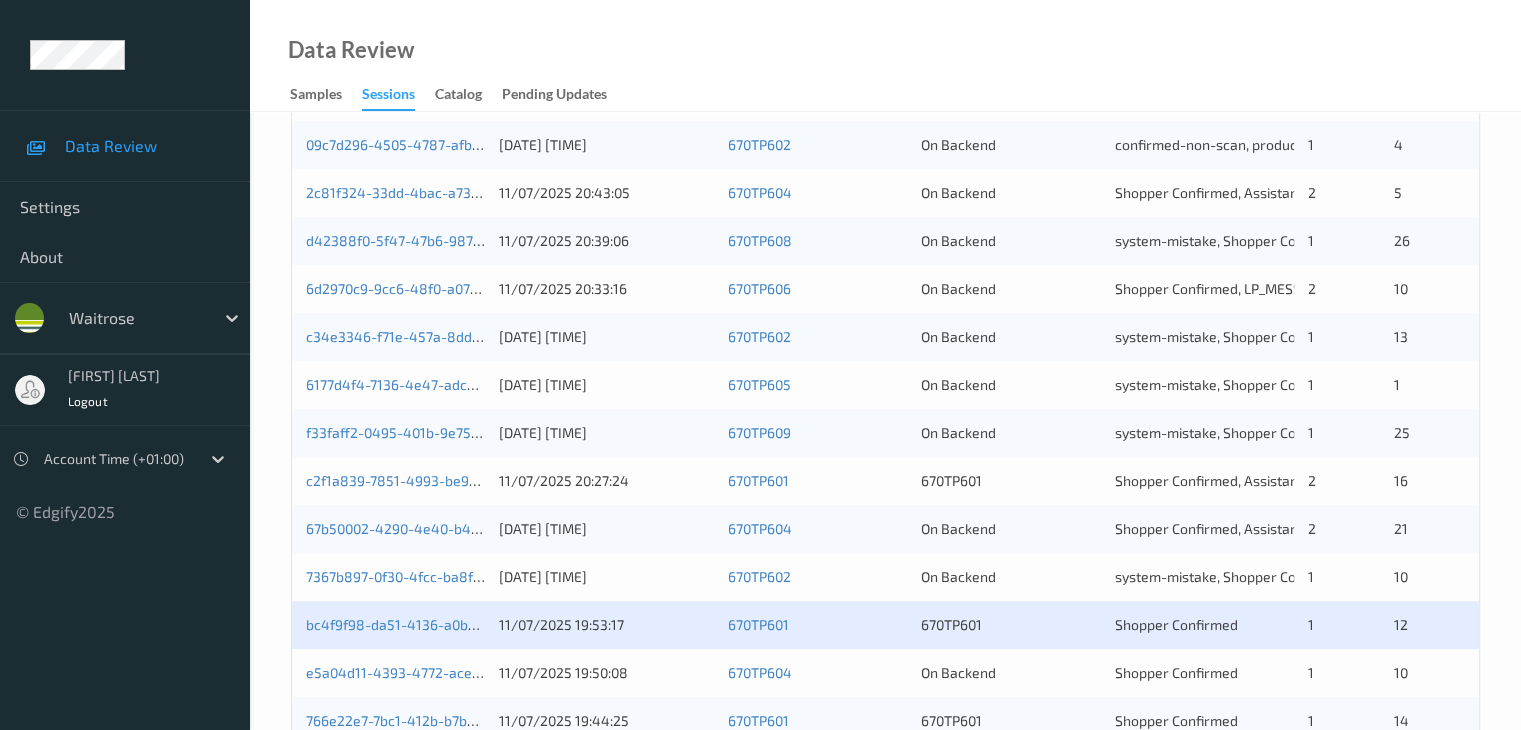 scroll, scrollTop: 800, scrollLeft: 0, axis: vertical 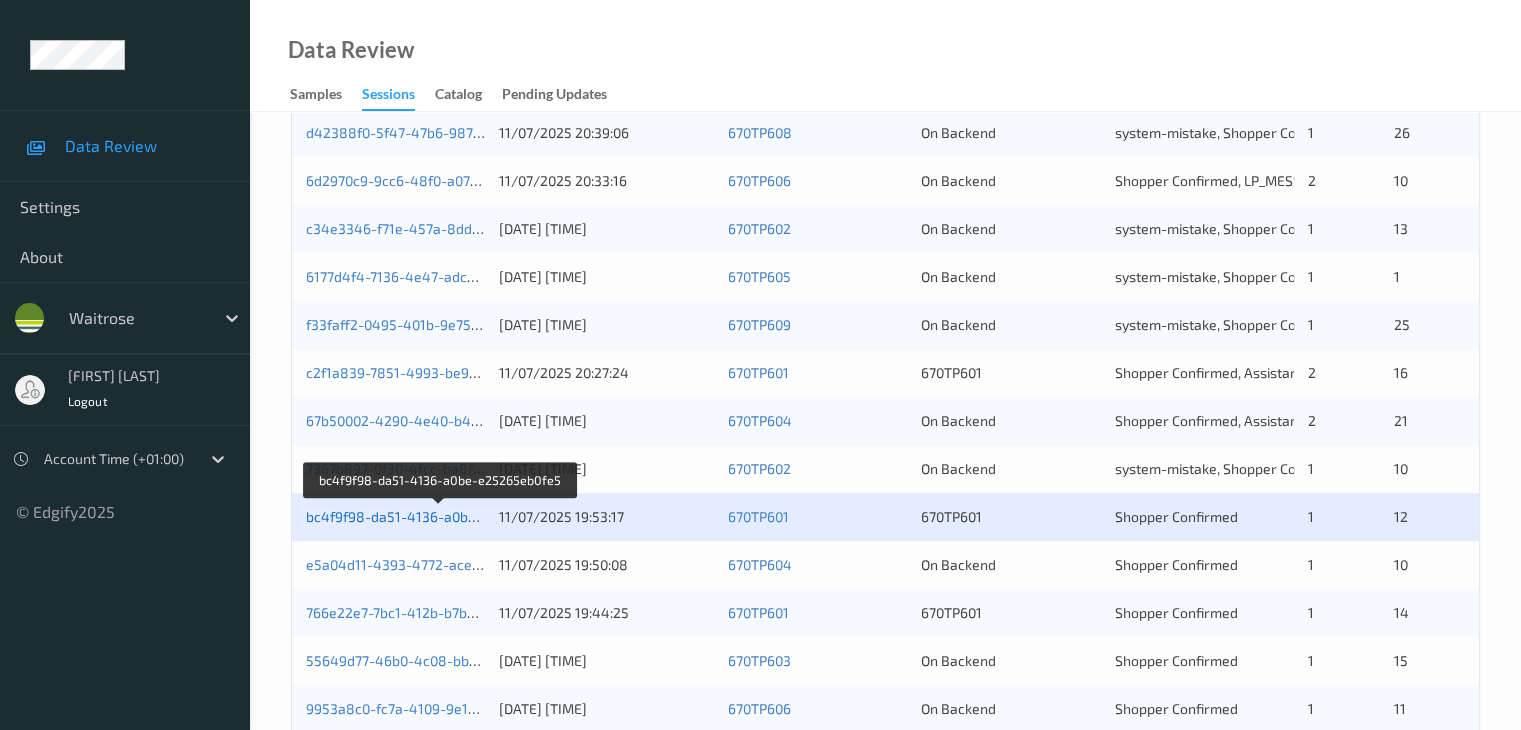 click on "bc4f9f98-da51-4136-a0be-e25265eb0fe5" at bounding box center [440, 516] 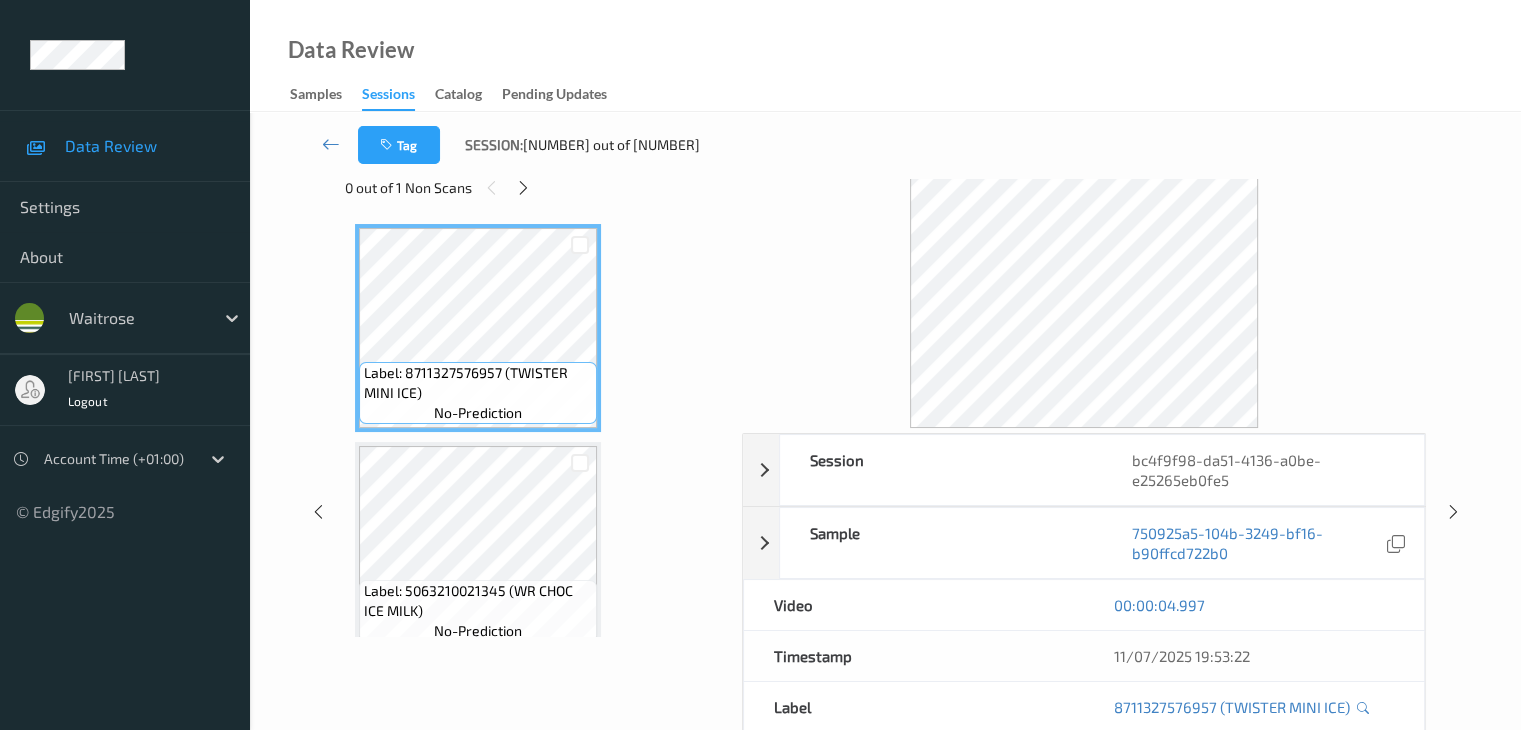 scroll, scrollTop: 0, scrollLeft: 0, axis: both 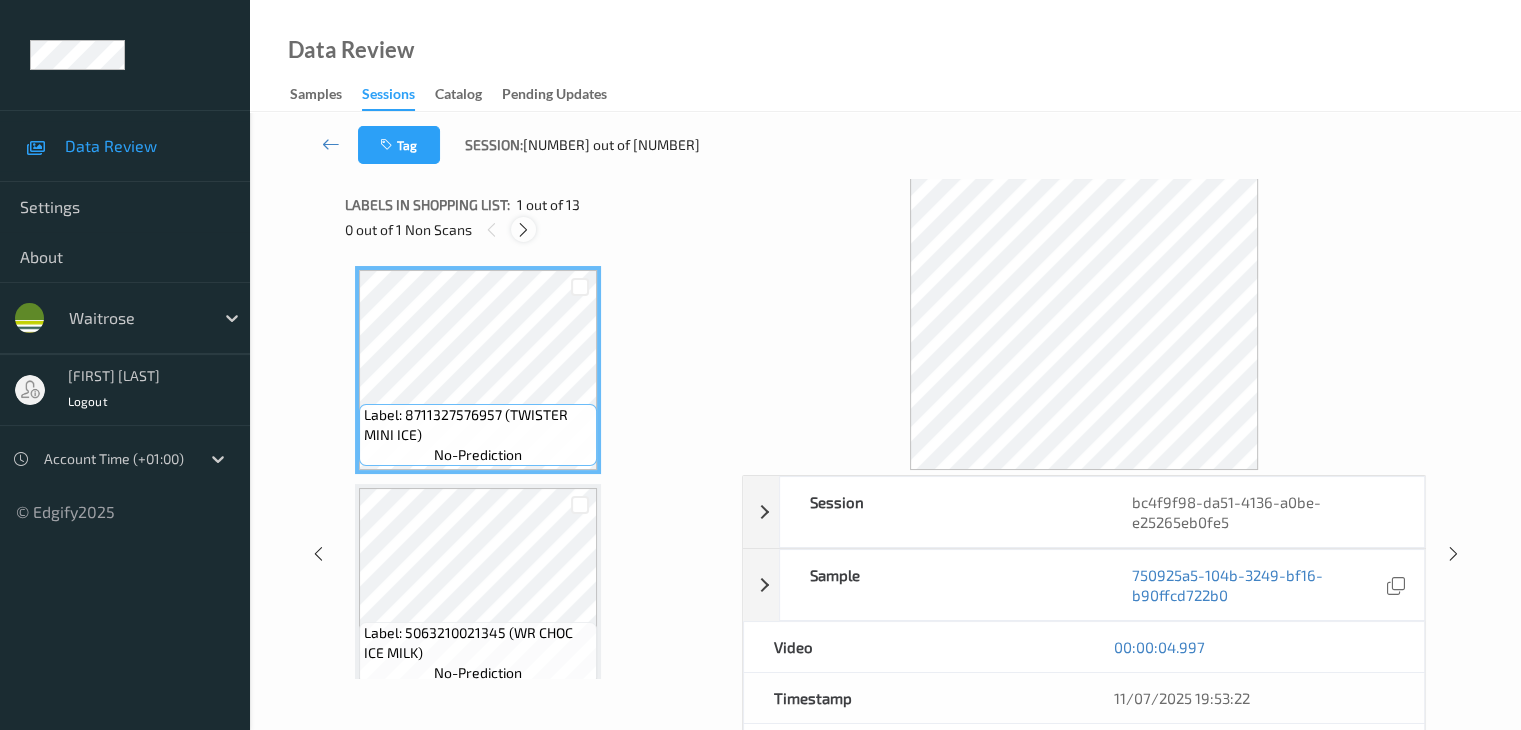 click at bounding box center (523, 230) 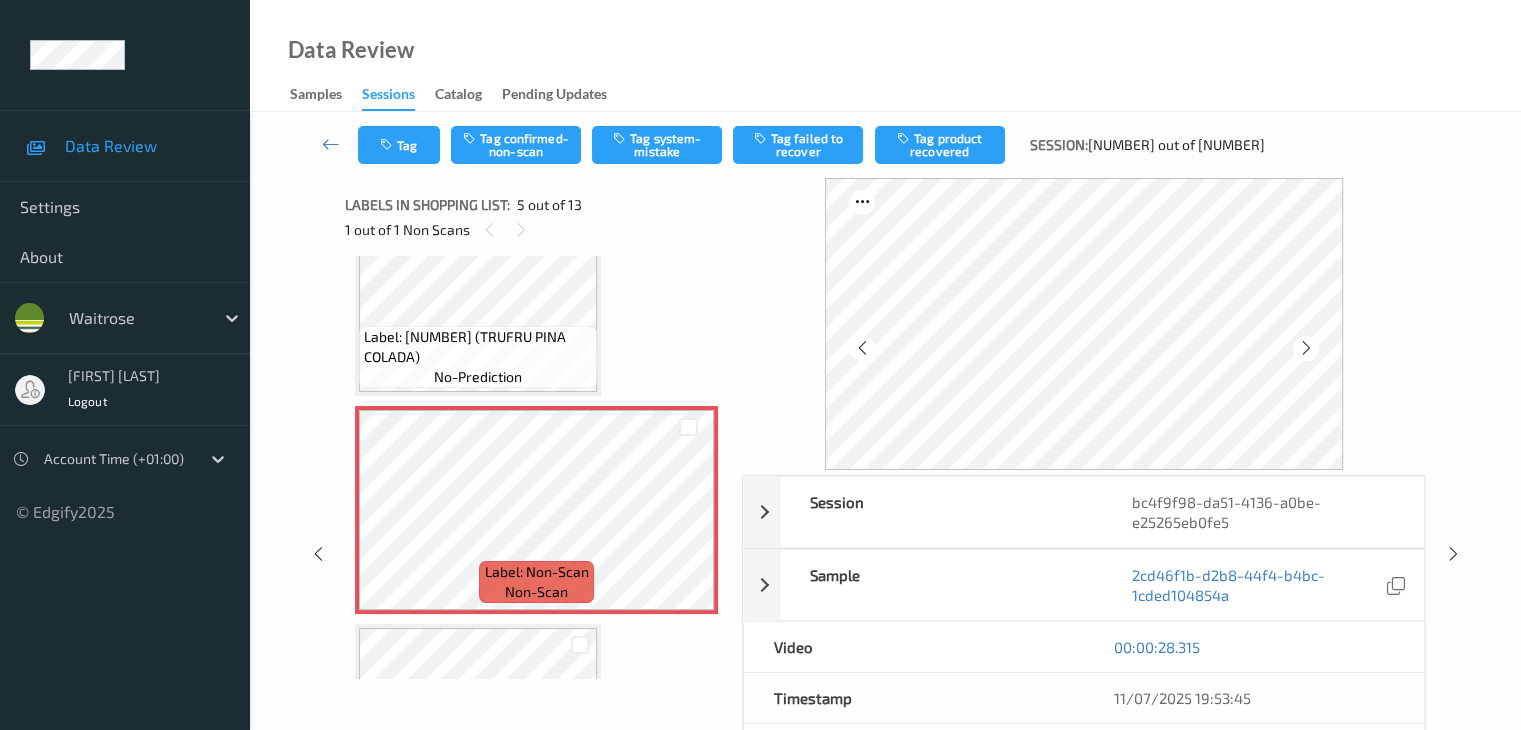 scroll, scrollTop: 764, scrollLeft: 0, axis: vertical 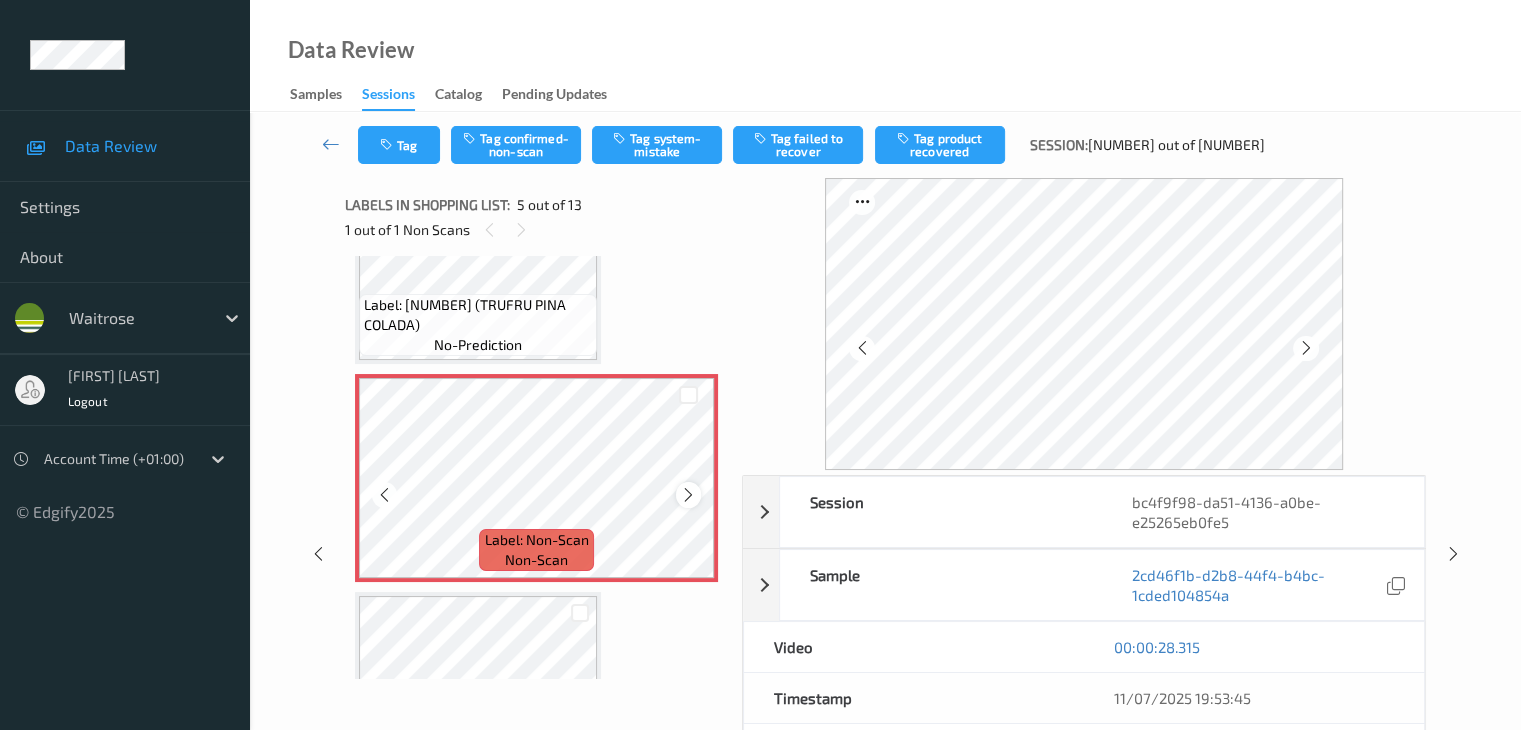 click at bounding box center [688, 495] 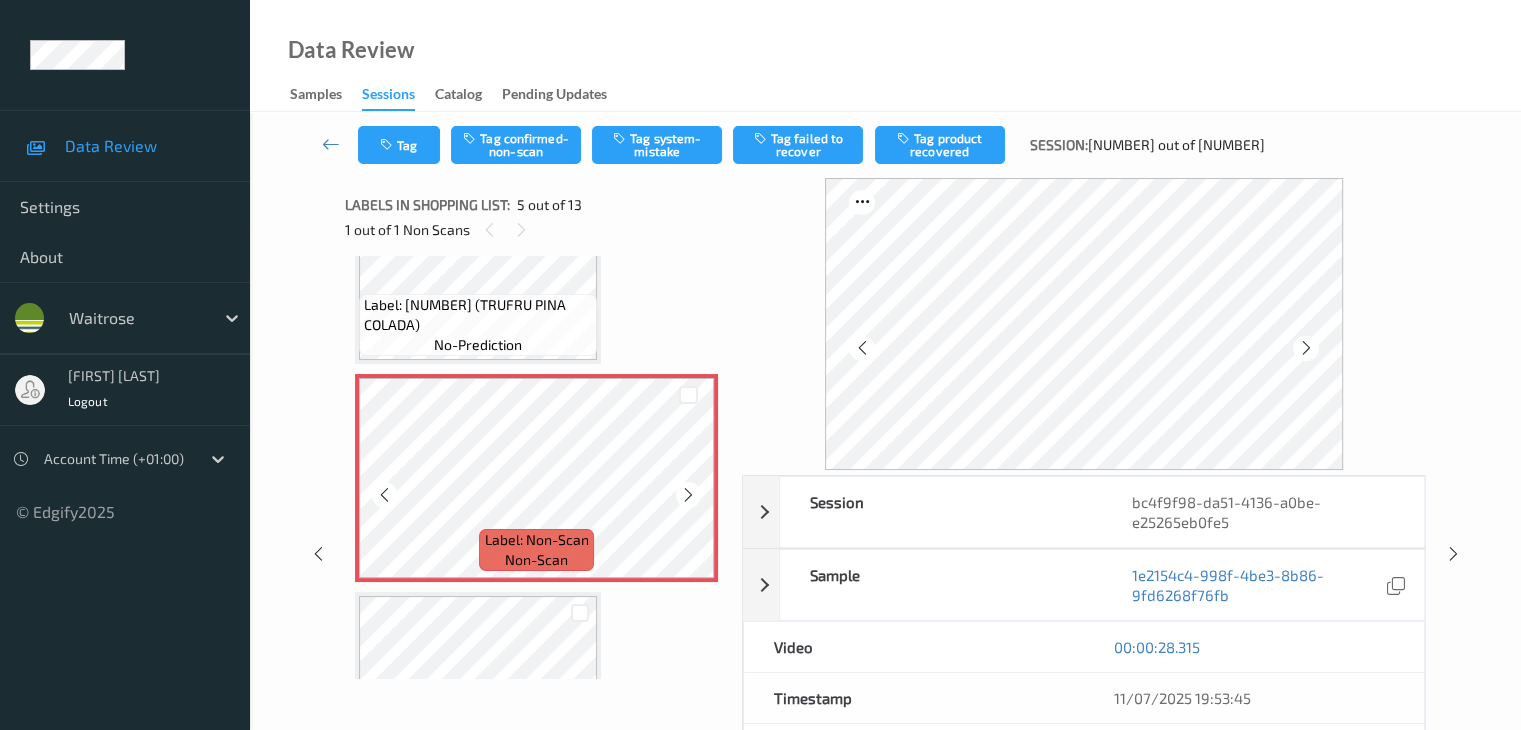 click at bounding box center (688, 495) 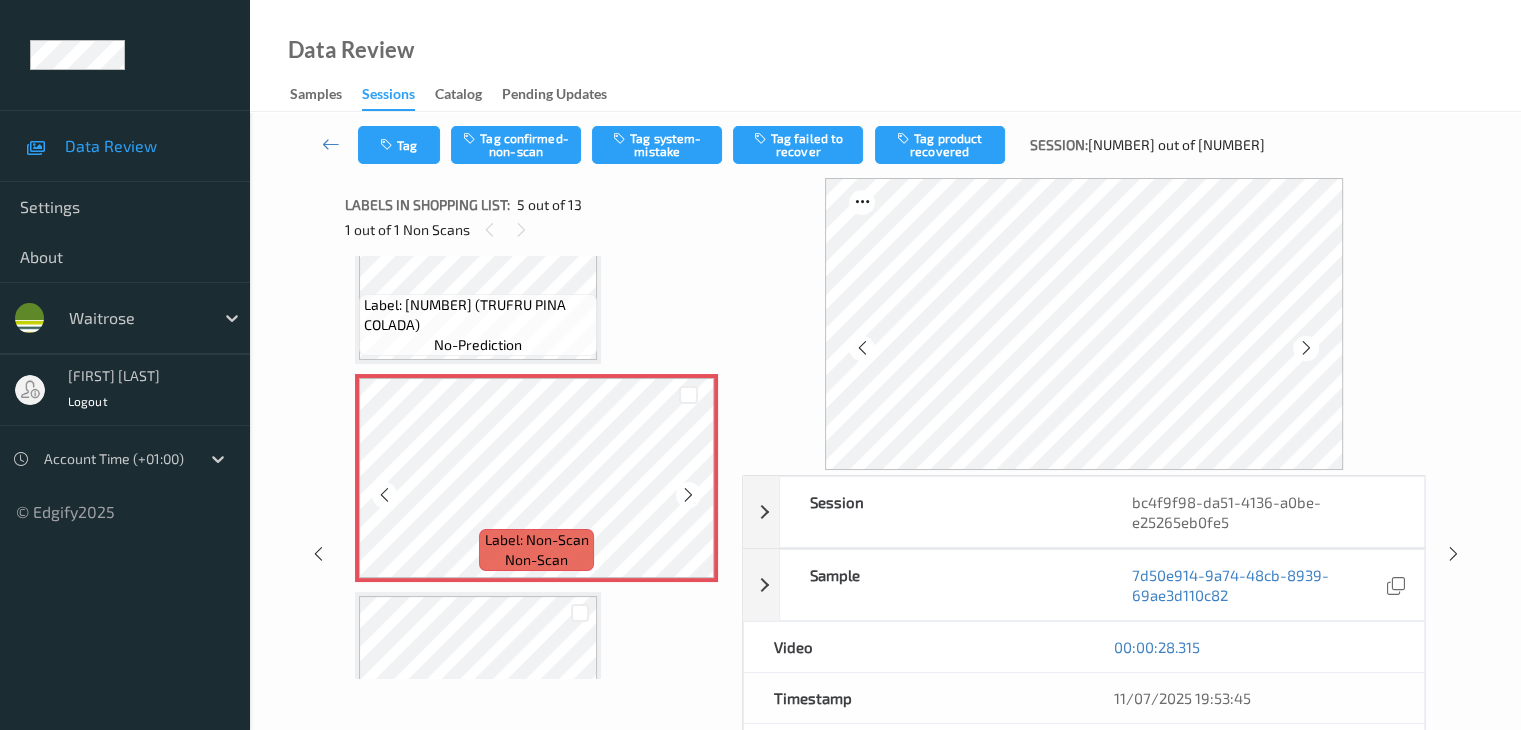 click at bounding box center (688, 495) 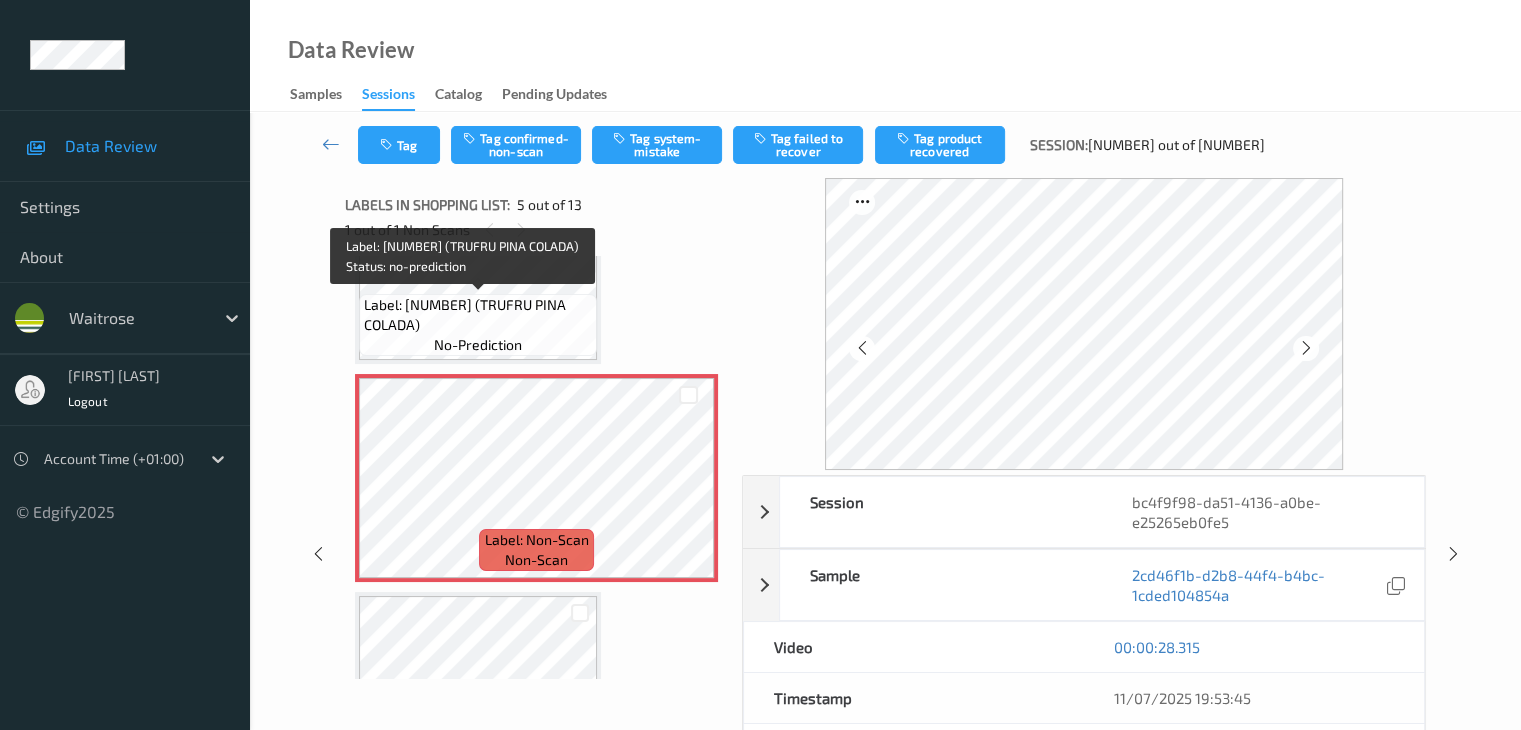 click on "Label: [NUMBER] (TRUFRU PINA COLADA)" at bounding box center (478, 315) 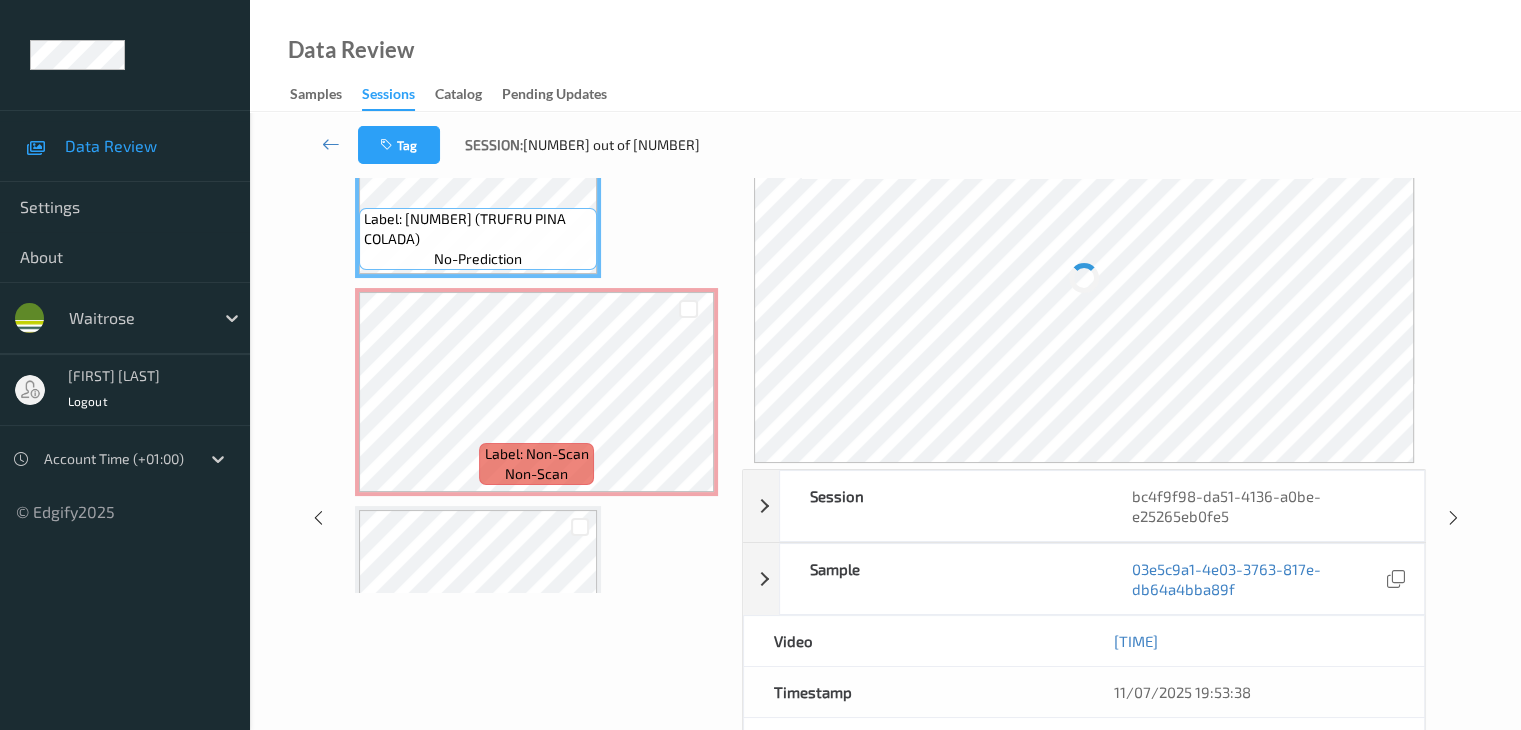 scroll, scrollTop: 0, scrollLeft: 0, axis: both 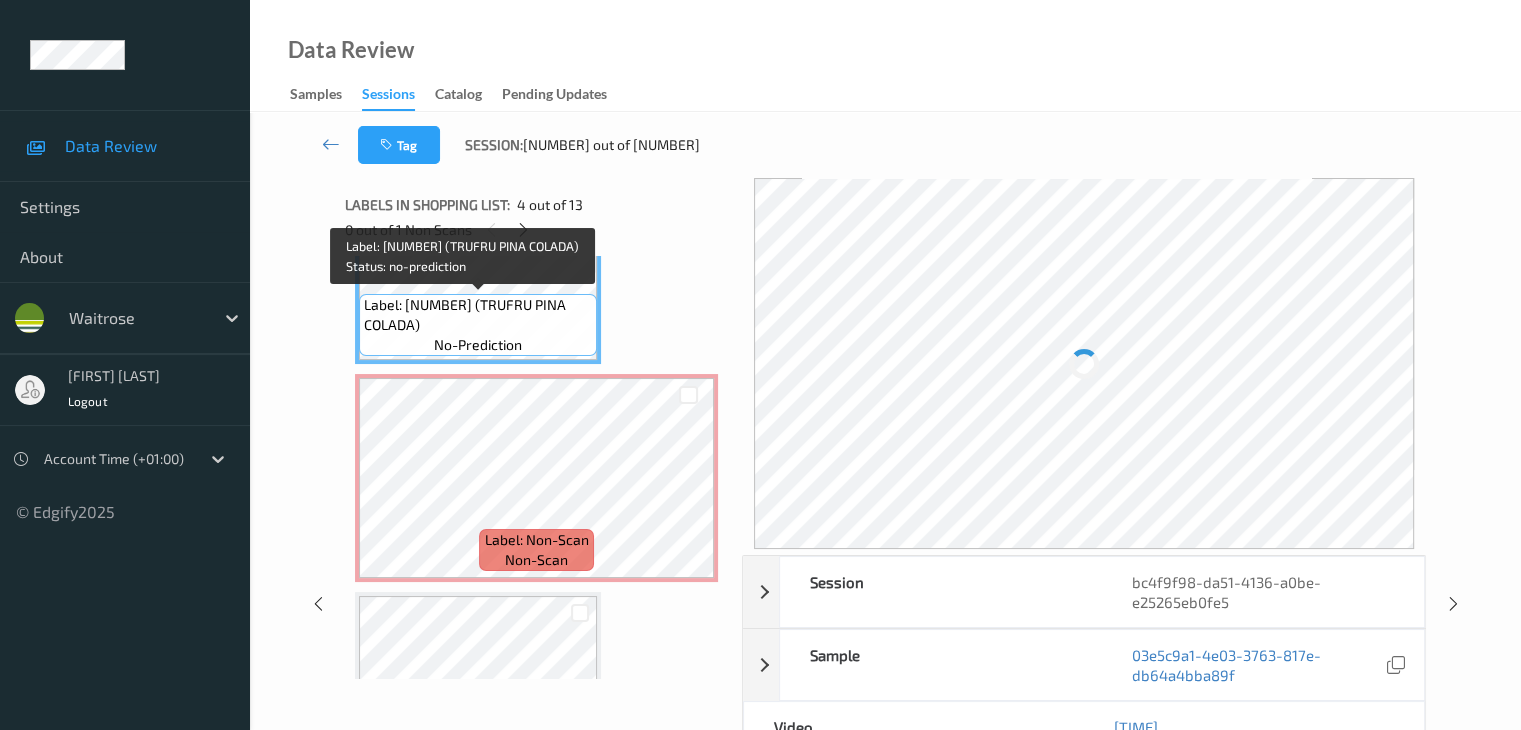 drag, startPoint x: 516, startPoint y: 305, endPoint x: 485, endPoint y: 325, distance: 36.891735 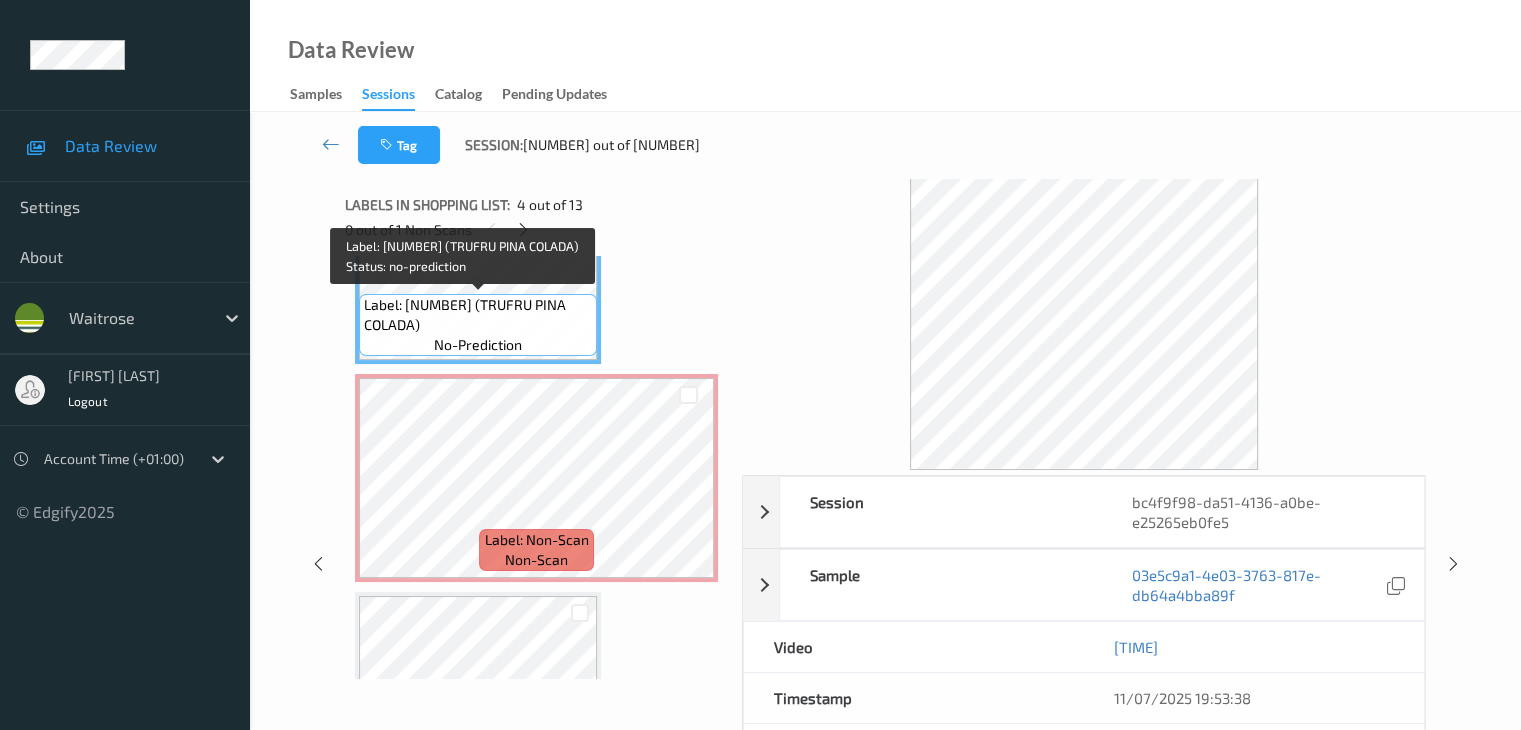 copy on "(TRUFRU PINA COLADA)" 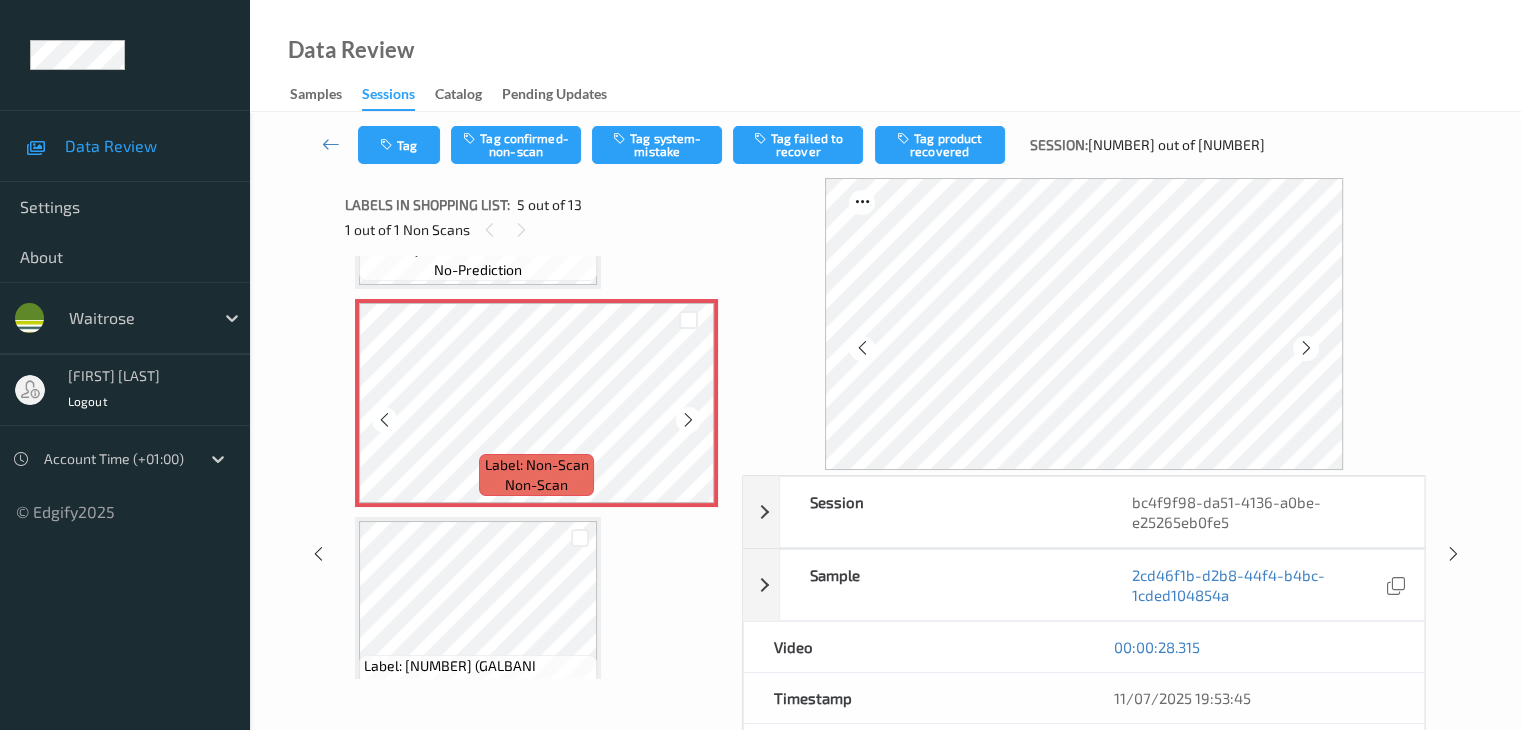 scroll, scrollTop: 964, scrollLeft: 0, axis: vertical 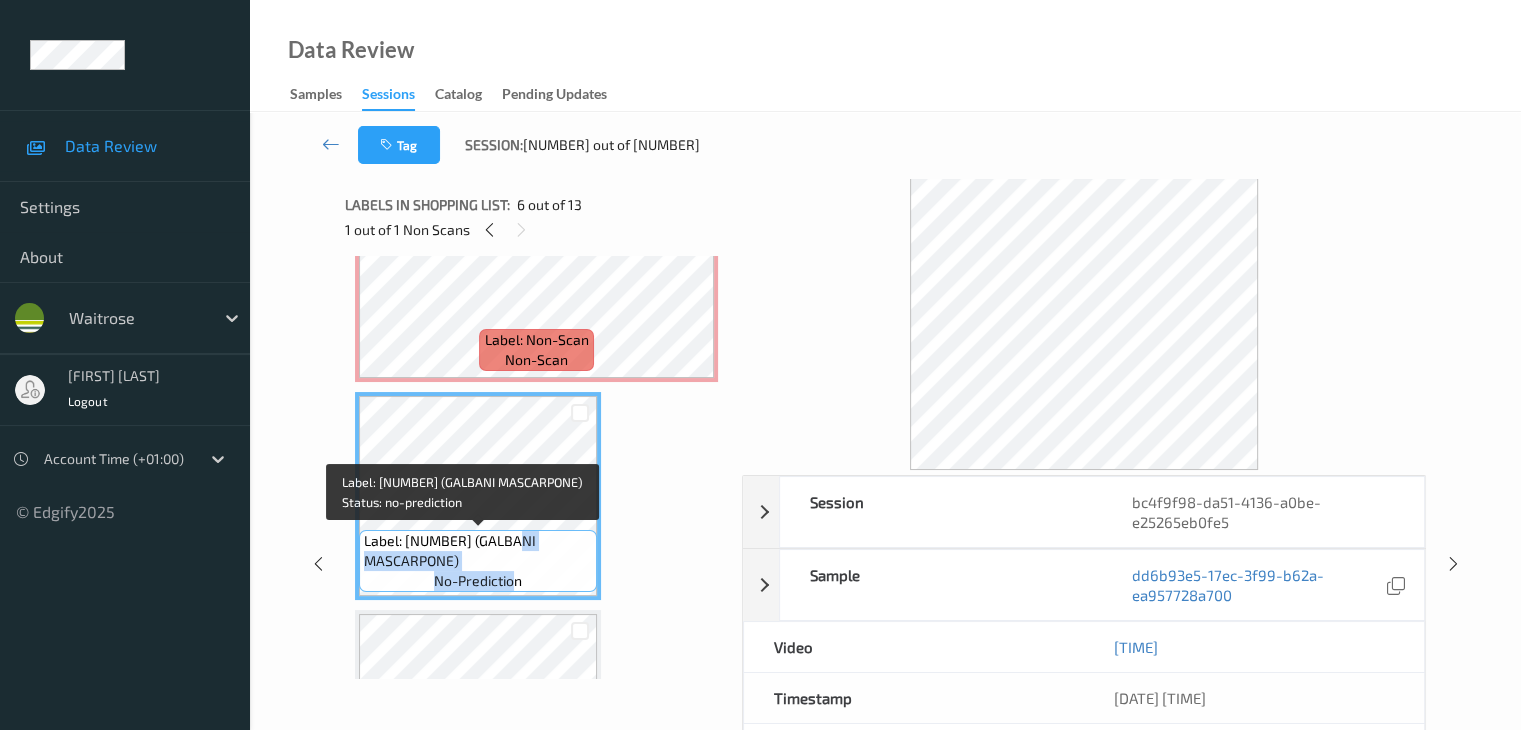 drag, startPoint x: 514, startPoint y: 544, endPoint x: 516, endPoint y: 574, distance: 30.066593 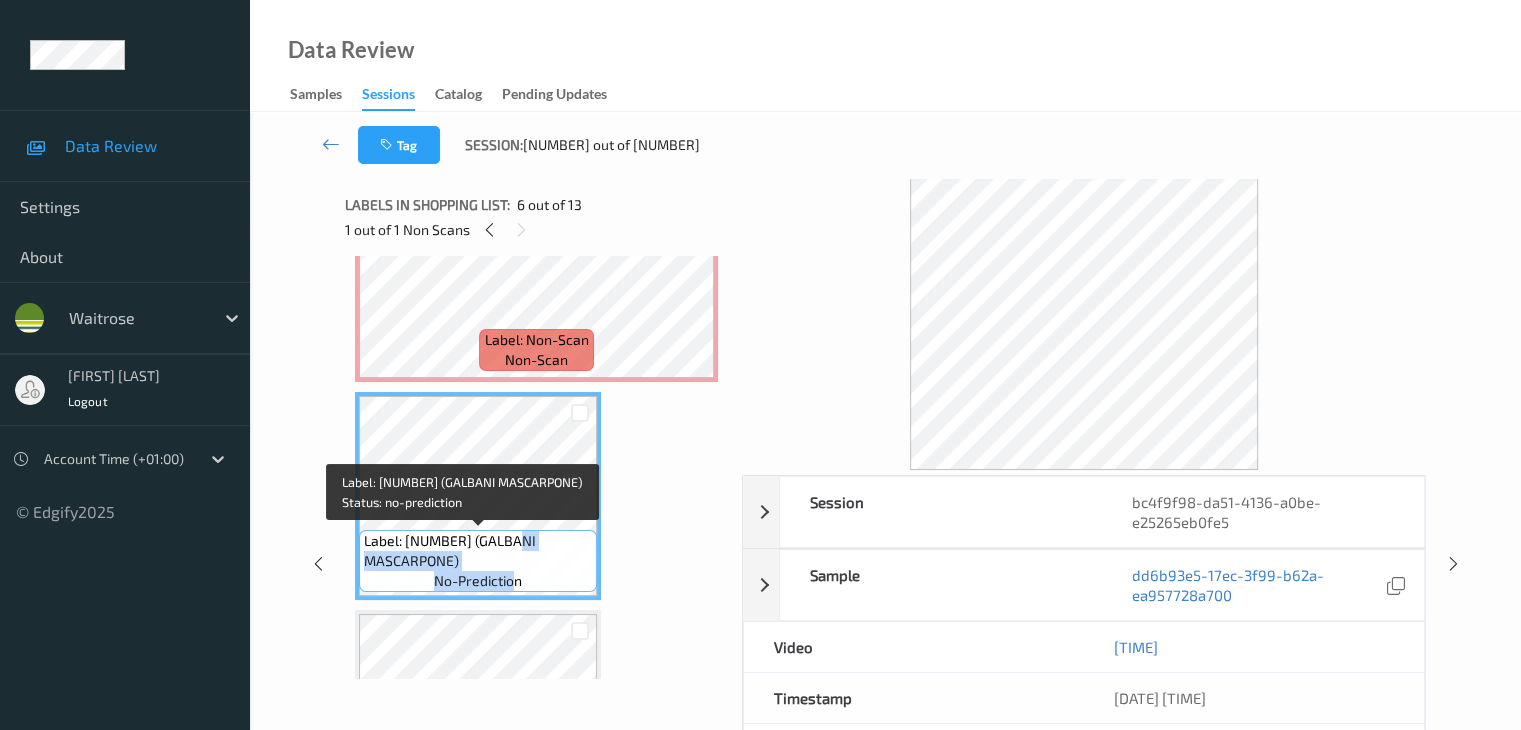 click on "Label: [NUMBER] (GALBANI MASCARPONE)" at bounding box center [478, 551] 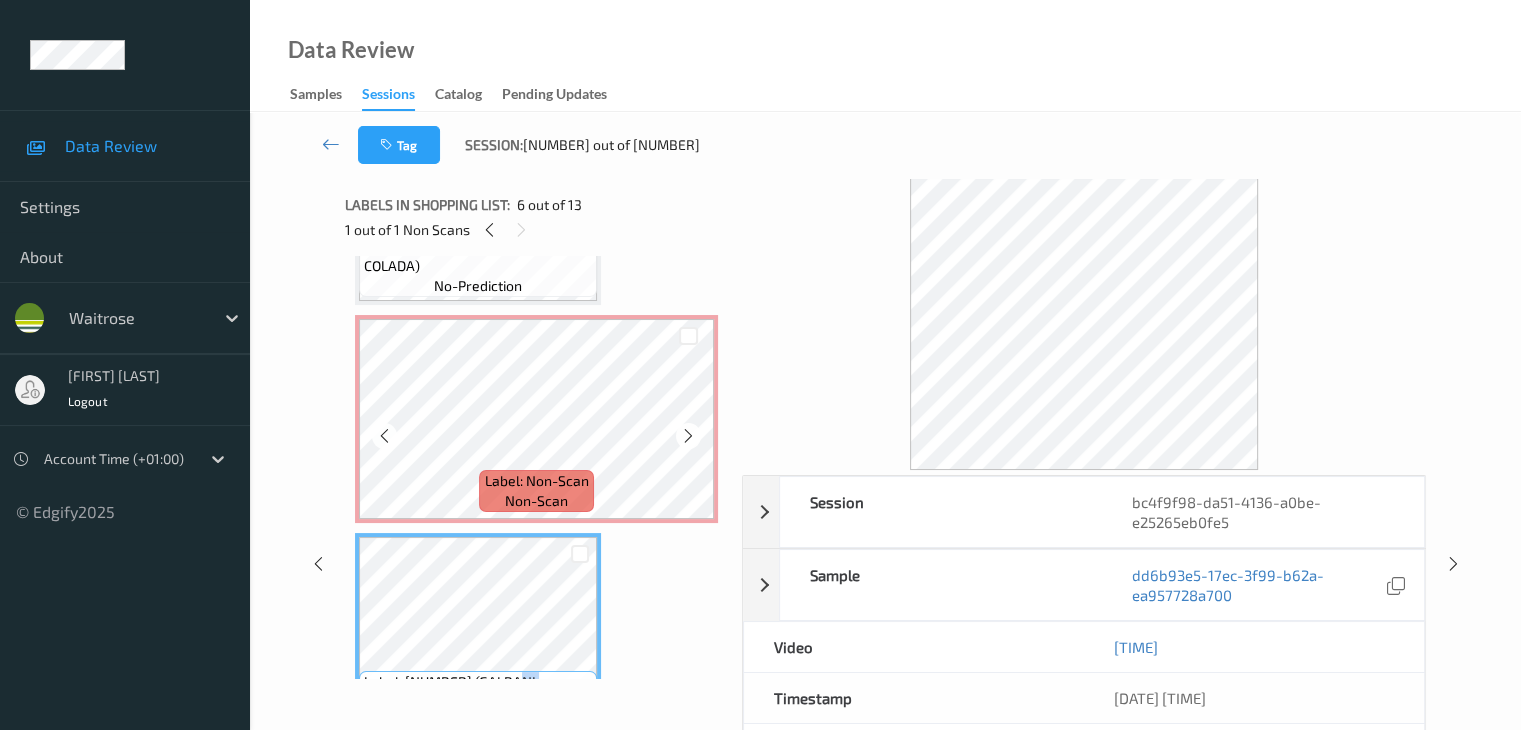 scroll, scrollTop: 664, scrollLeft: 0, axis: vertical 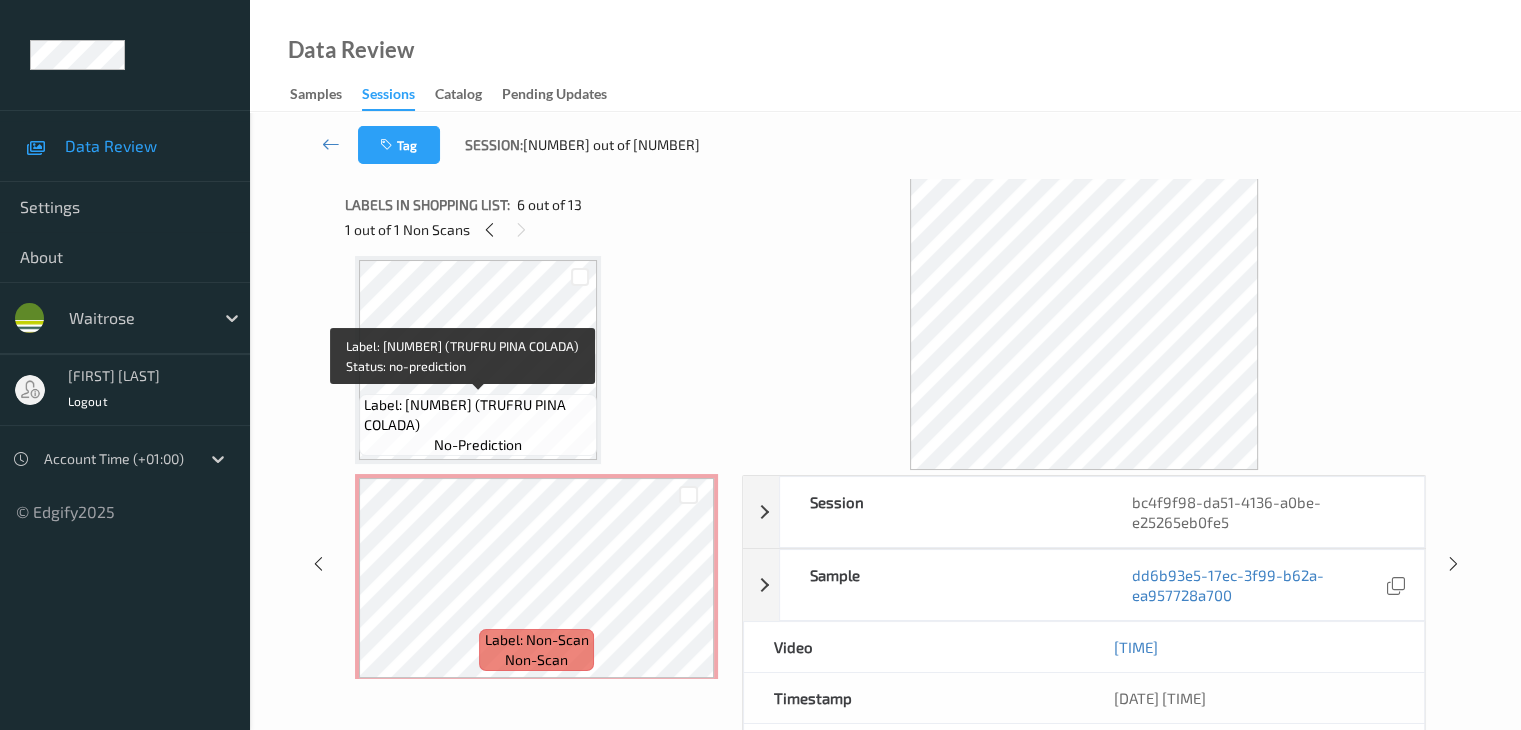 drag, startPoint x: 513, startPoint y: 407, endPoint x: 512, endPoint y: 429, distance: 22.022715 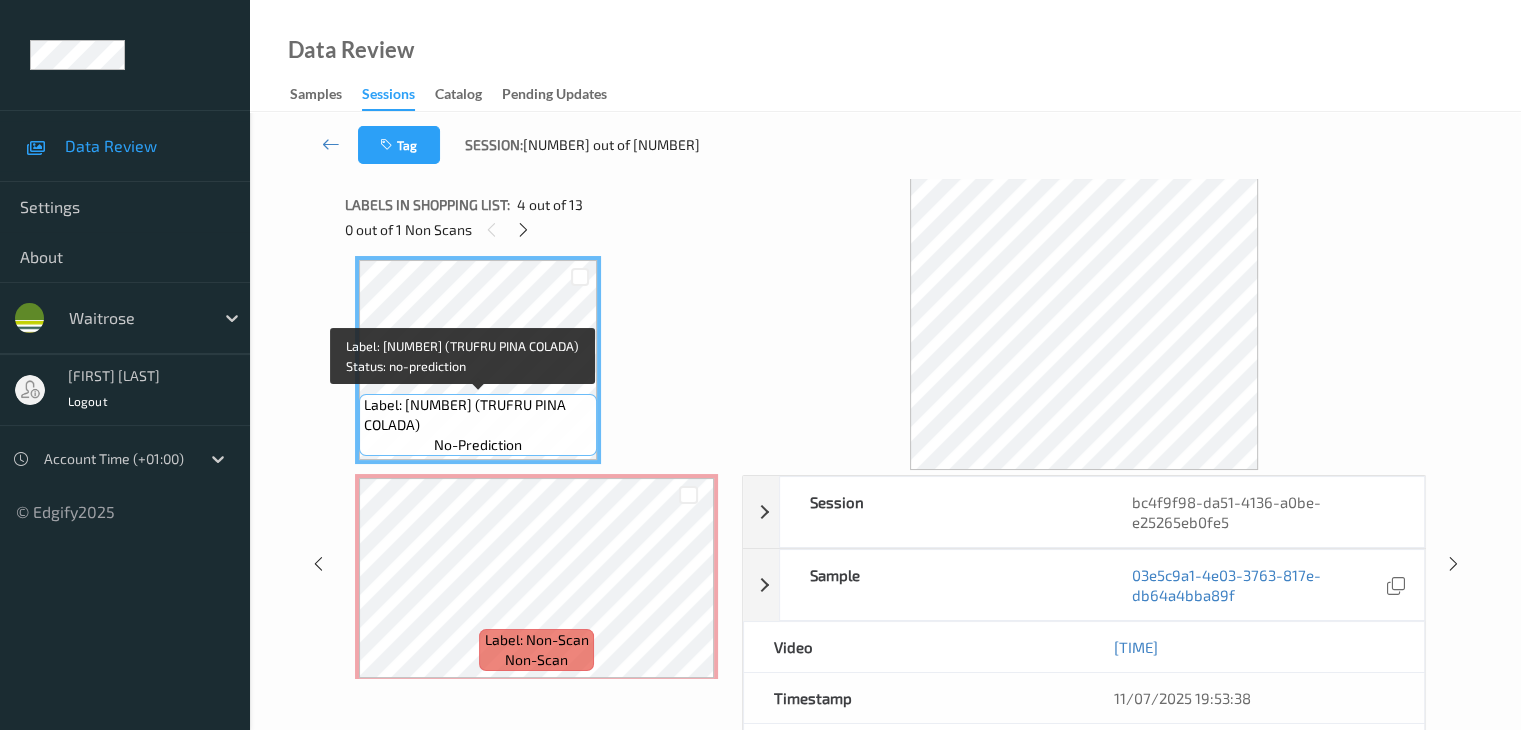 copy on "(TRUFRU PINA COLADA)" 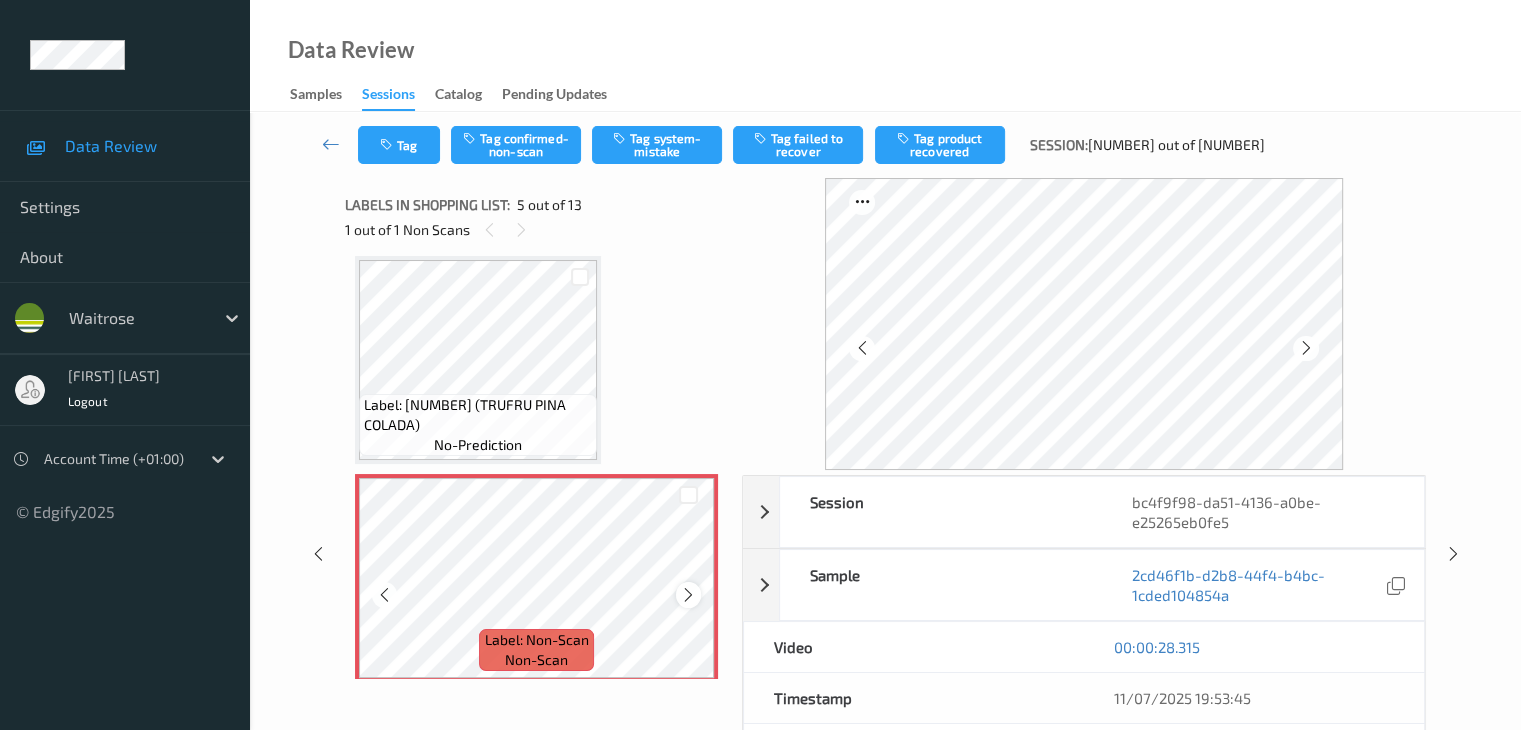 click at bounding box center (688, 594) 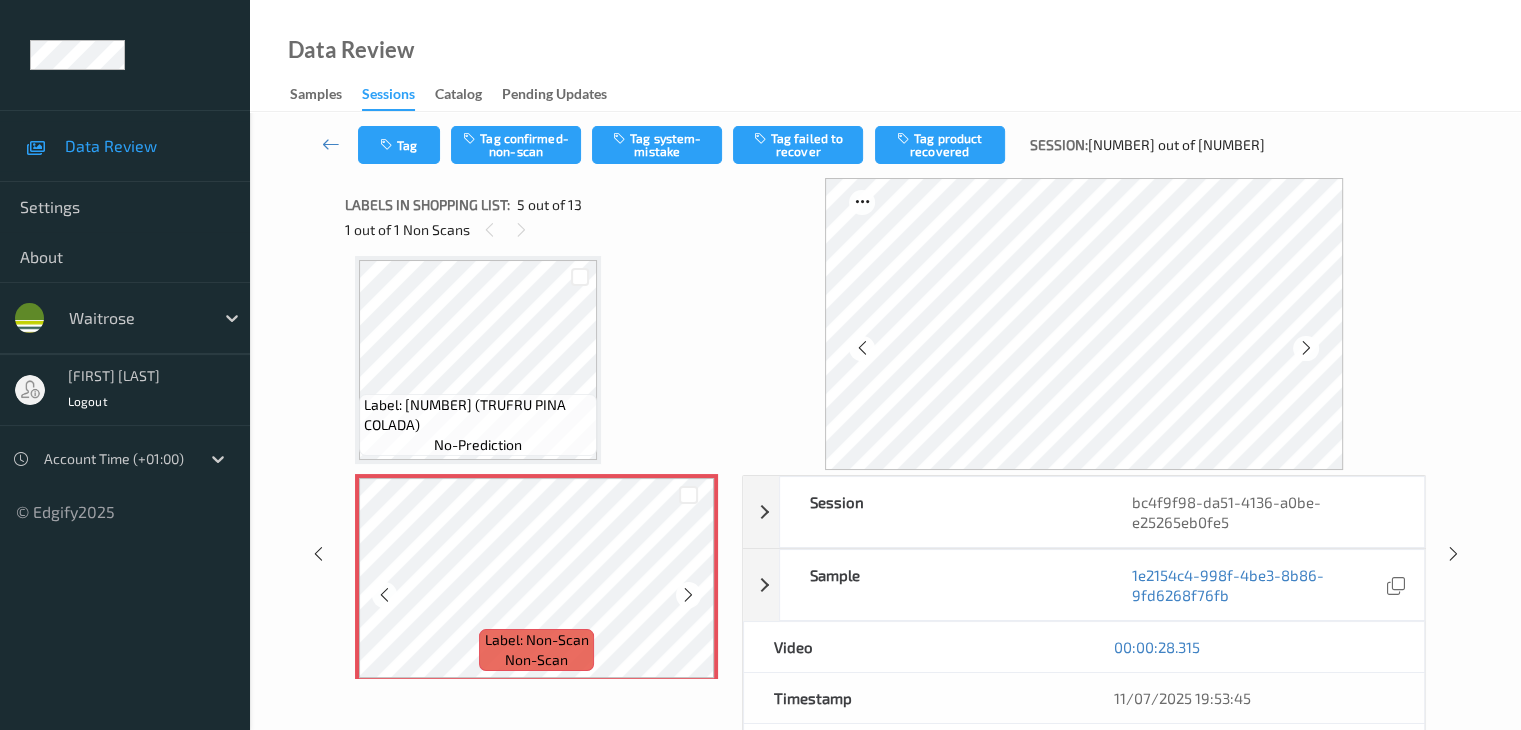 click at bounding box center [688, 594] 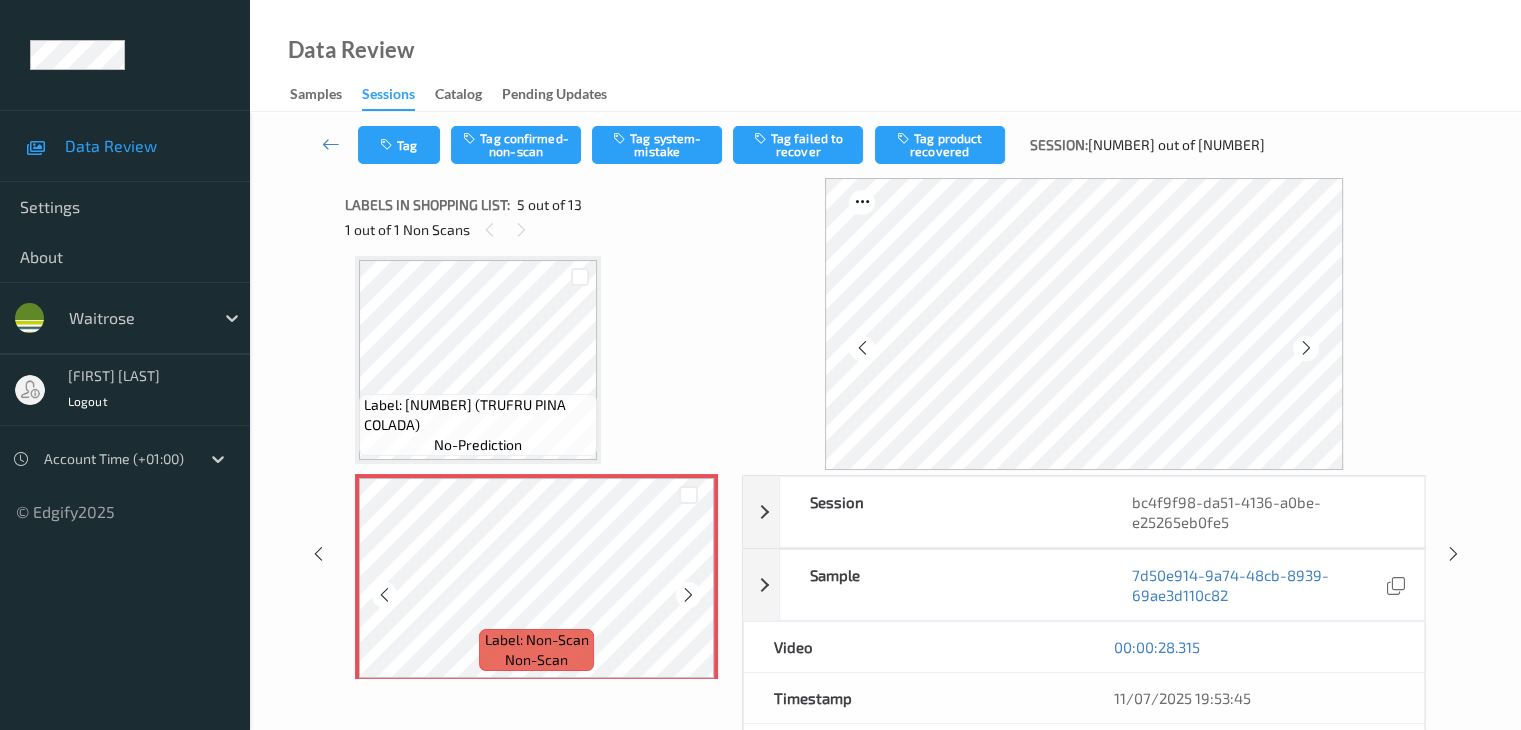 click at bounding box center (688, 594) 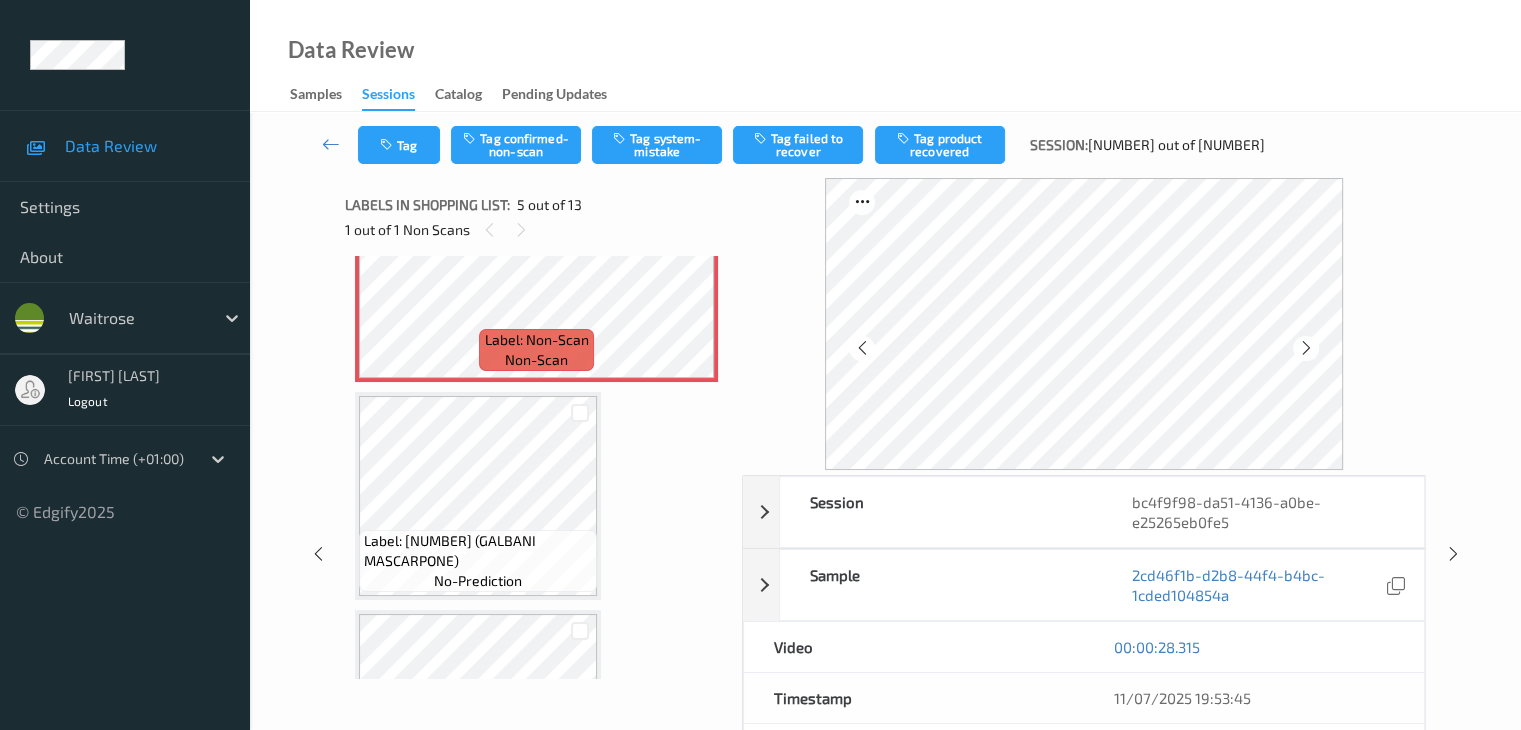 scroll, scrollTop: 1064, scrollLeft: 0, axis: vertical 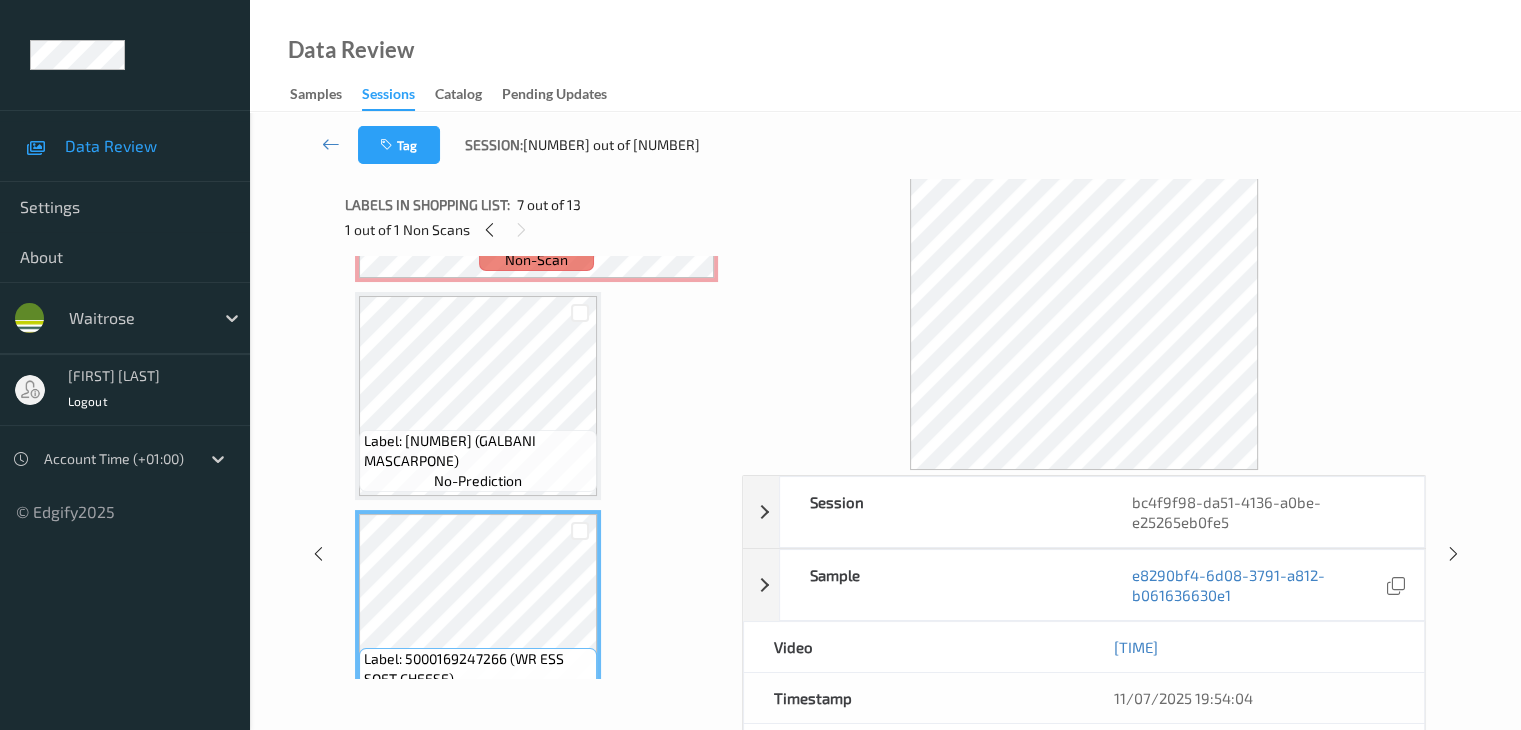 click on "Label: [NUMBER] (GALBANI MASCARPONE)" at bounding box center (478, 451) 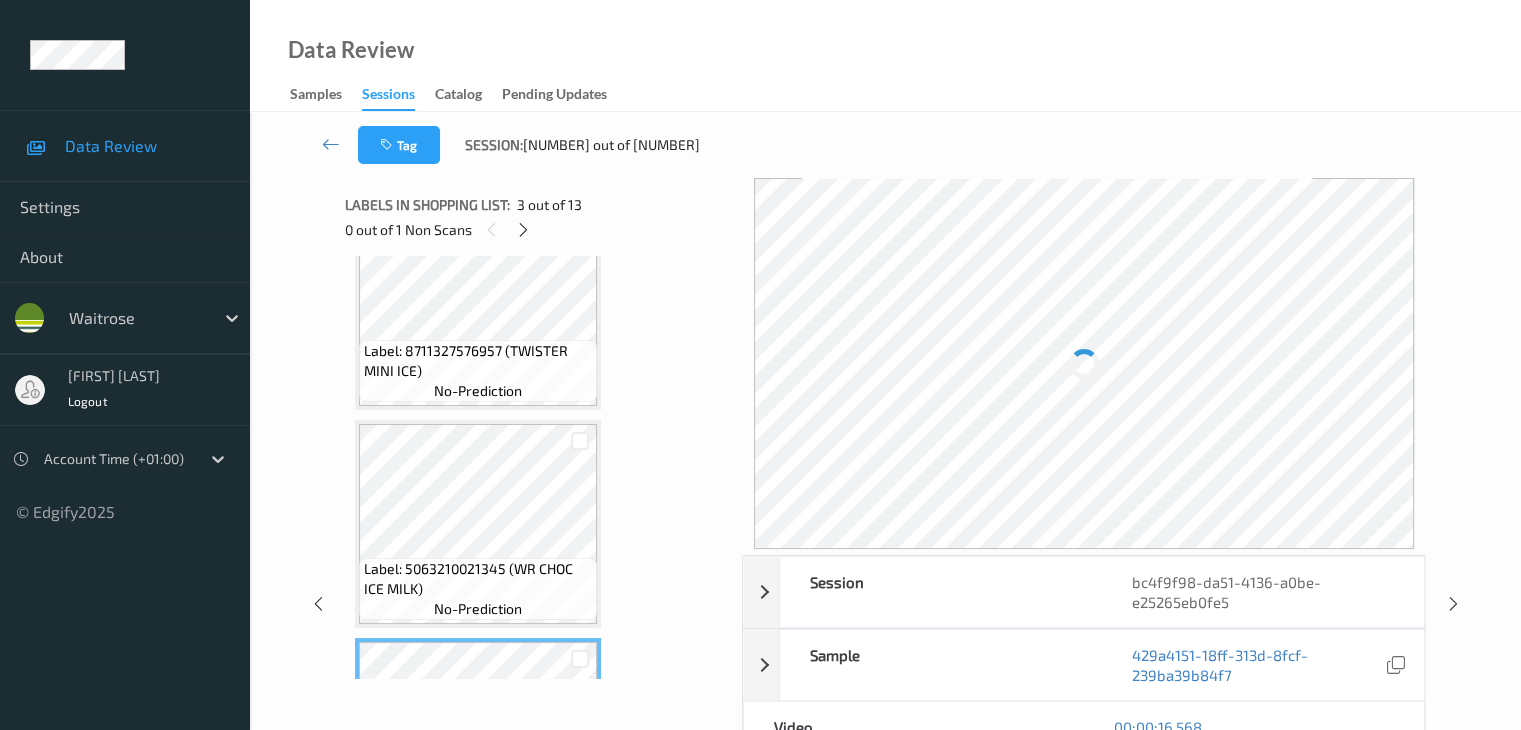 scroll, scrollTop: 0, scrollLeft: 0, axis: both 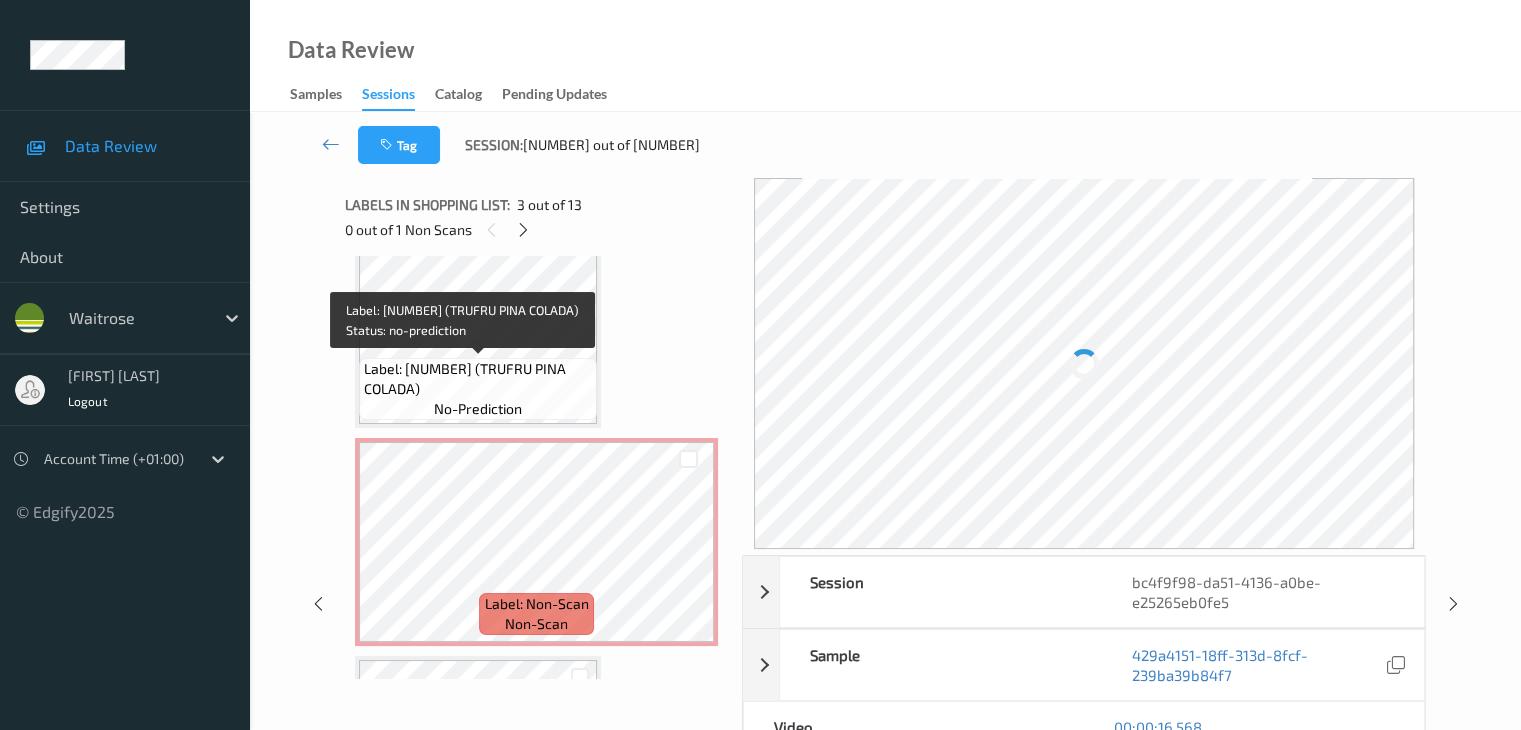 click on "no-prediction" at bounding box center (478, 409) 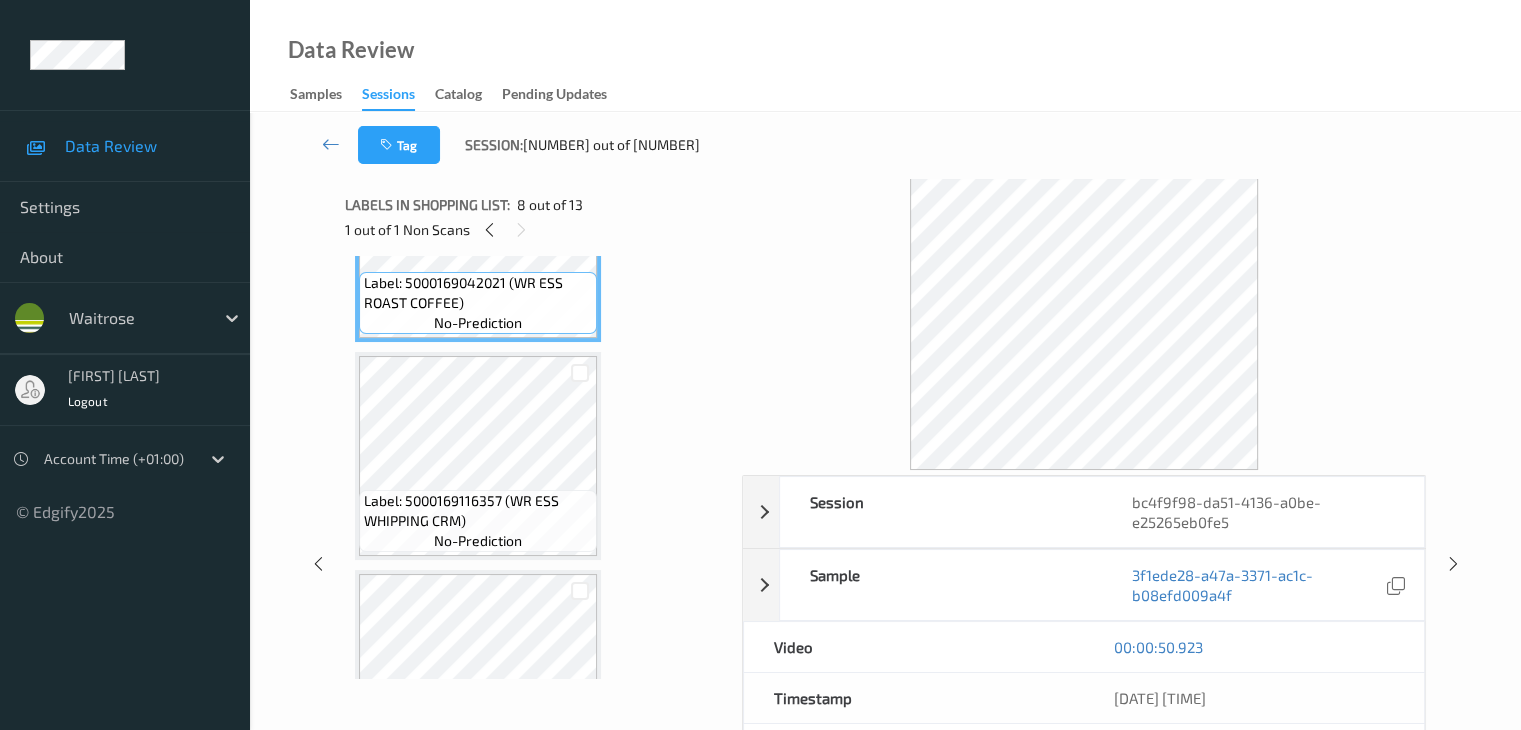scroll, scrollTop: 1700, scrollLeft: 0, axis: vertical 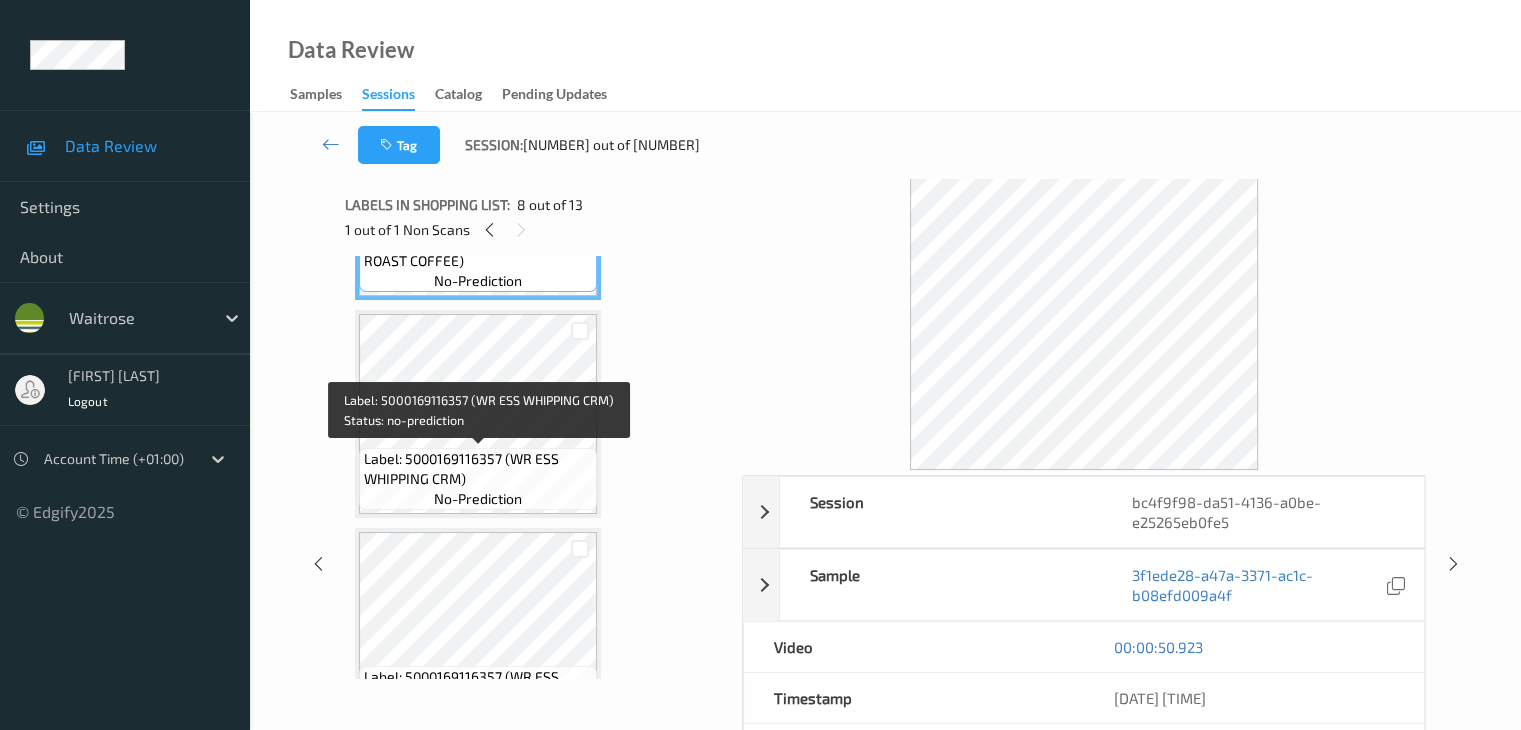 click on "Label: 5000169116357 (WR ESS WHIPPING CRM)" at bounding box center (478, 469) 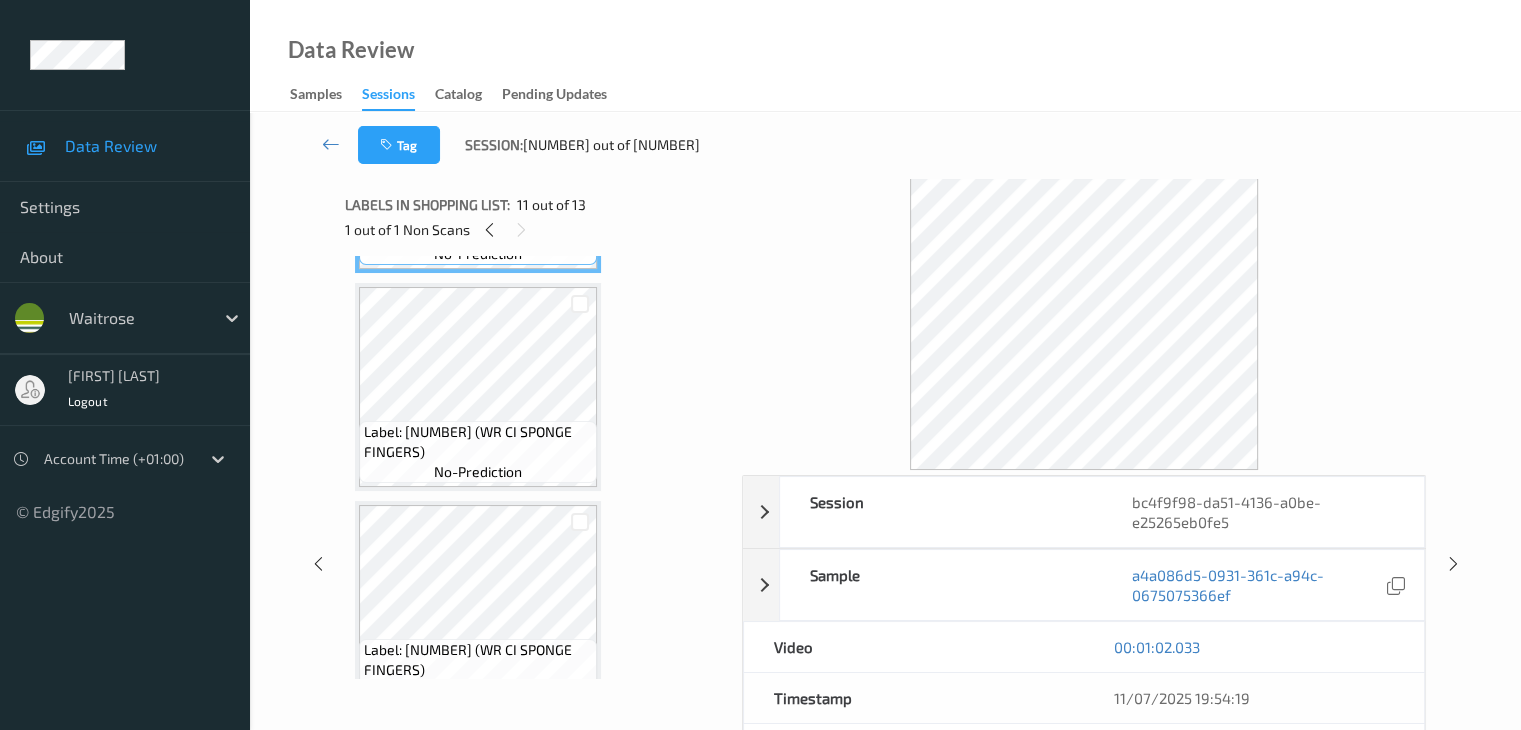scroll, scrollTop: 2421, scrollLeft: 0, axis: vertical 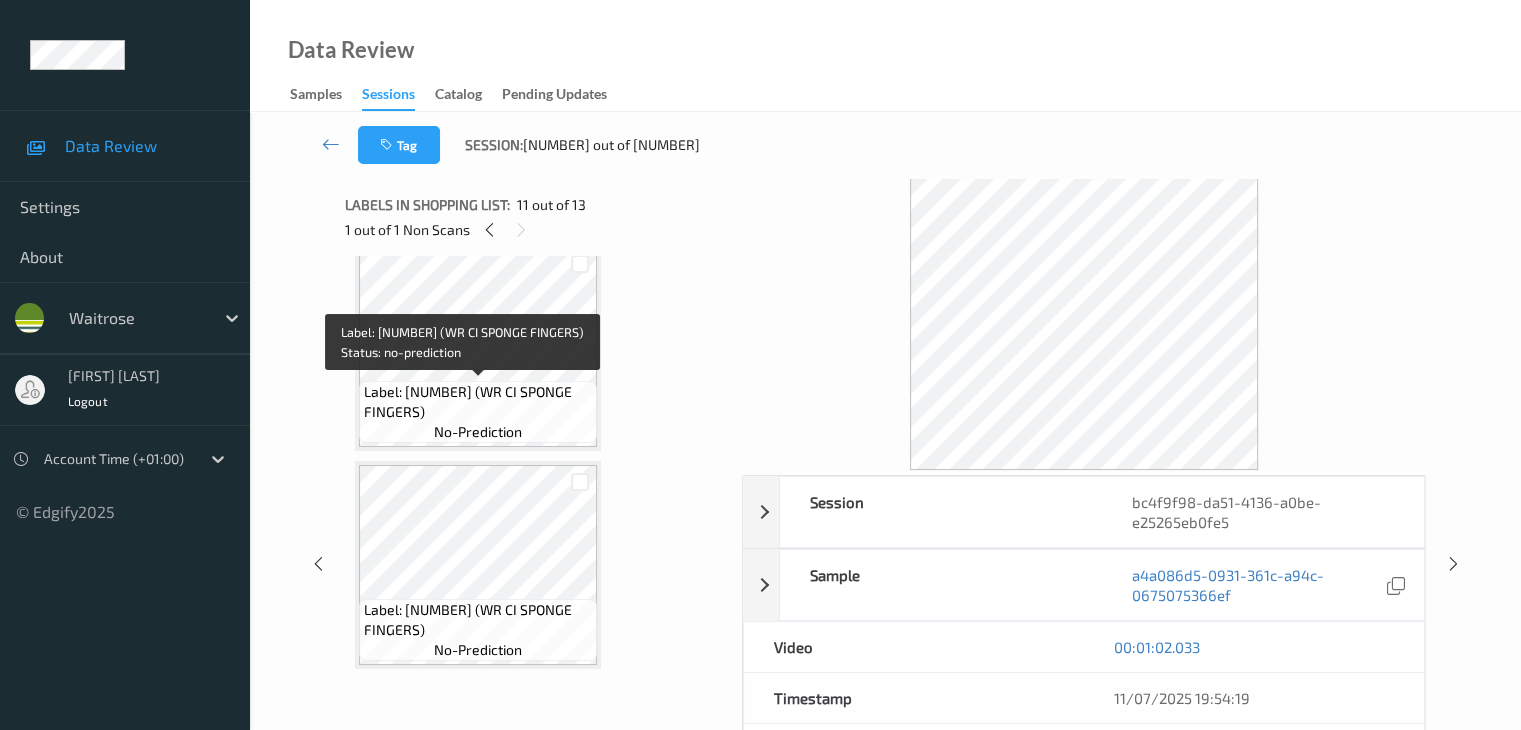 click on "Label: [NUMBER] (WR CI SPONGE FINGERS)" at bounding box center [478, 402] 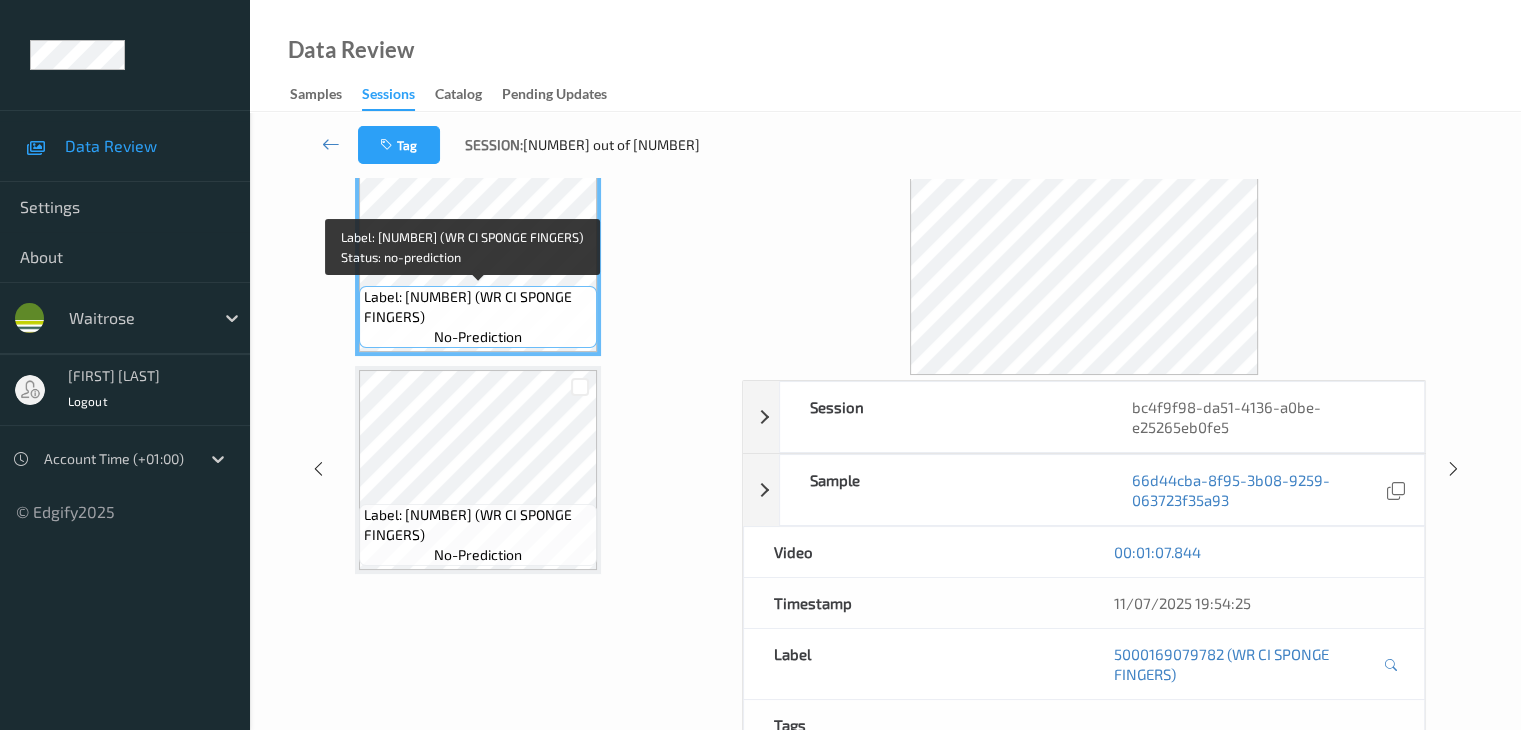 scroll, scrollTop: 258, scrollLeft: 0, axis: vertical 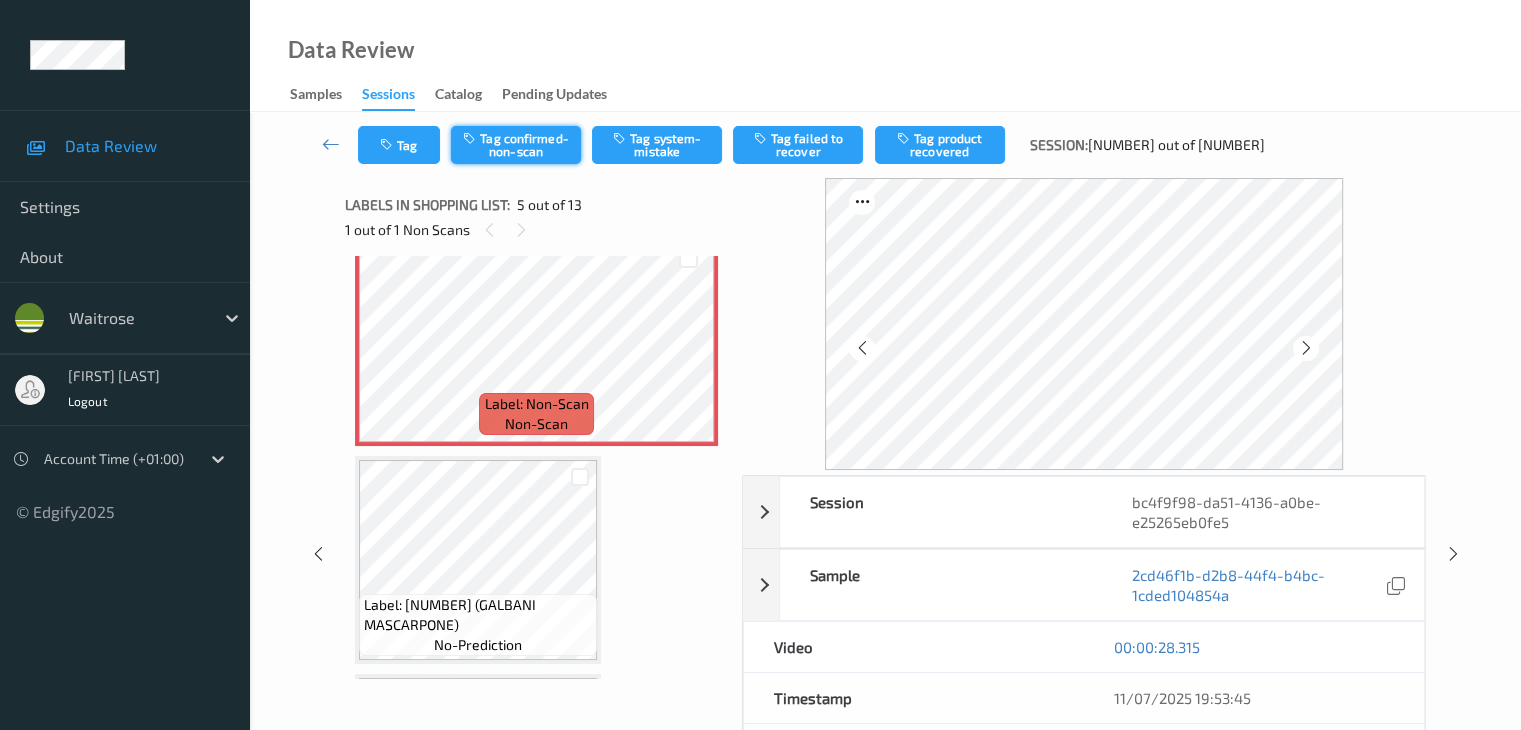 click on "Tag   confirmed-non-scan" at bounding box center (516, 145) 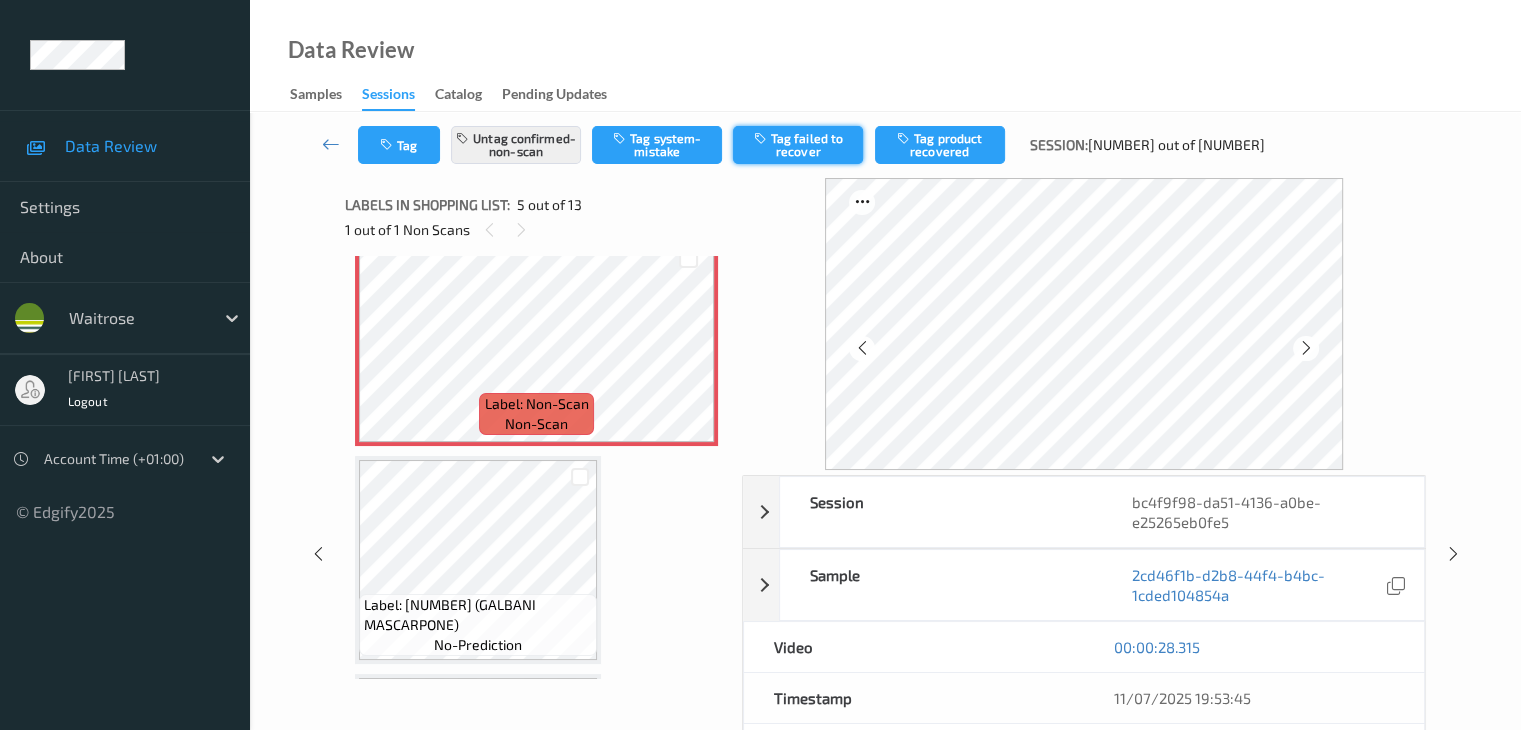 click on "Tag   failed to recover" at bounding box center (798, 145) 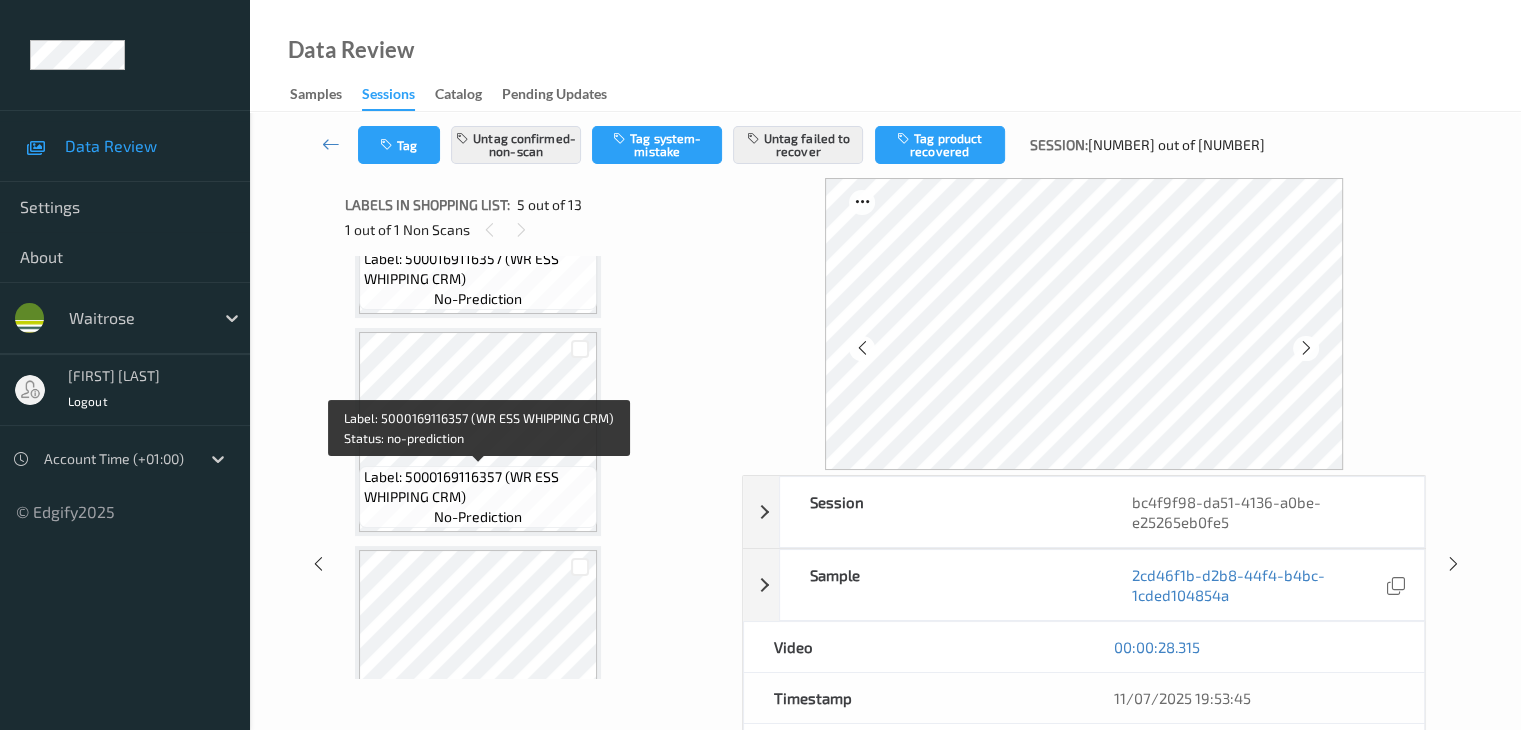 scroll, scrollTop: 2200, scrollLeft: 0, axis: vertical 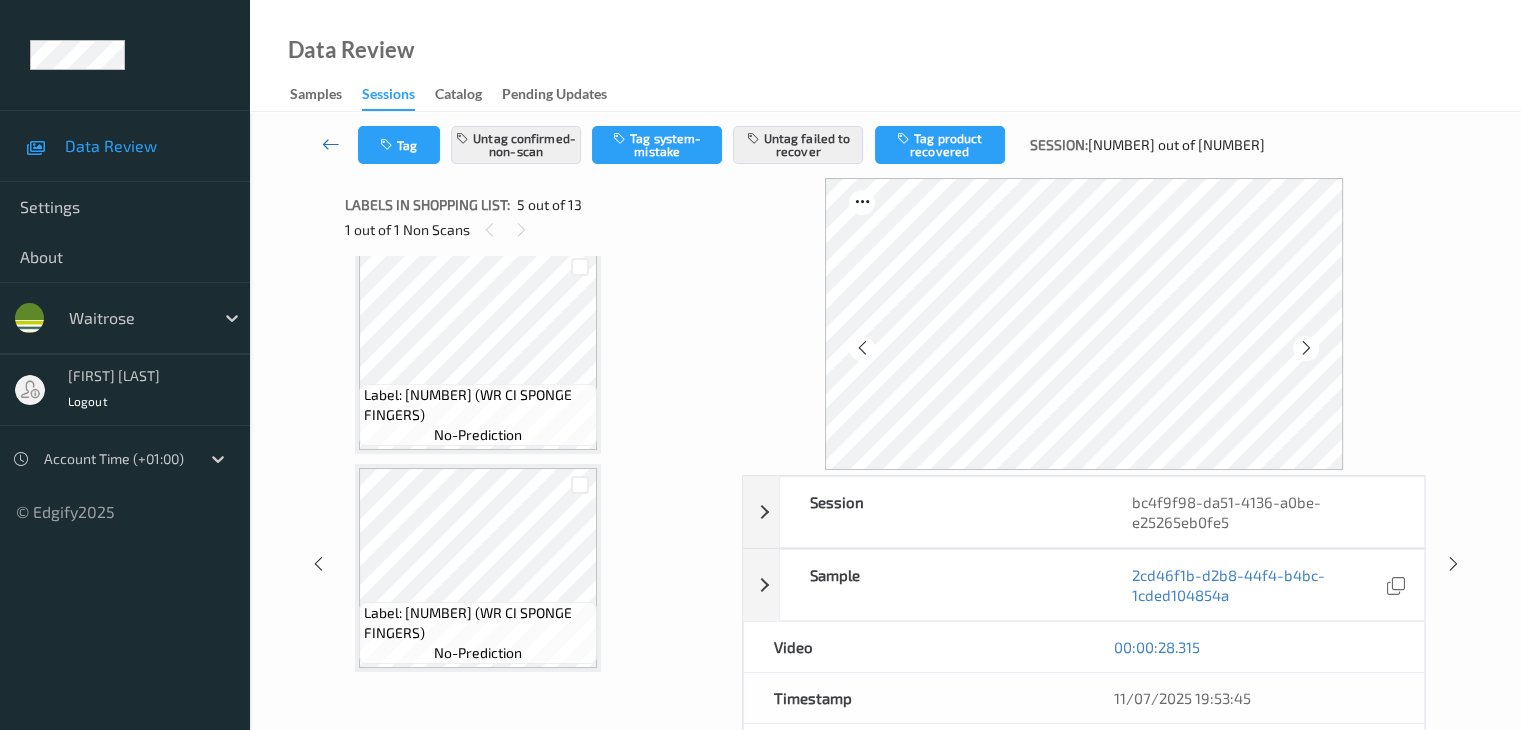 click at bounding box center (331, 144) 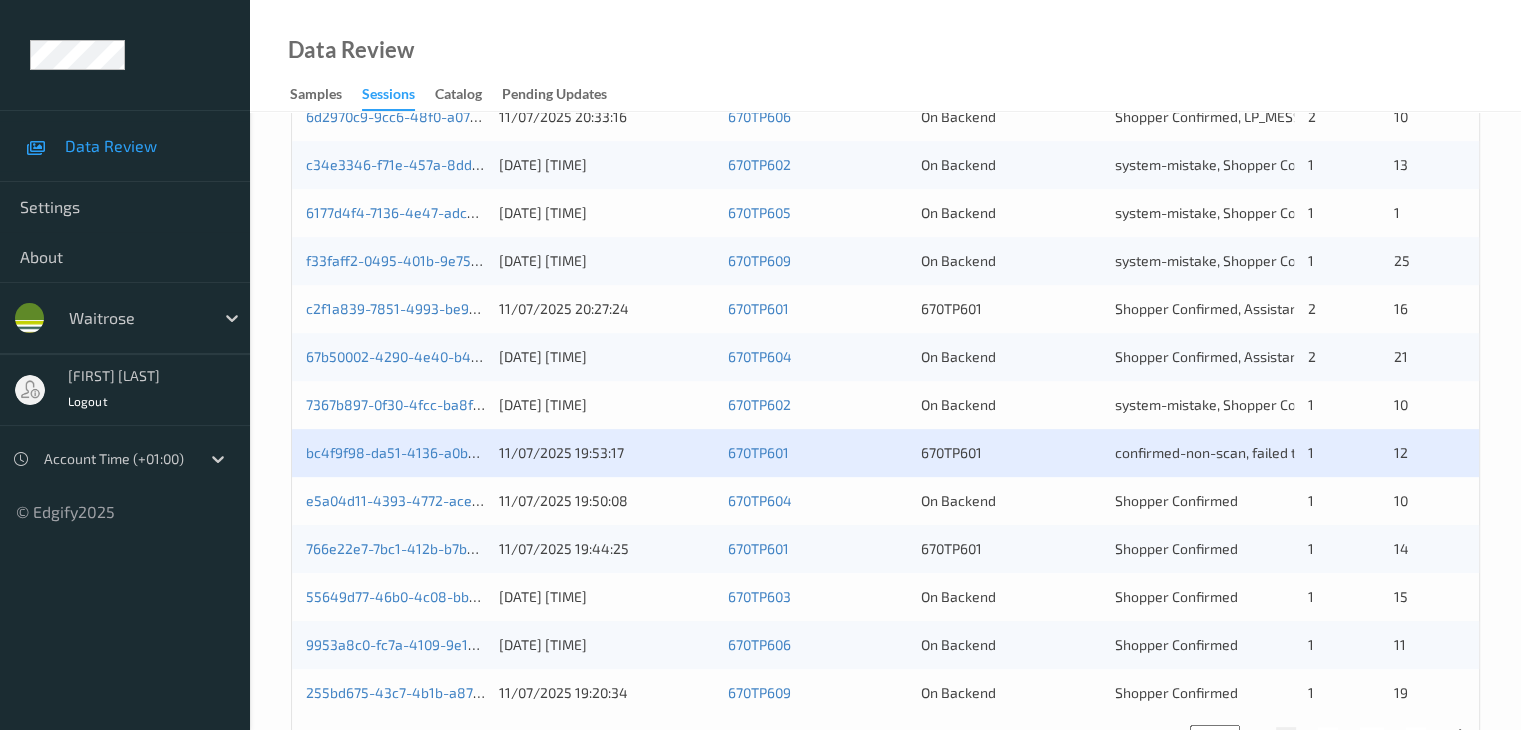 scroll, scrollTop: 932, scrollLeft: 0, axis: vertical 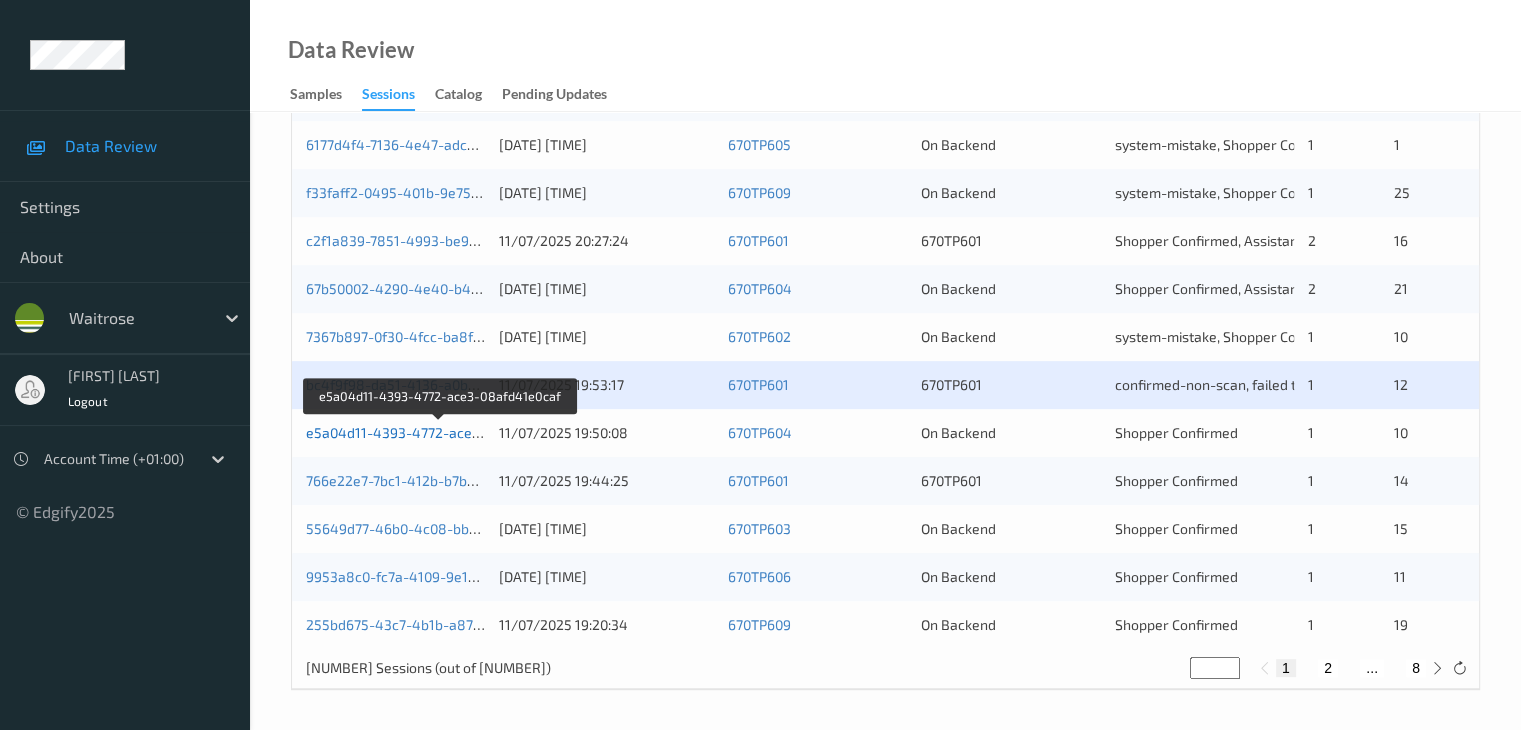 click on "e5a04d11-4393-4772-ace3-08afd41e0caf" at bounding box center (440, 432) 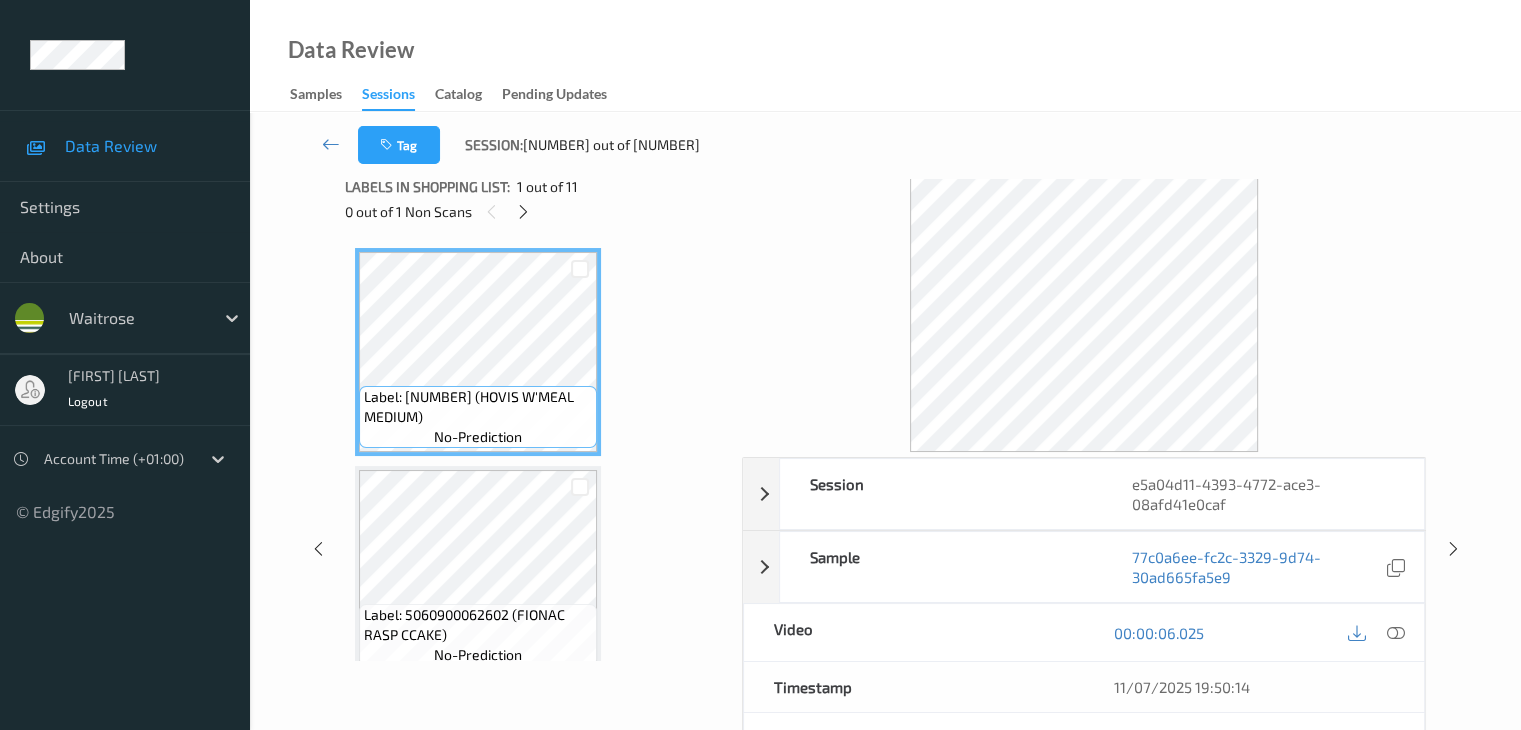scroll, scrollTop: 0, scrollLeft: 0, axis: both 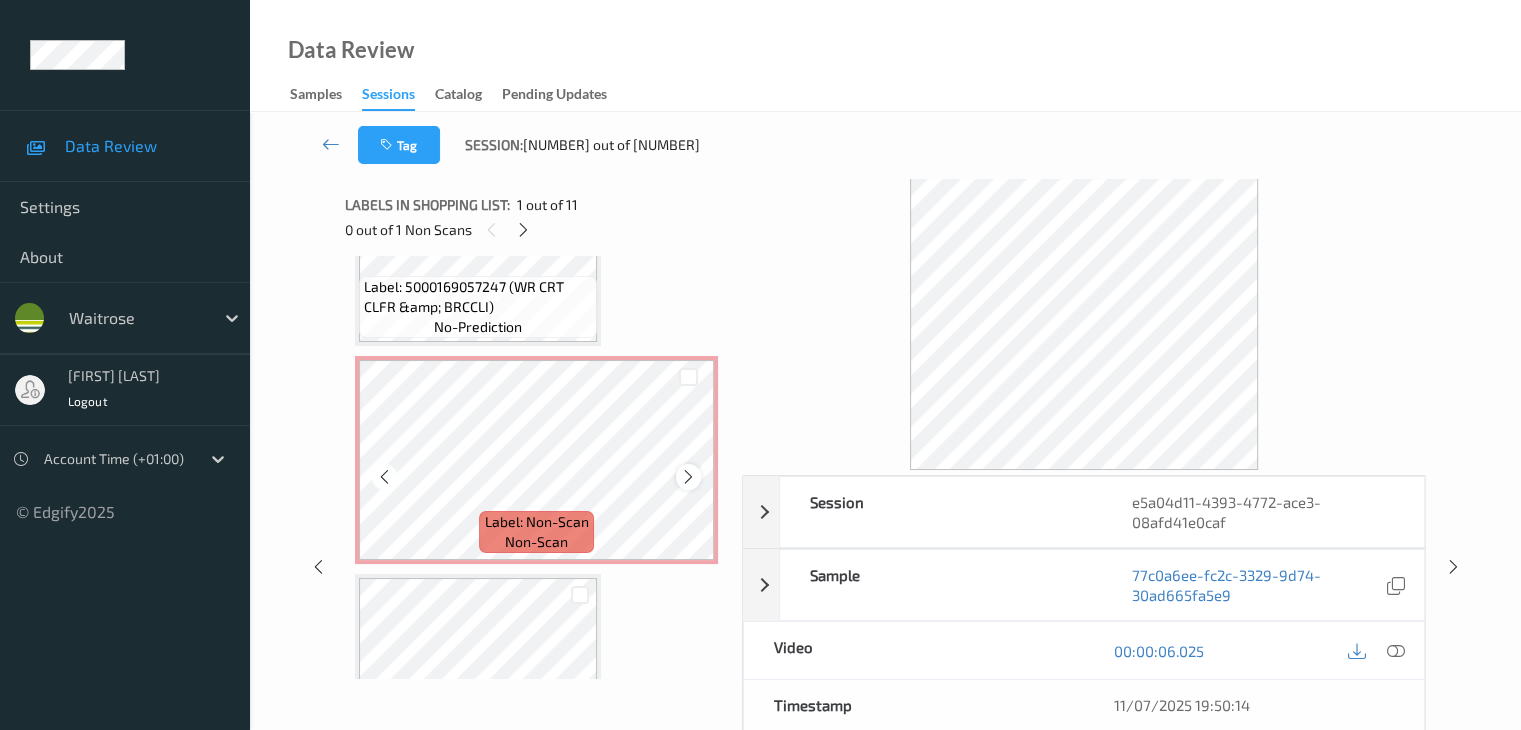 click at bounding box center (688, 477) 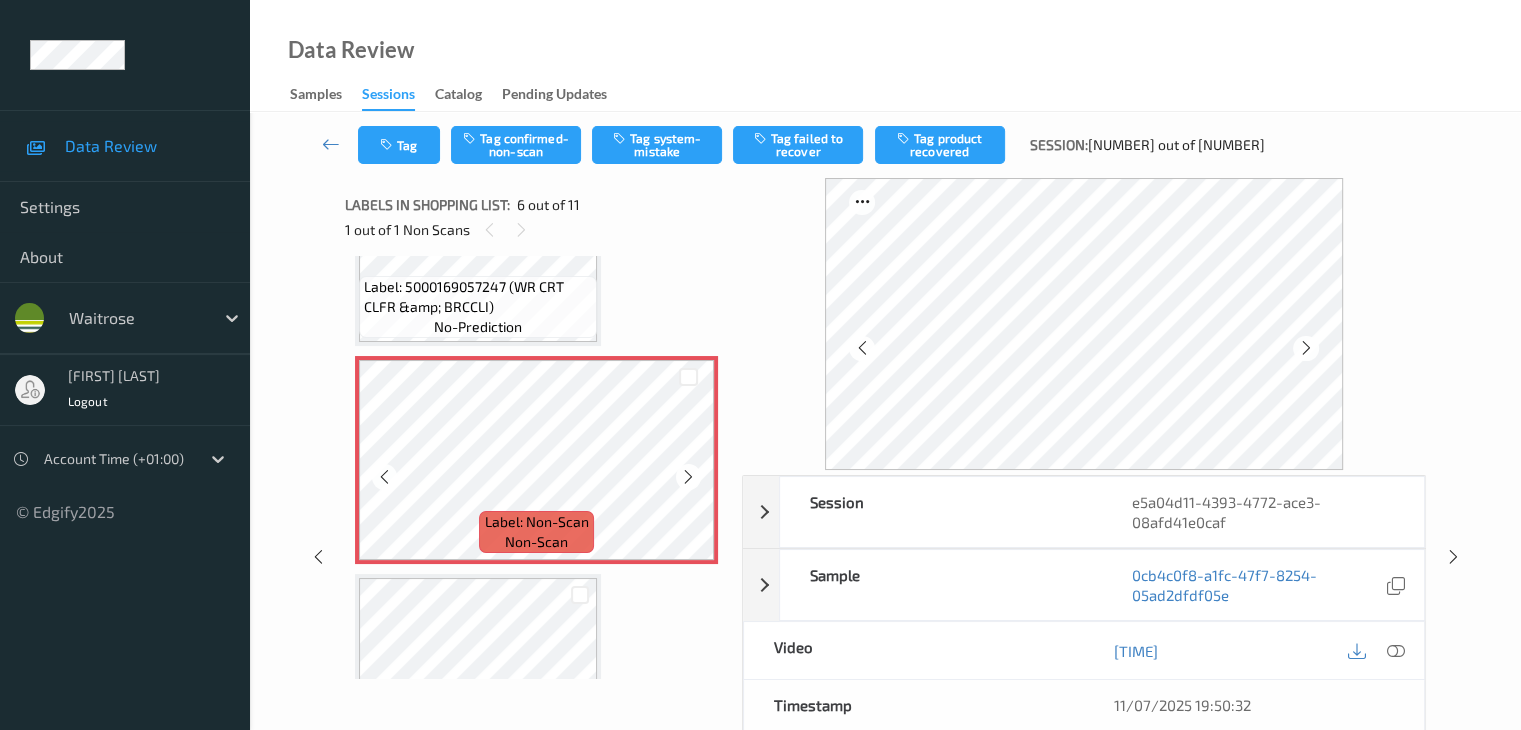 click at bounding box center (688, 477) 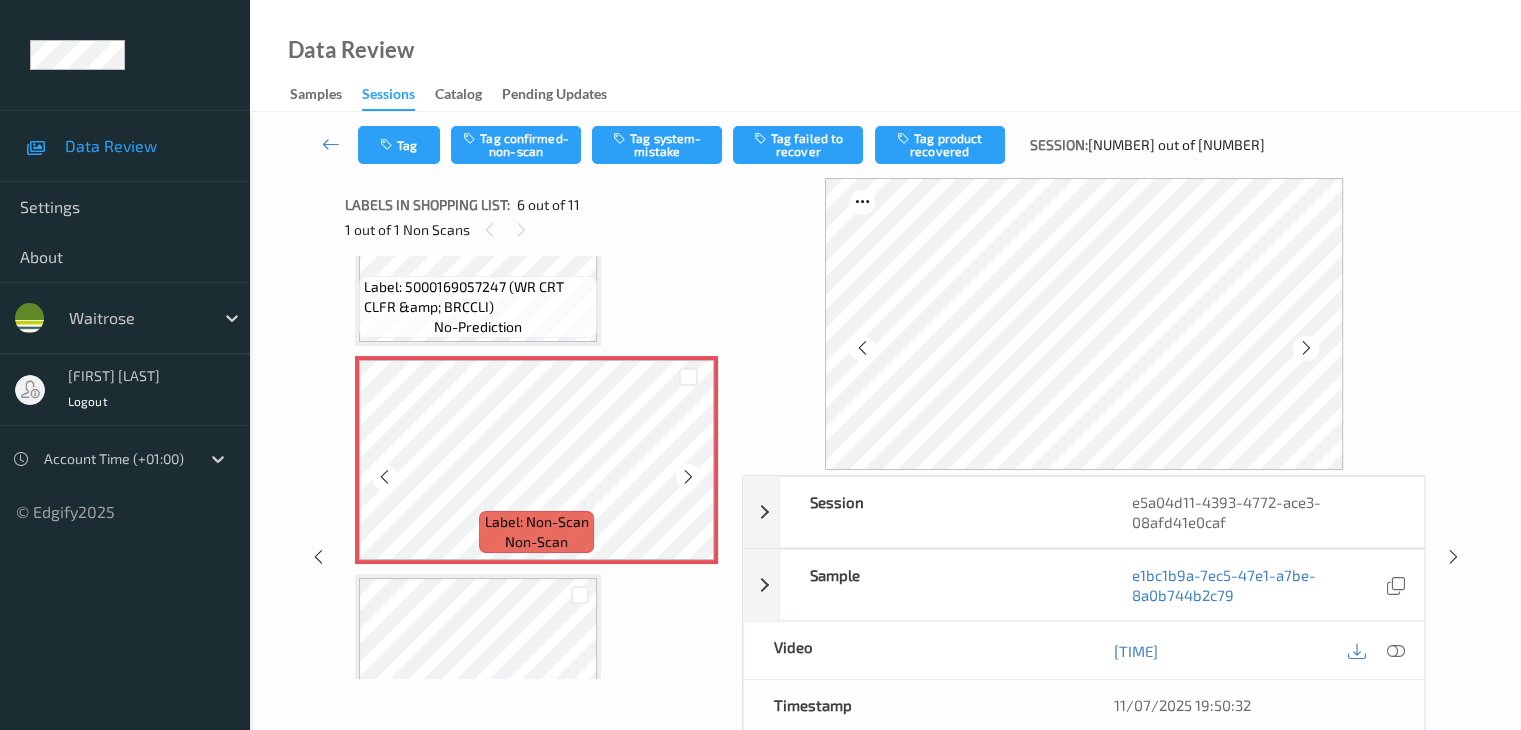click at bounding box center [688, 477] 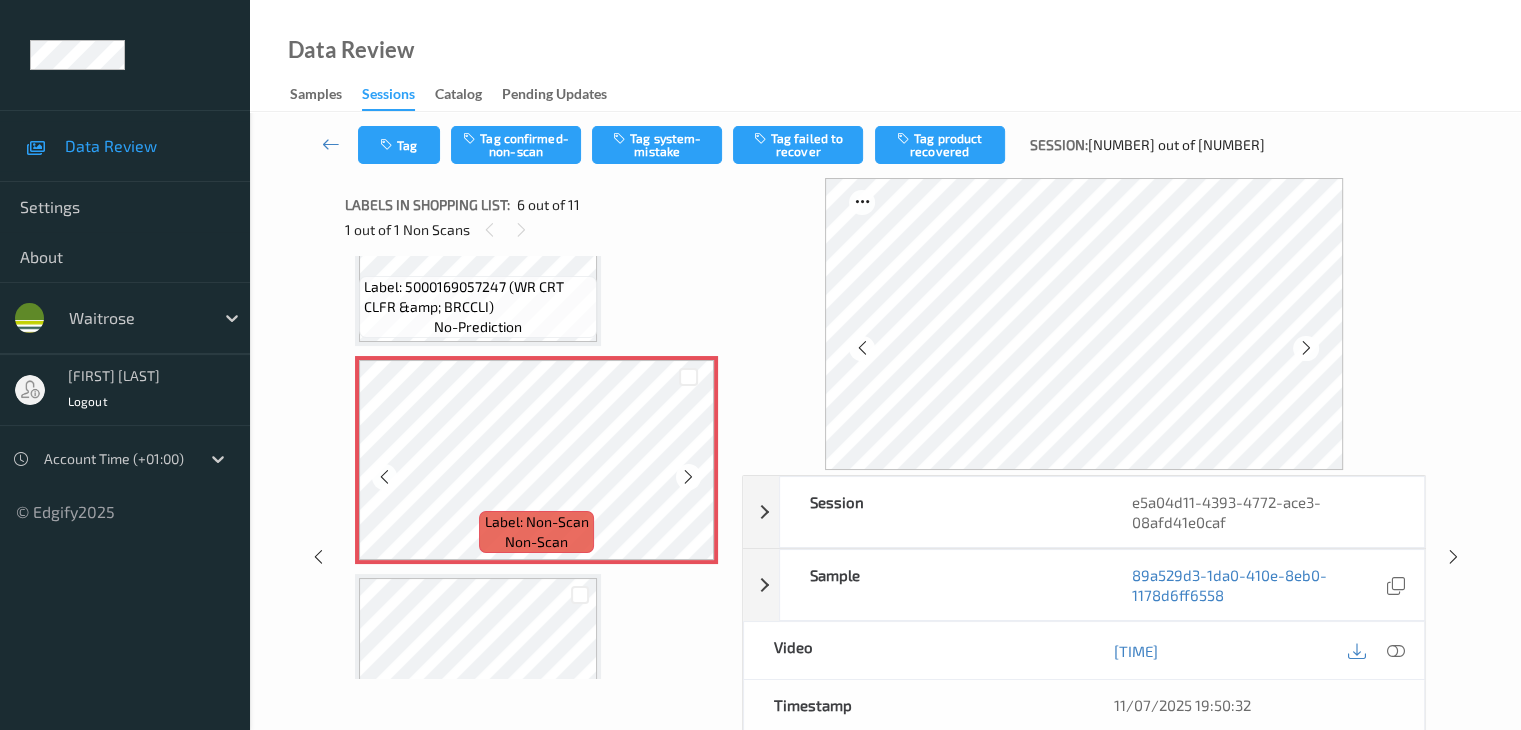click at bounding box center [688, 477] 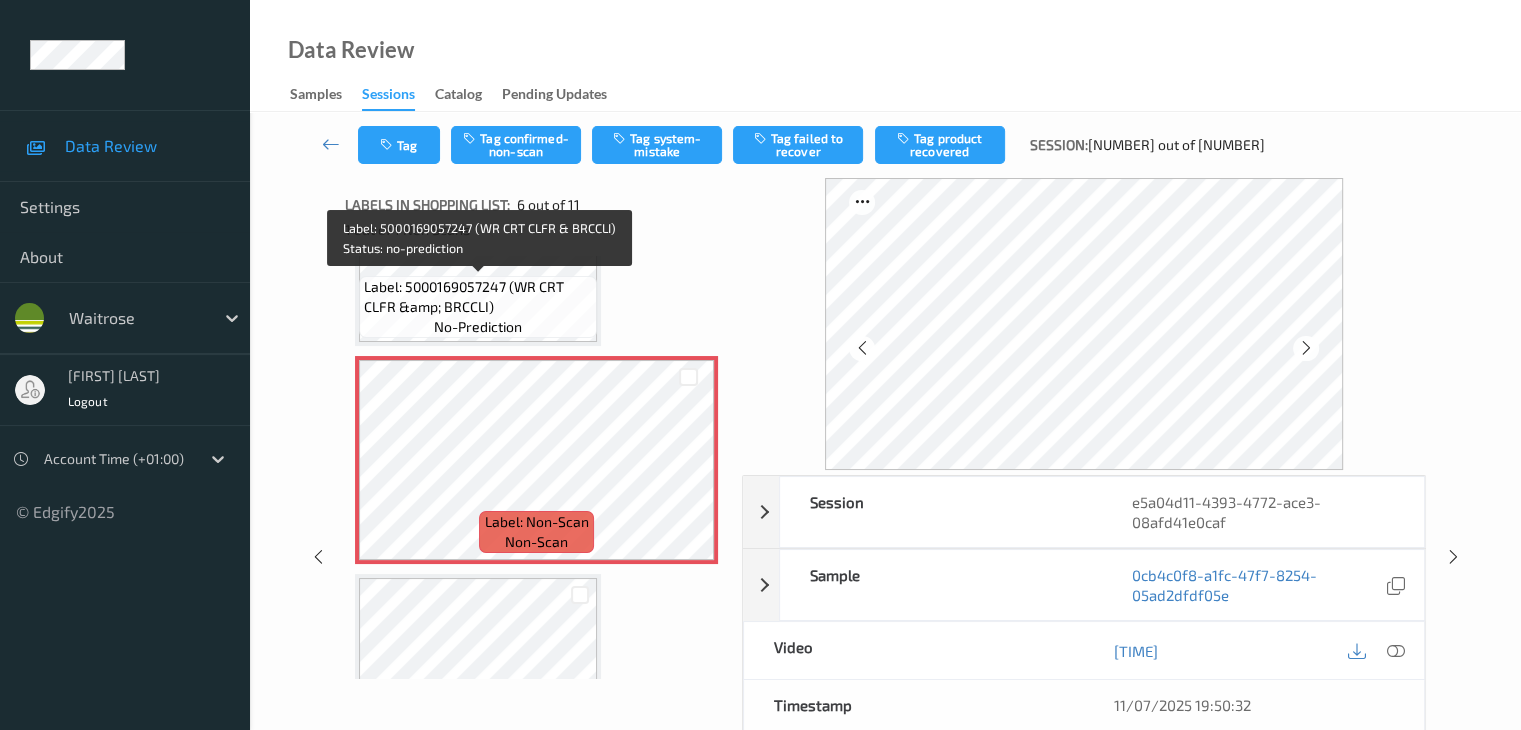 click on "Label: [NUMBER] (WR CRT CLFR &amp; BRCCLI) no-prediction" at bounding box center (478, 307) 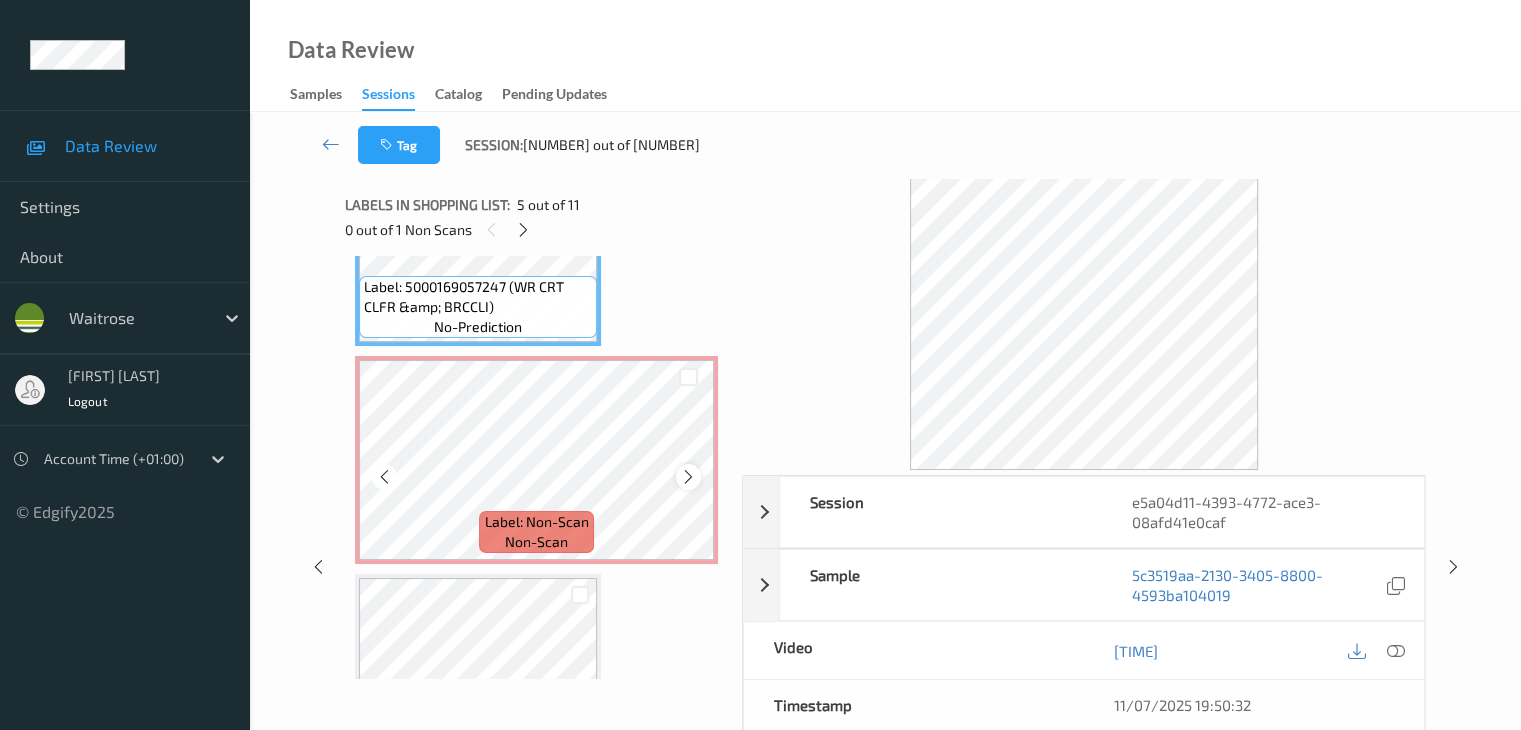 click at bounding box center [688, 477] 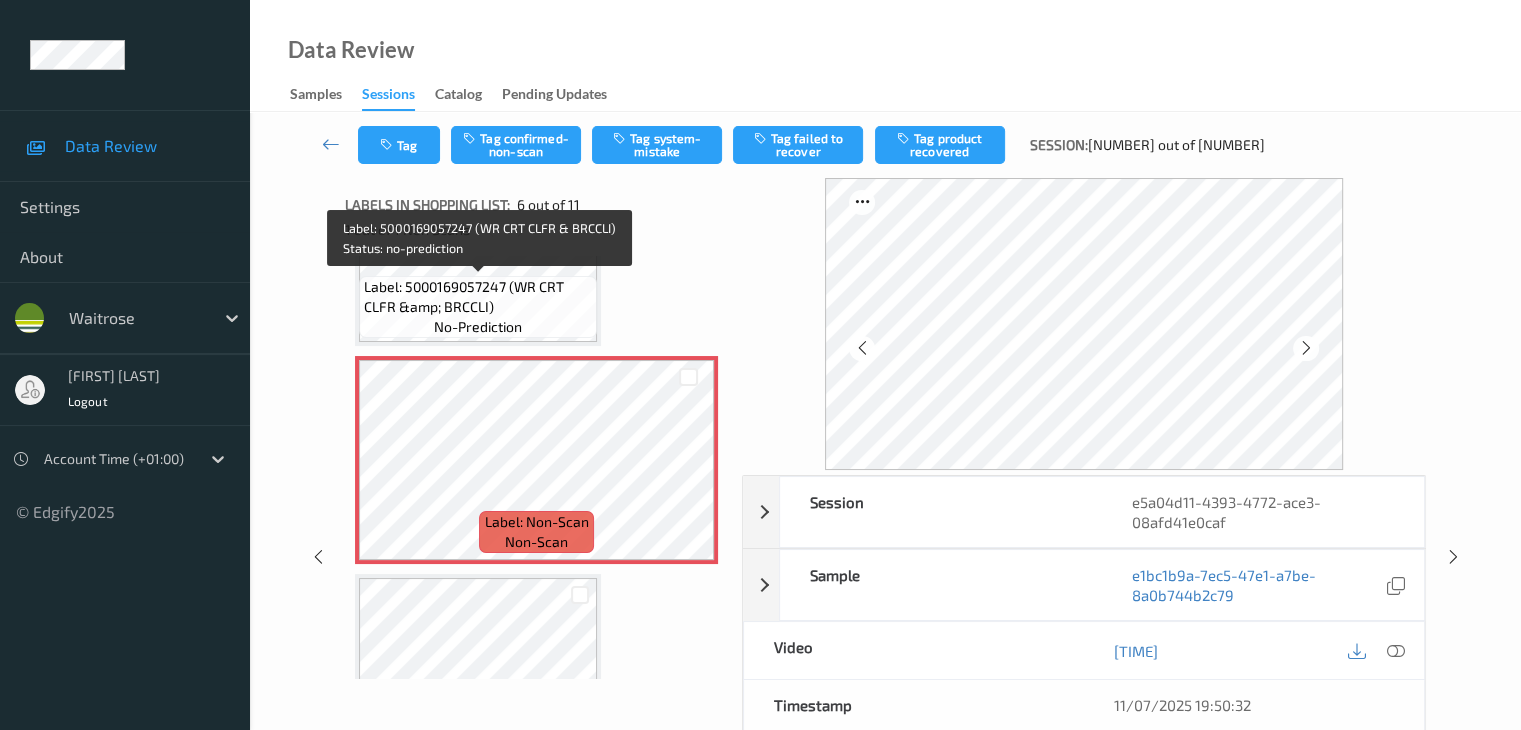 click on "Label: 5000169057247 (WR CRT CLFR &amp; BRCCLI)" at bounding box center (478, 297) 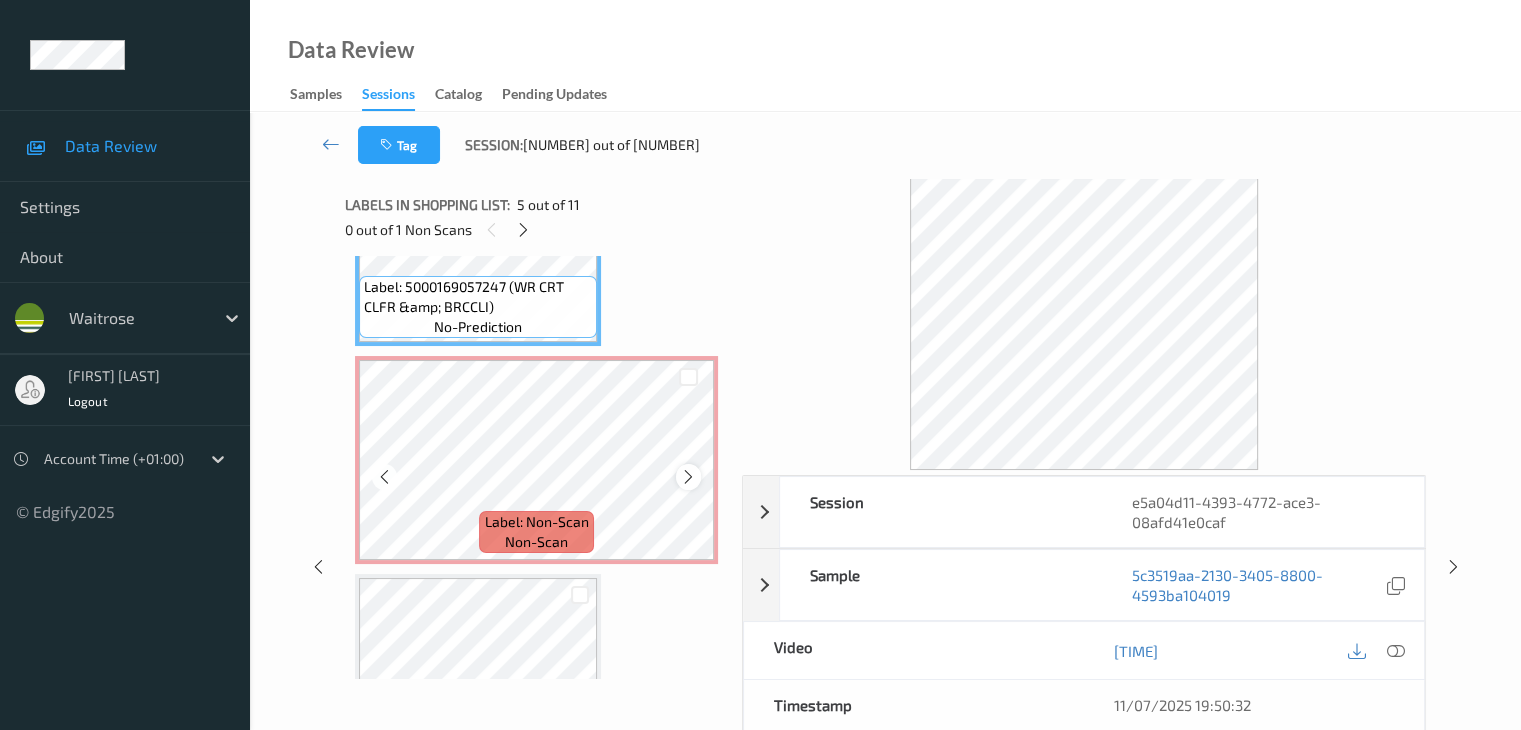 click at bounding box center (688, 477) 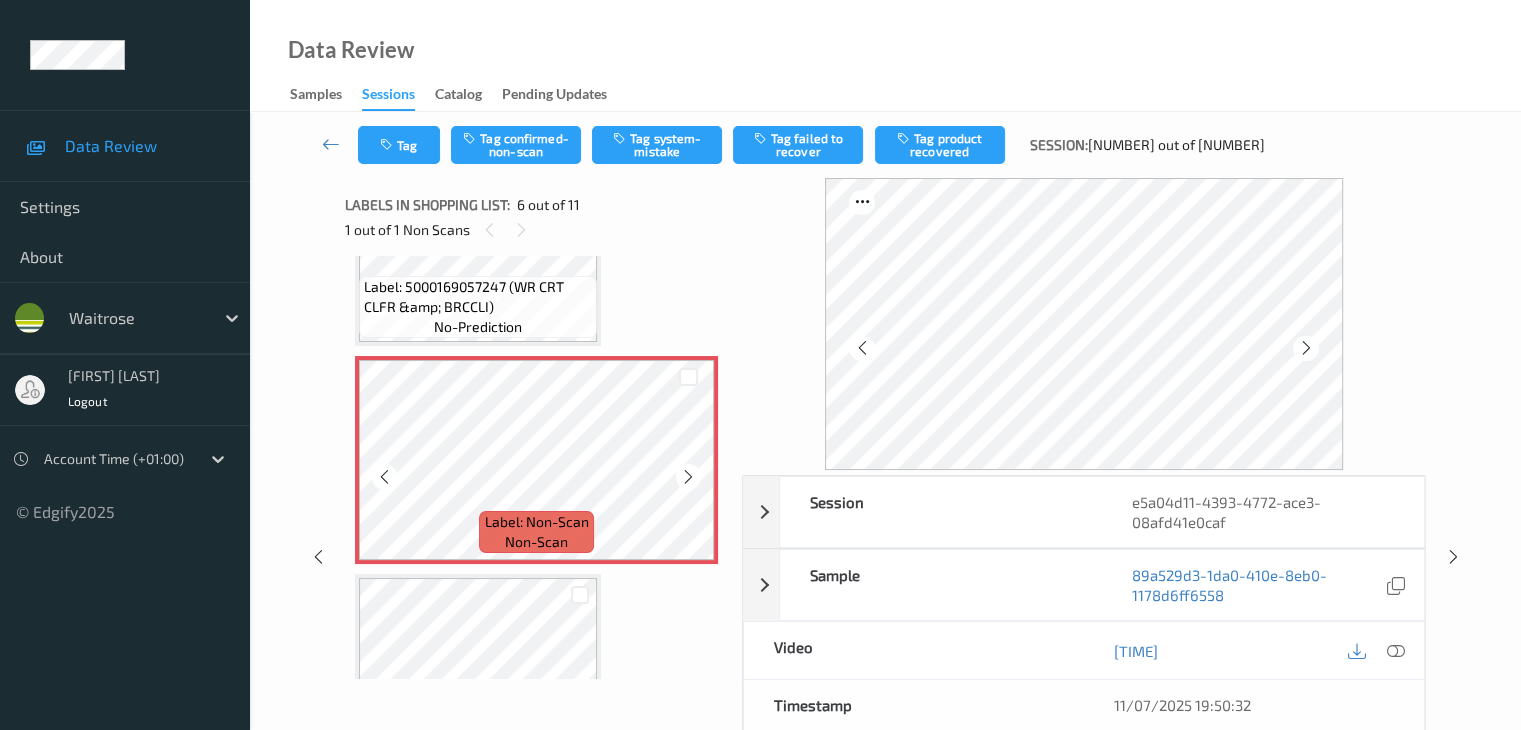 click at bounding box center [688, 477] 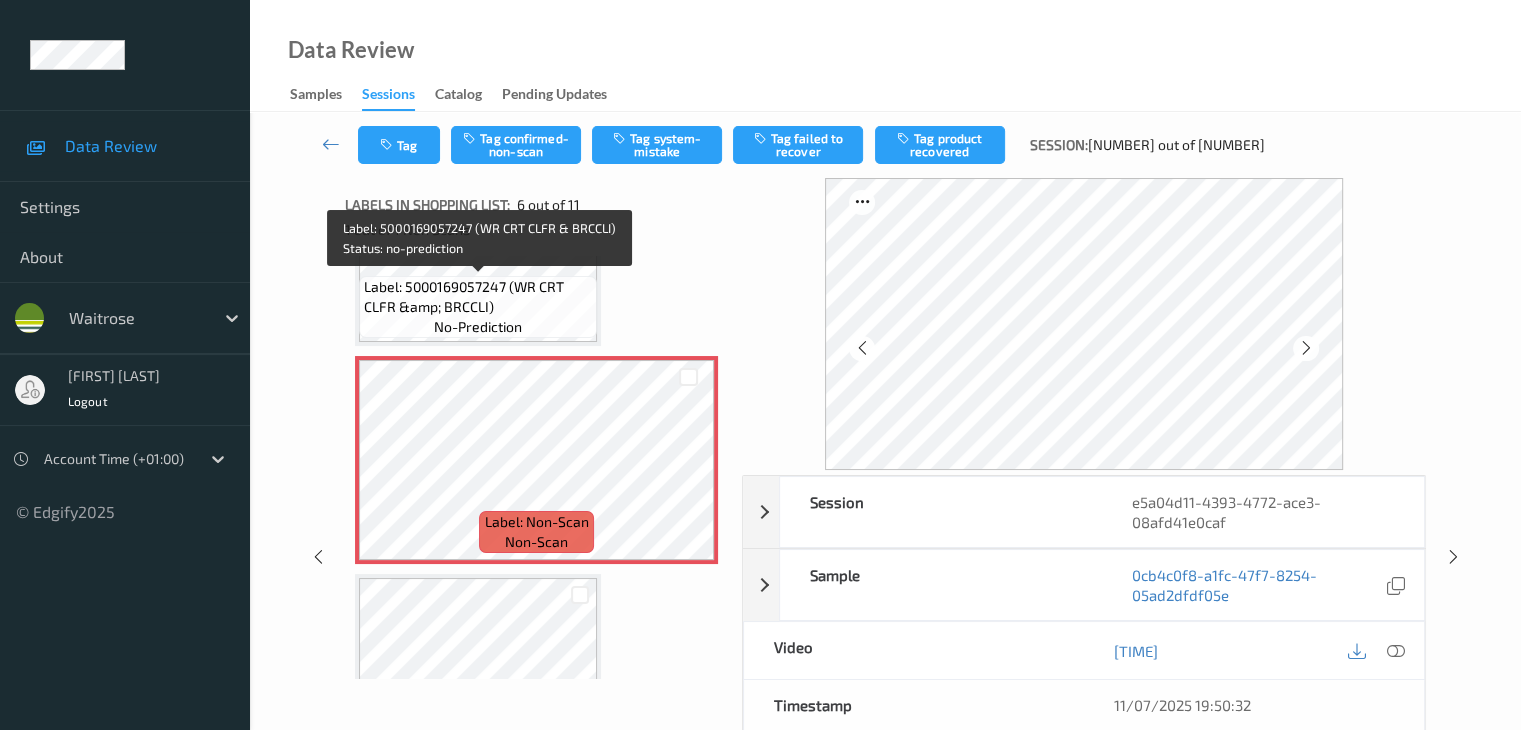 click on "Label: [NUMBER] (WR CRT CLFR &amp; BRCCLI) no-prediction" at bounding box center [478, 307] 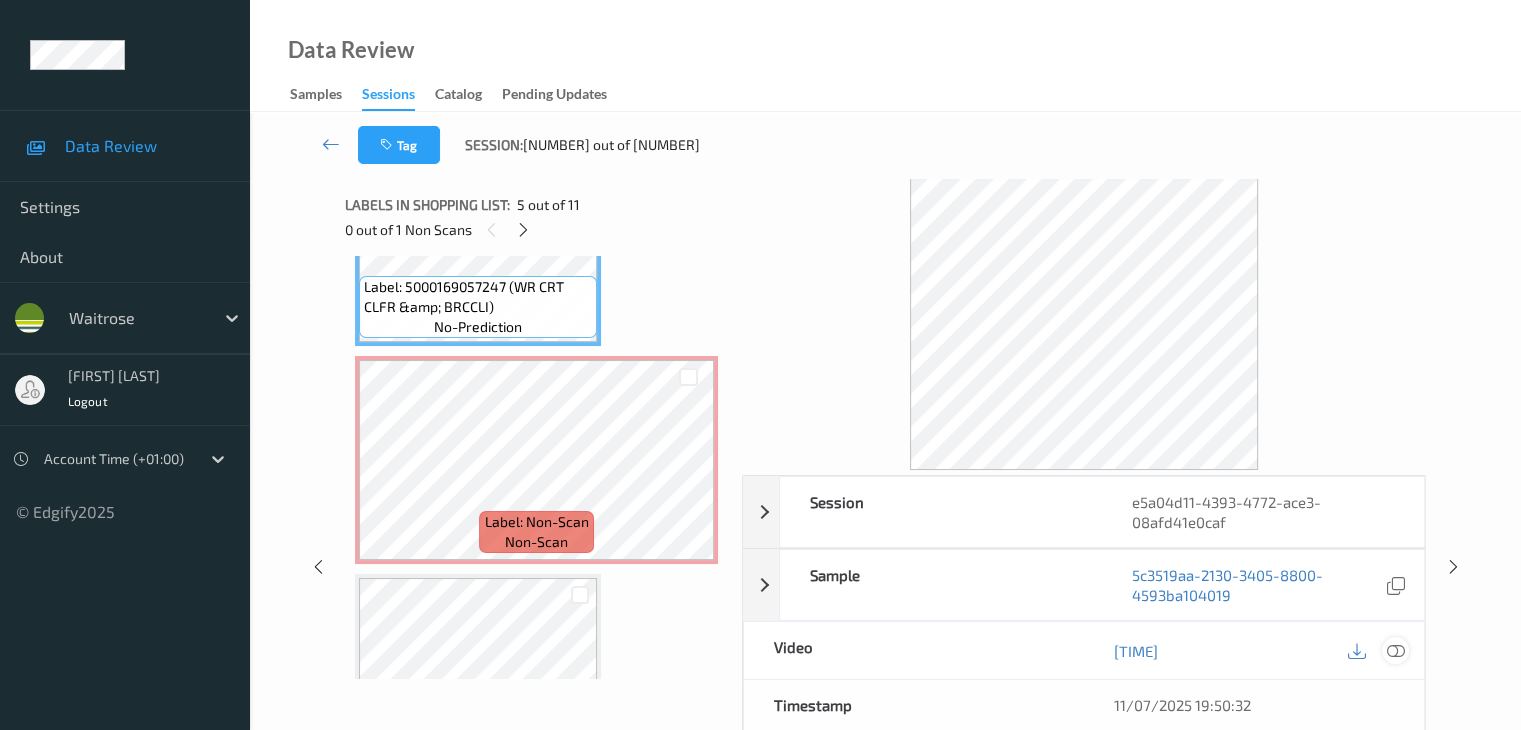 click at bounding box center [1395, 651] 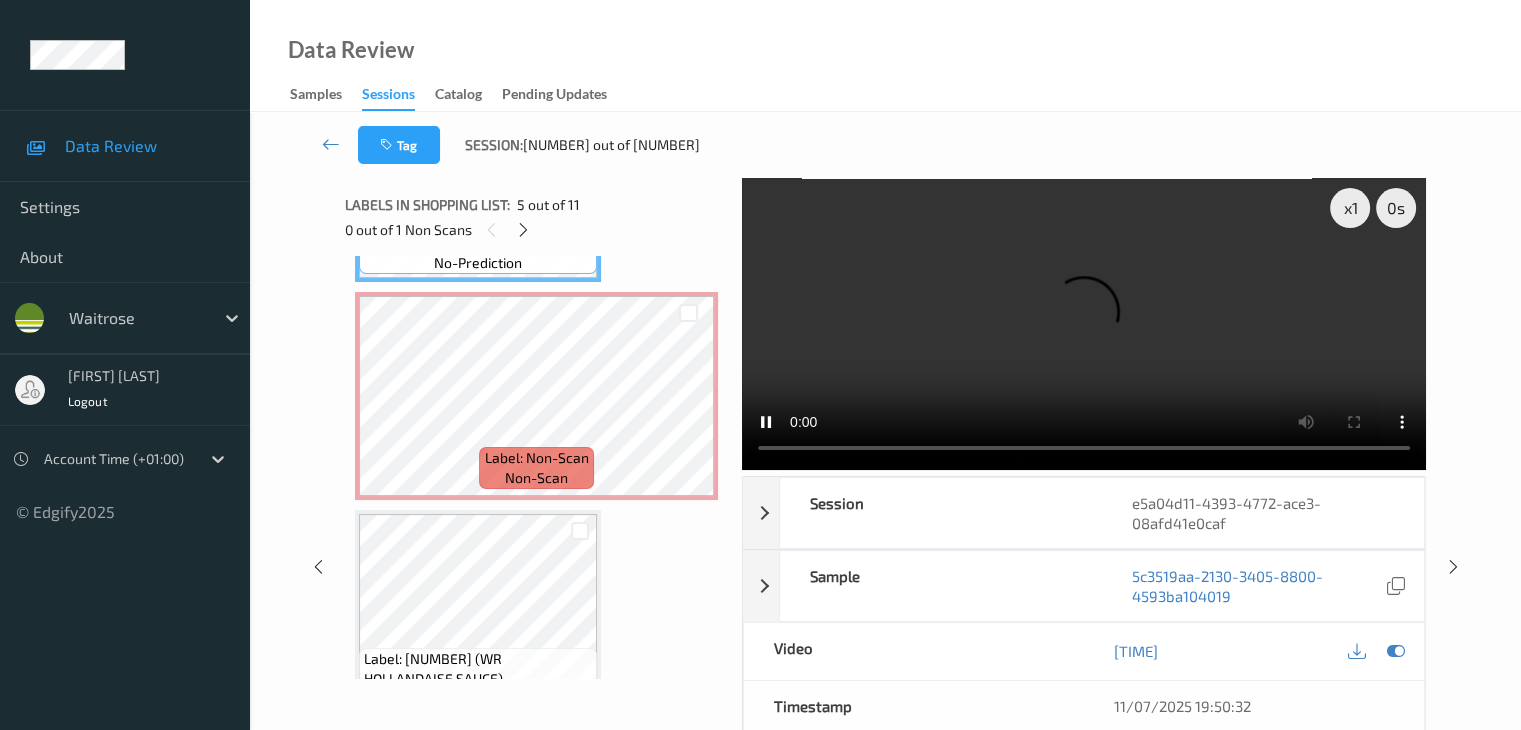 scroll, scrollTop: 1100, scrollLeft: 0, axis: vertical 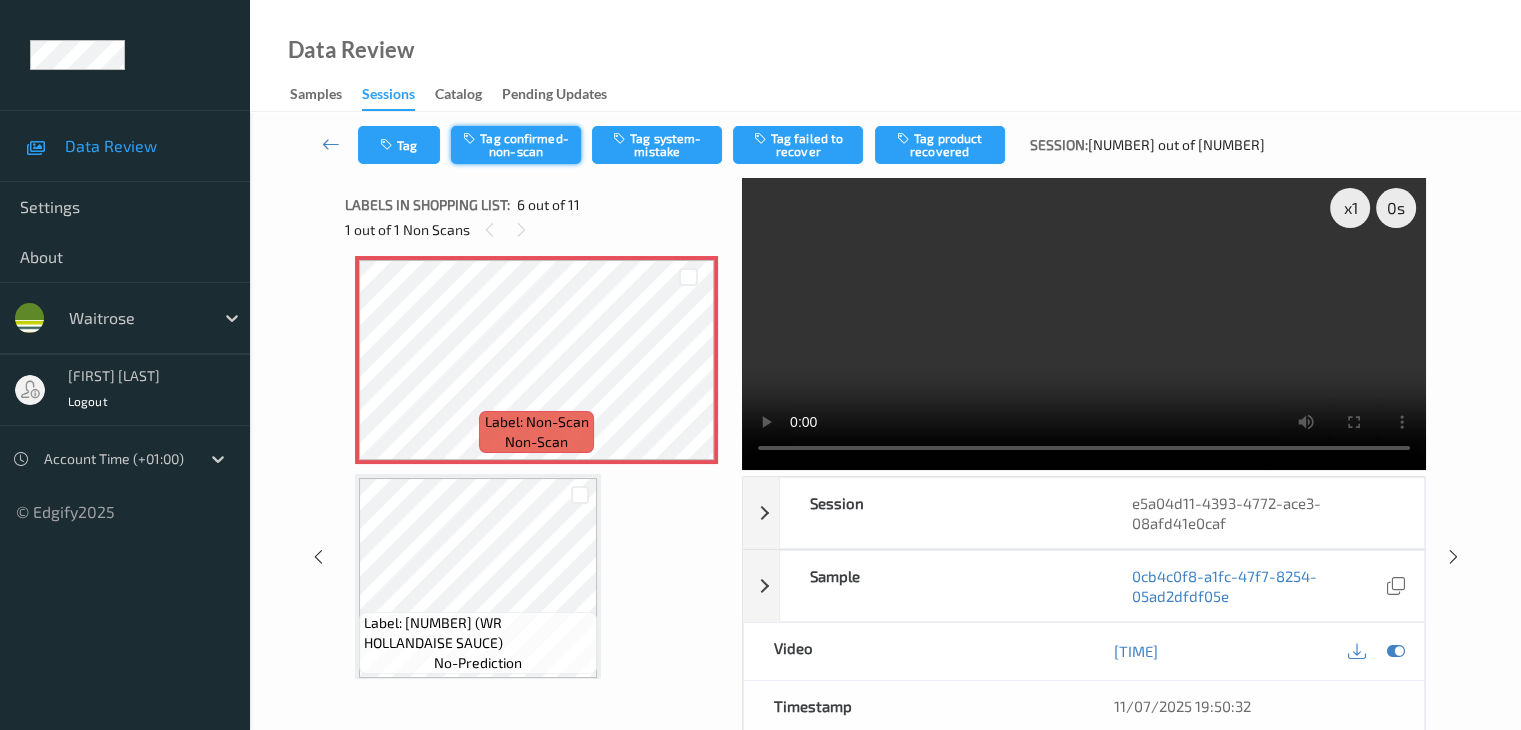 click on "Tag   confirmed-non-scan" at bounding box center (516, 145) 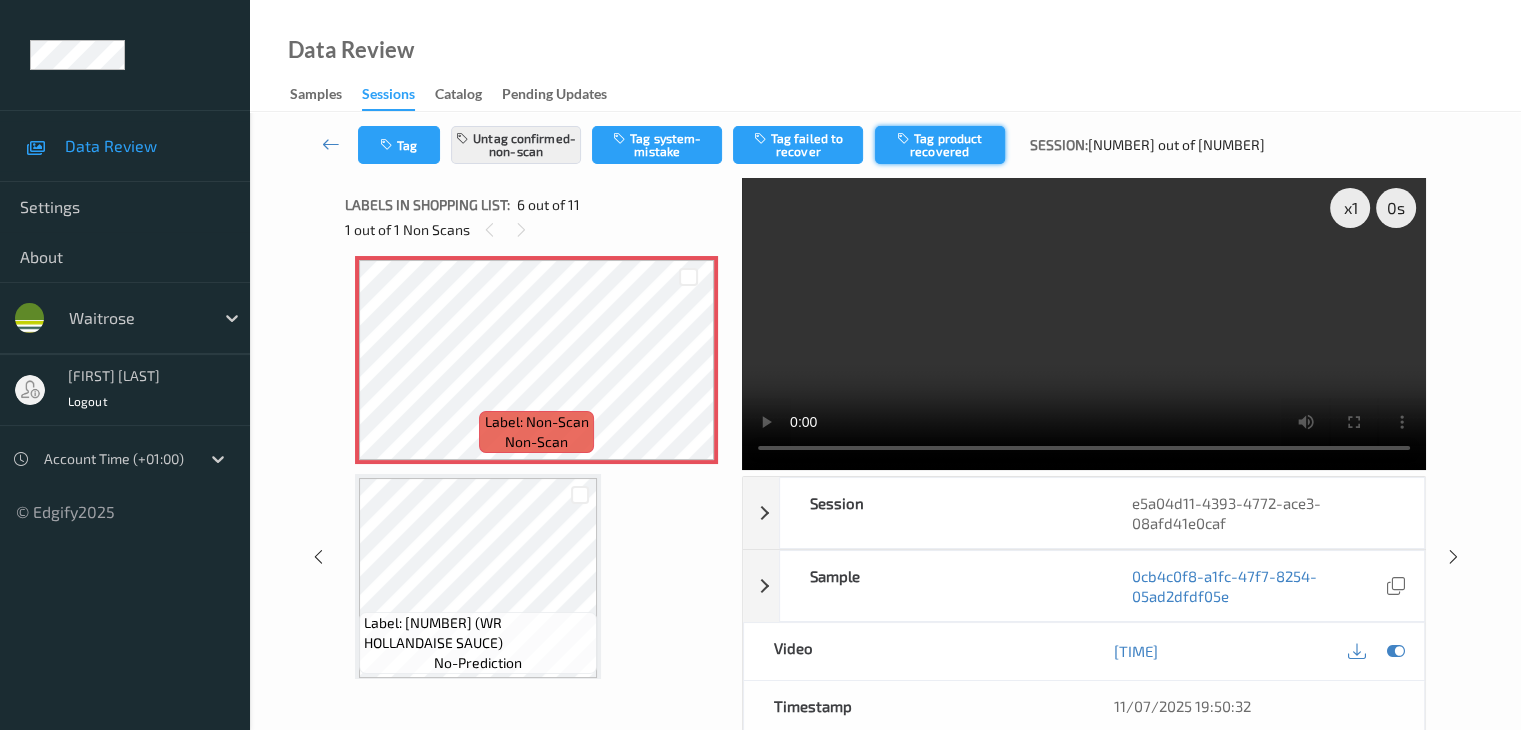 click on "Tag   product recovered" at bounding box center [940, 145] 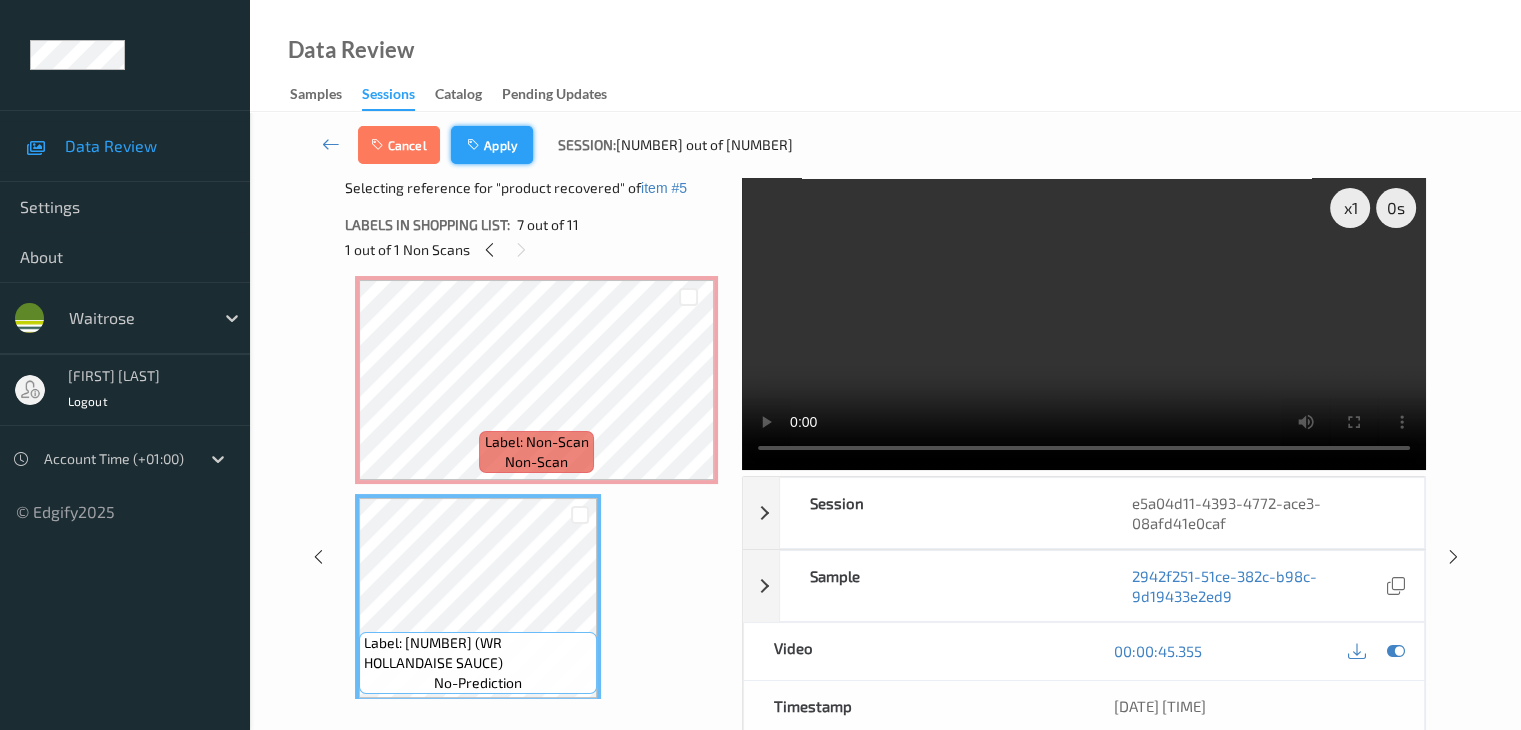 click on "Apply" at bounding box center [492, 145] 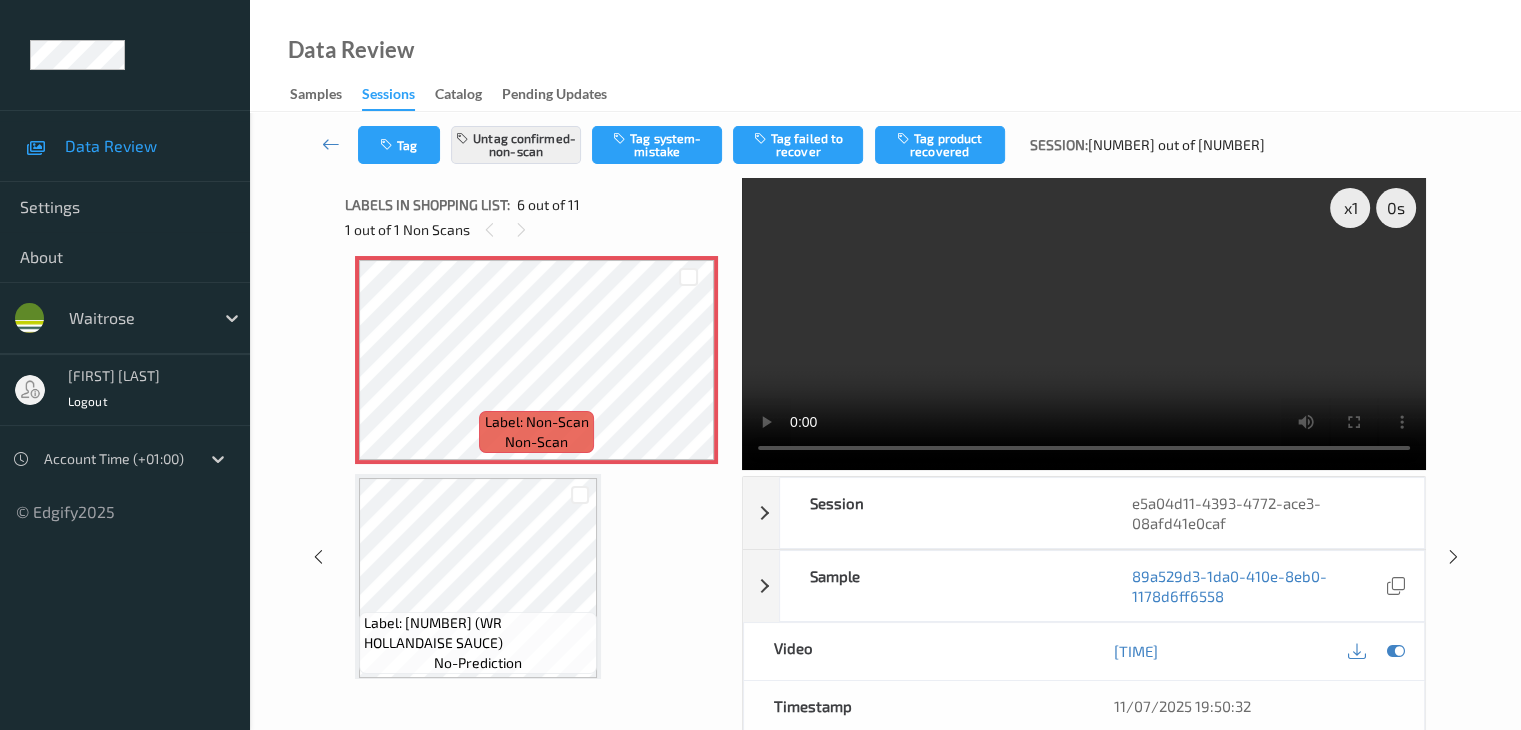 scroll, scrollTop: 882, scrollLeft: 0, axis: vertical 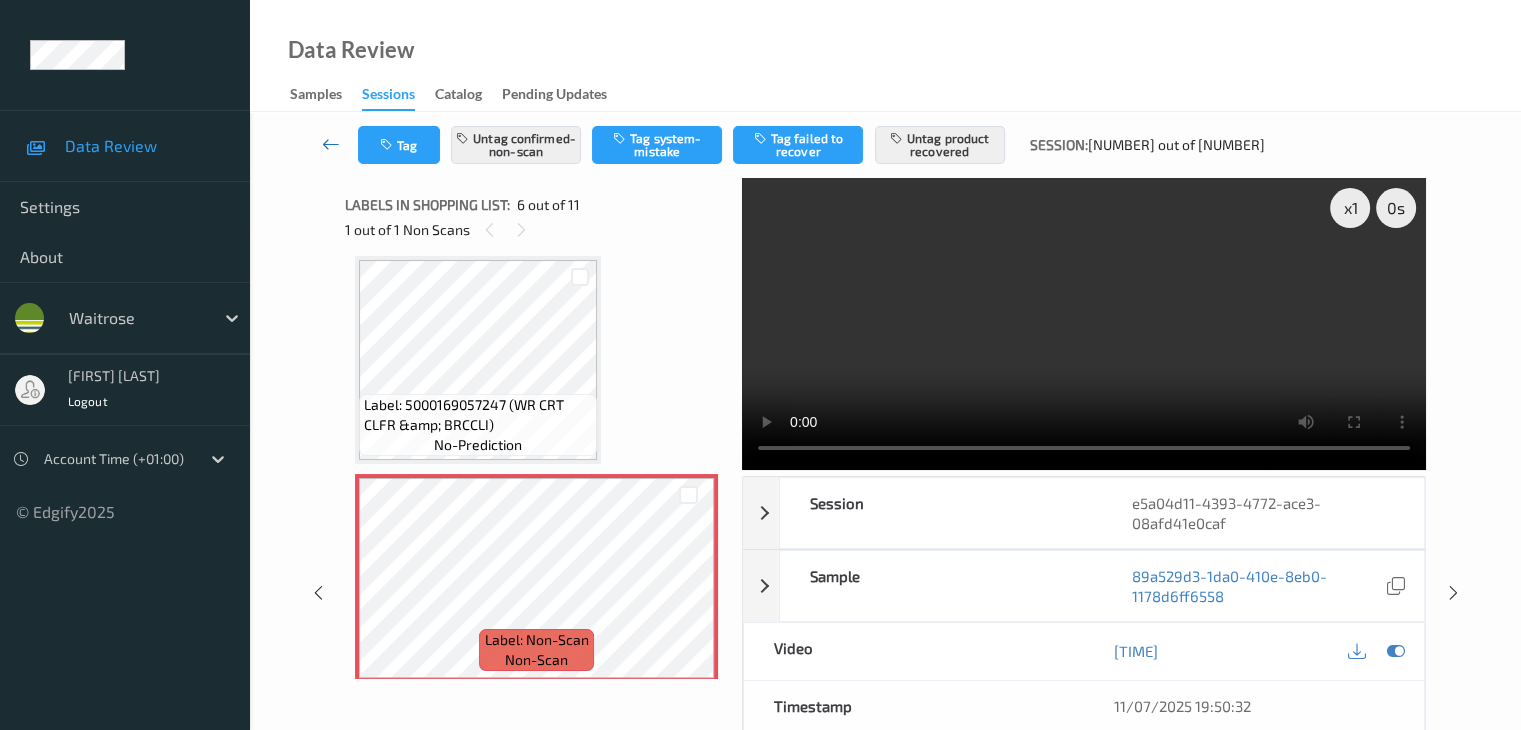 click at bounding box center [331, 144] 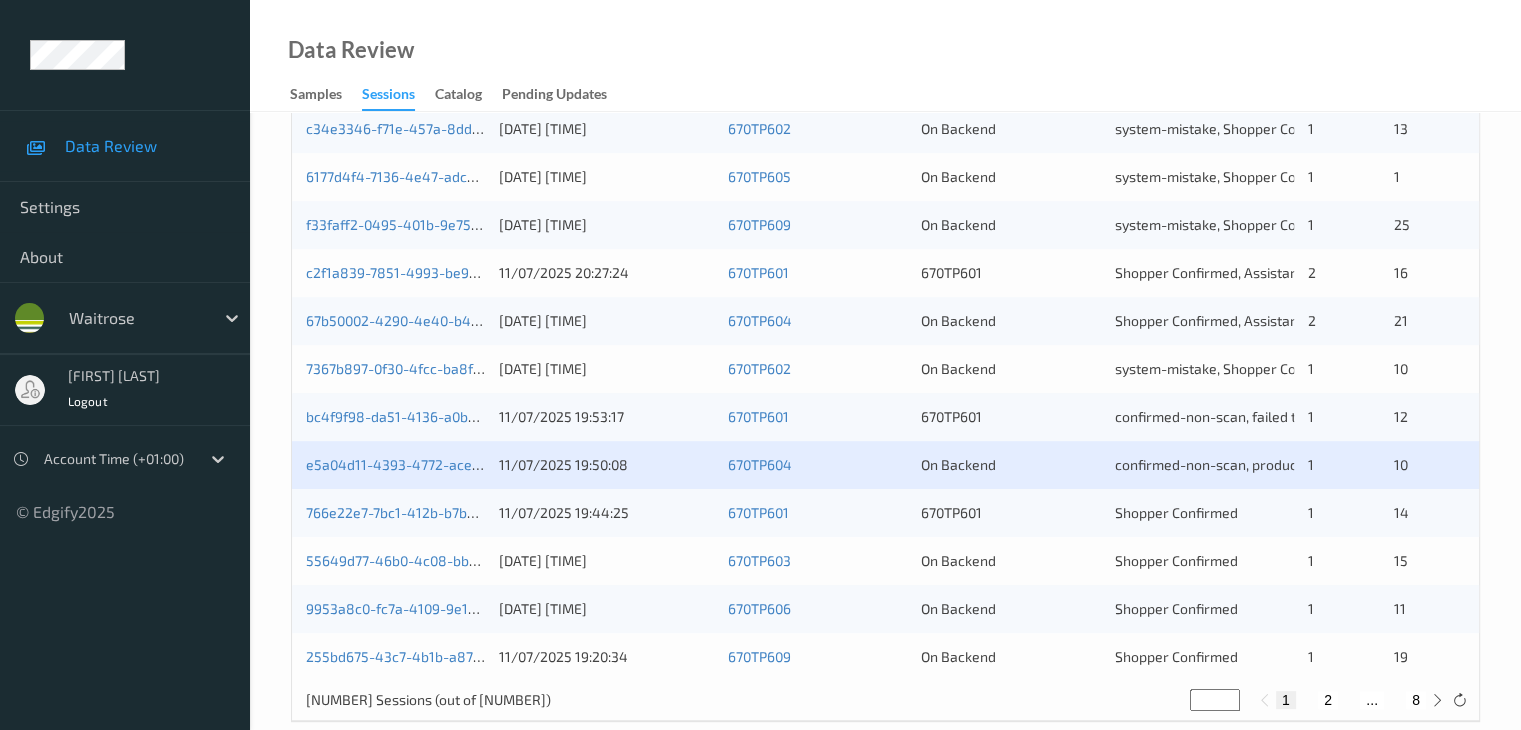 scroll, scrollTop: 600, scrollLeft: 0, axis: vertical 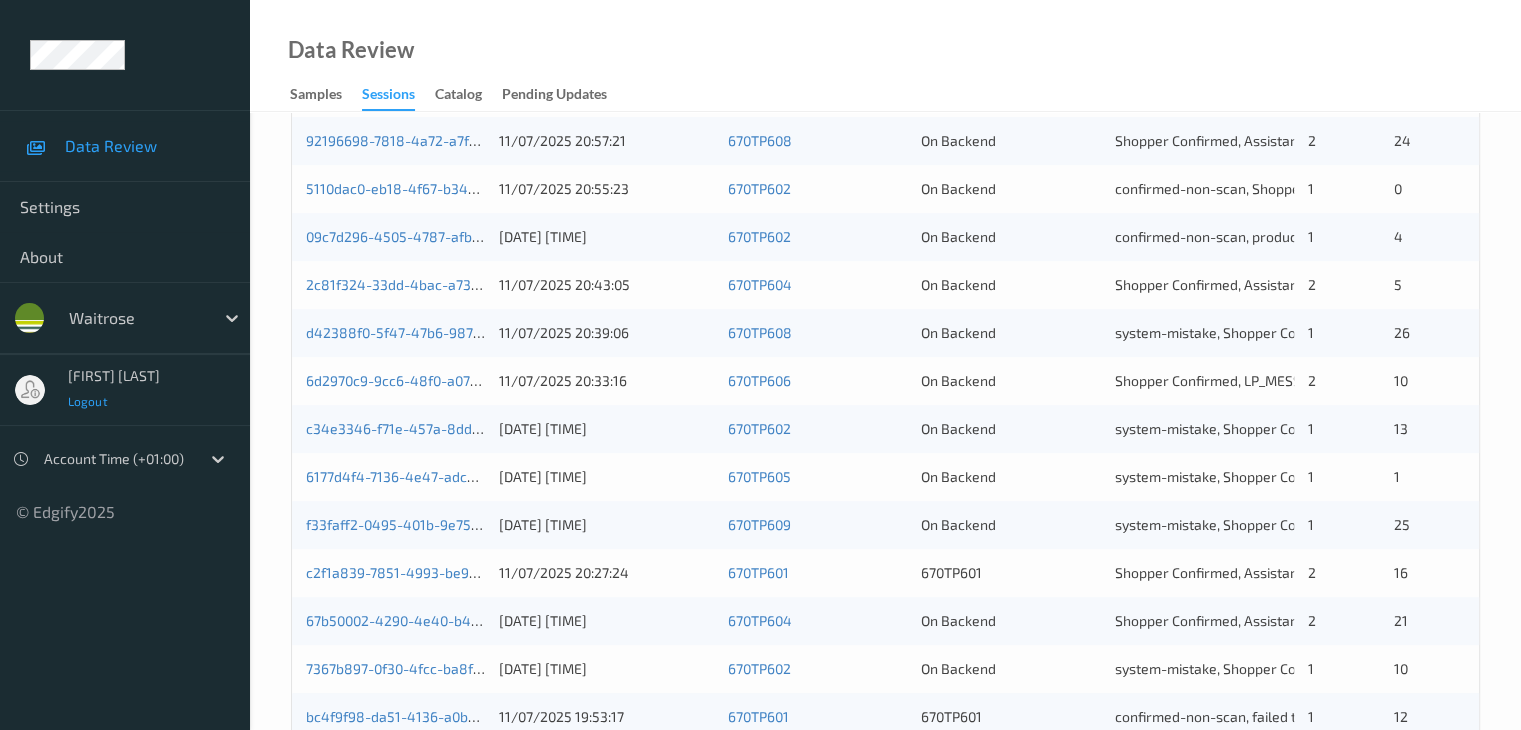 click on "Logout" at bounding box center [88, 401] 